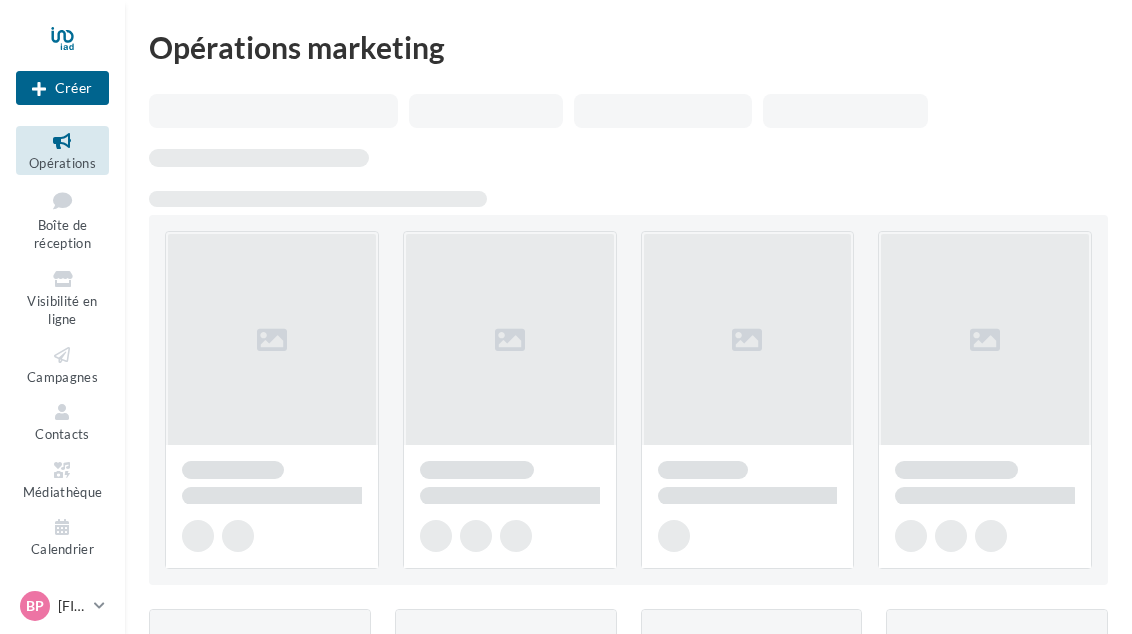 scroll, scrollTop: 0, scrollLeft: 0, axis: both 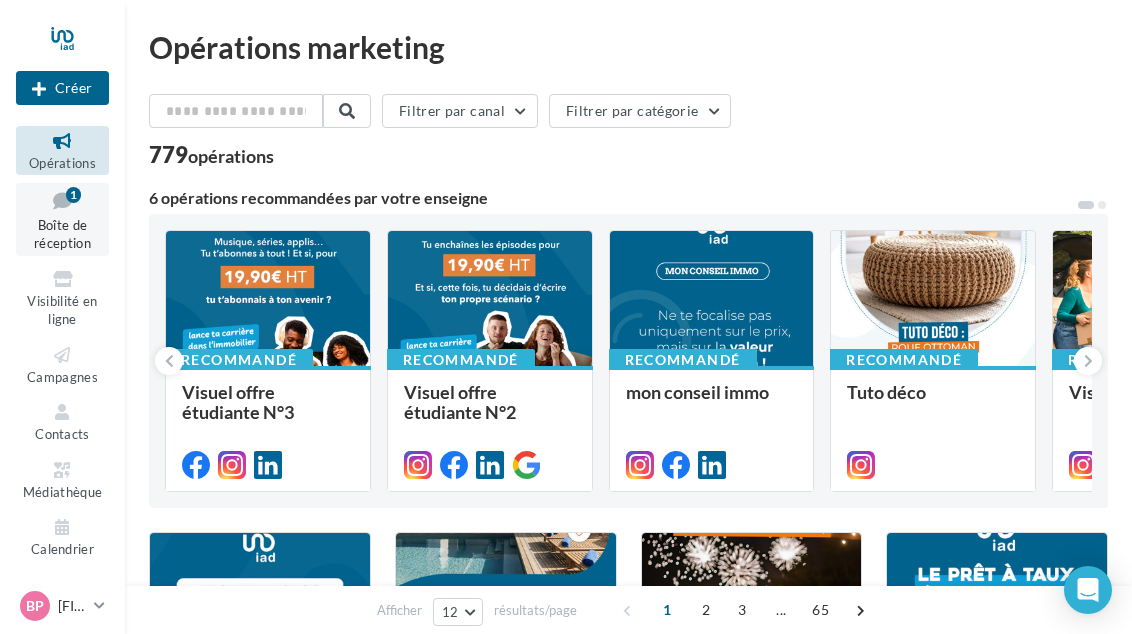 click on "1" at bounding box center [73, 195] 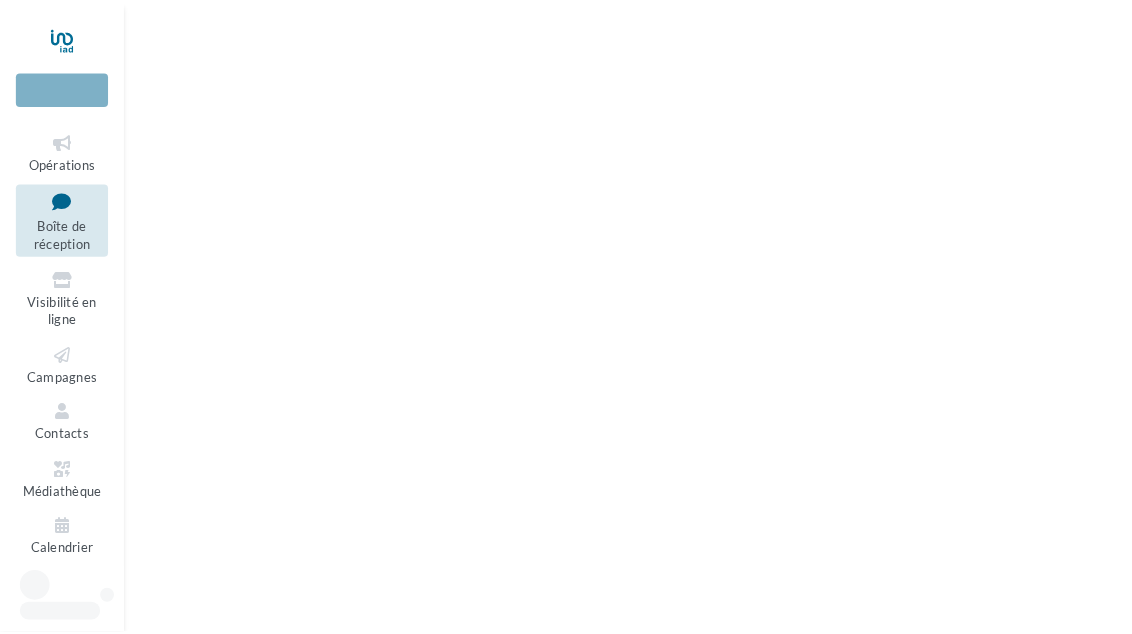 scroll, scrollTop: 0, scrollLeft: 0, axis: both 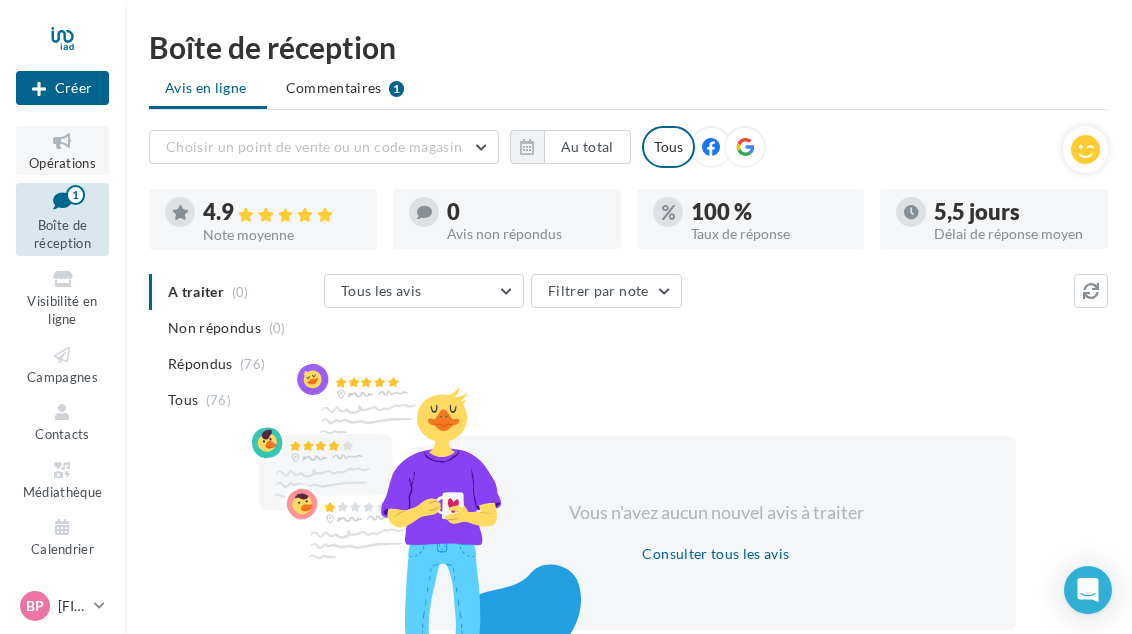 click at bounding box center [62, 141] 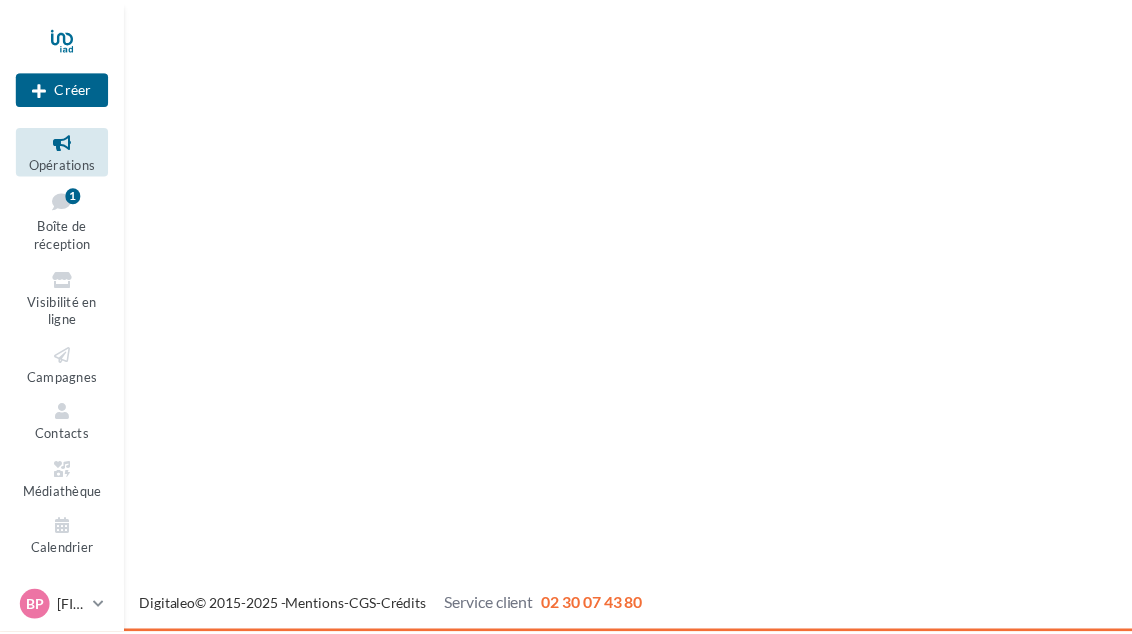 scroll, scrollTop: 0, scrollLeft: 0, axis: both 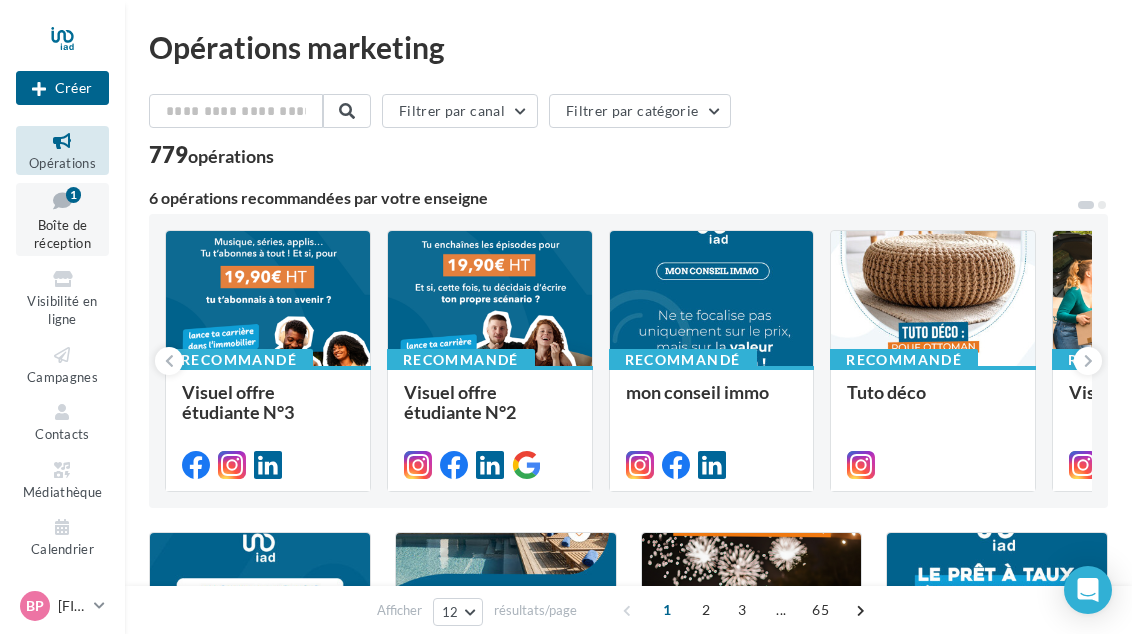 click on "Boîte de réception" at bounding box center (62, 234) 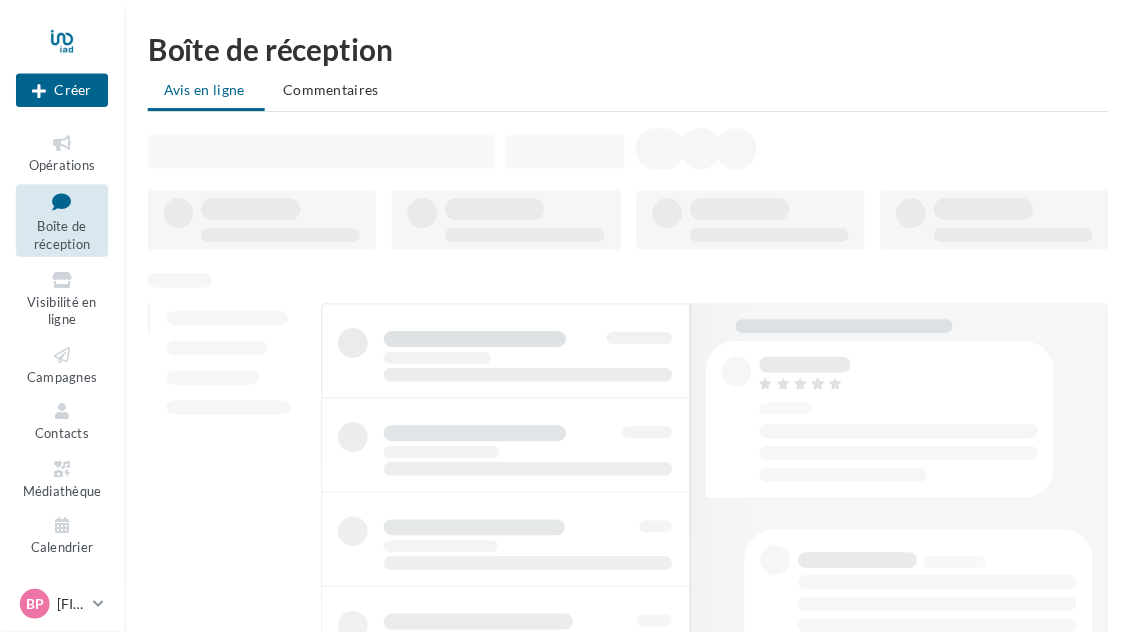 scroll, scrollTop: 0, scrollLeft: 0, axis: both 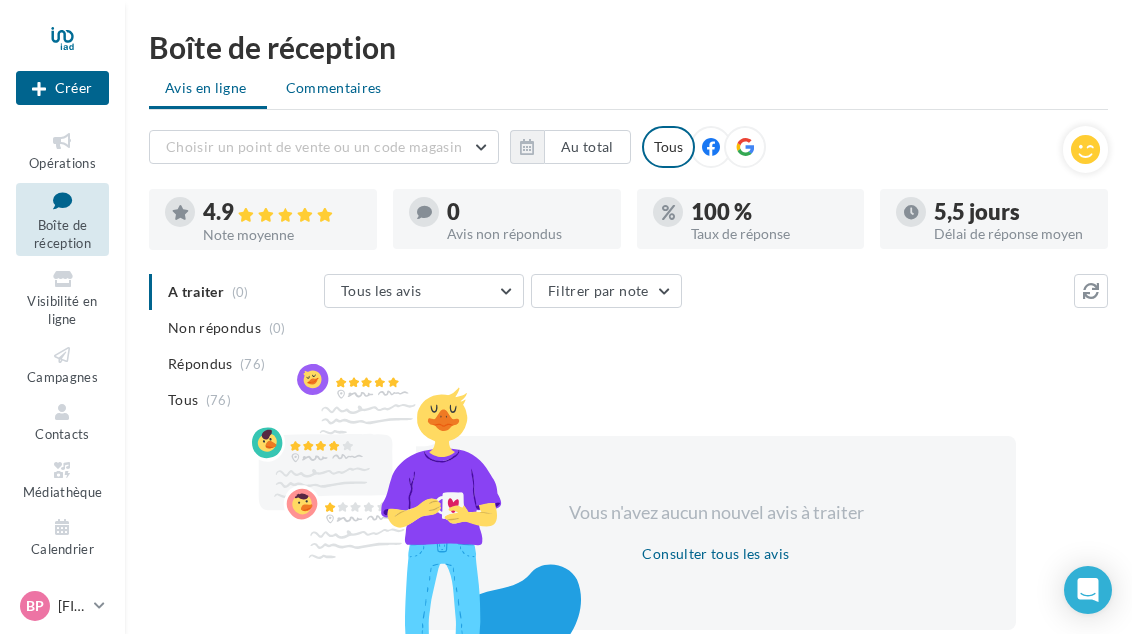 click on "Commentaires" at bounding box center [334, 87] 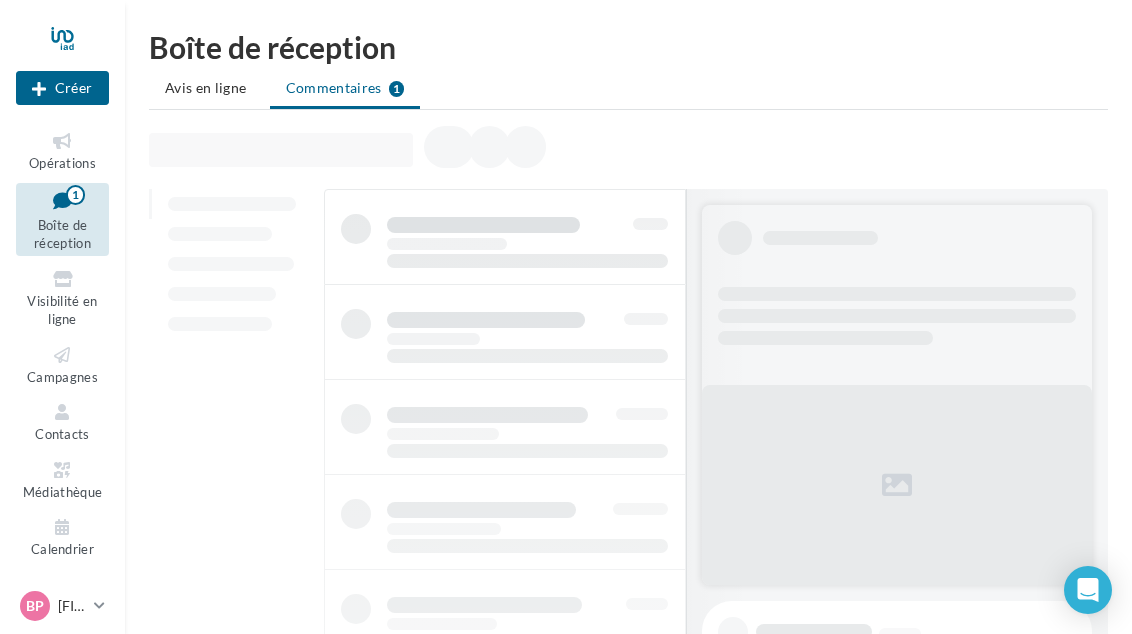 click on "Avis en ligne
Commentaires
1" at bounding box center (628, 90) 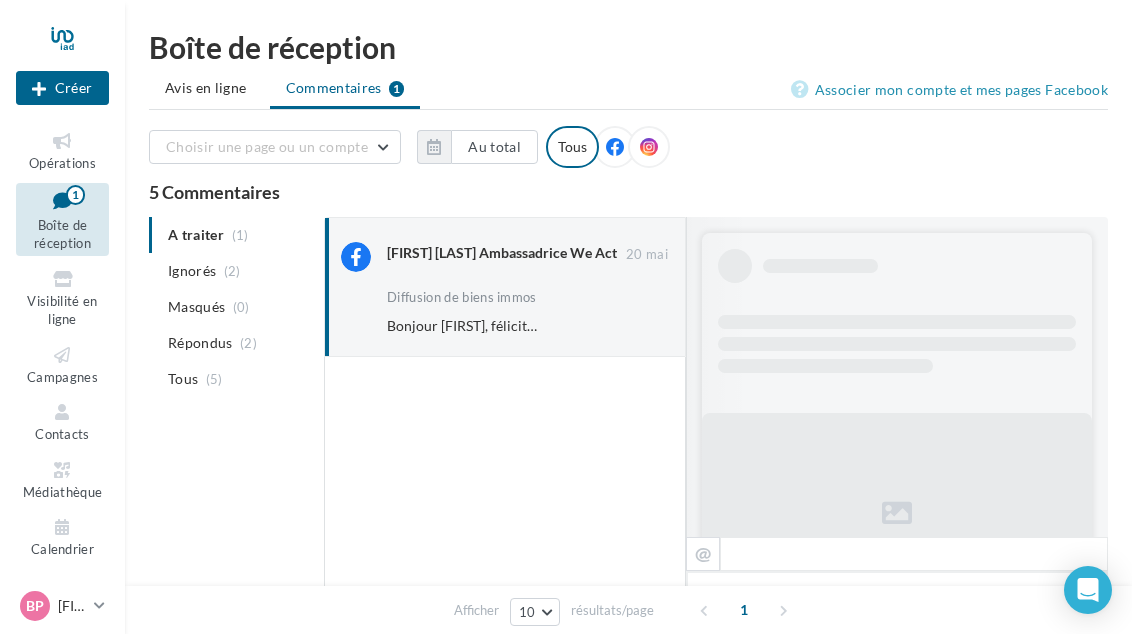 scroll, scrollTop: 1198, scrollLeft: 0, axis: vertical 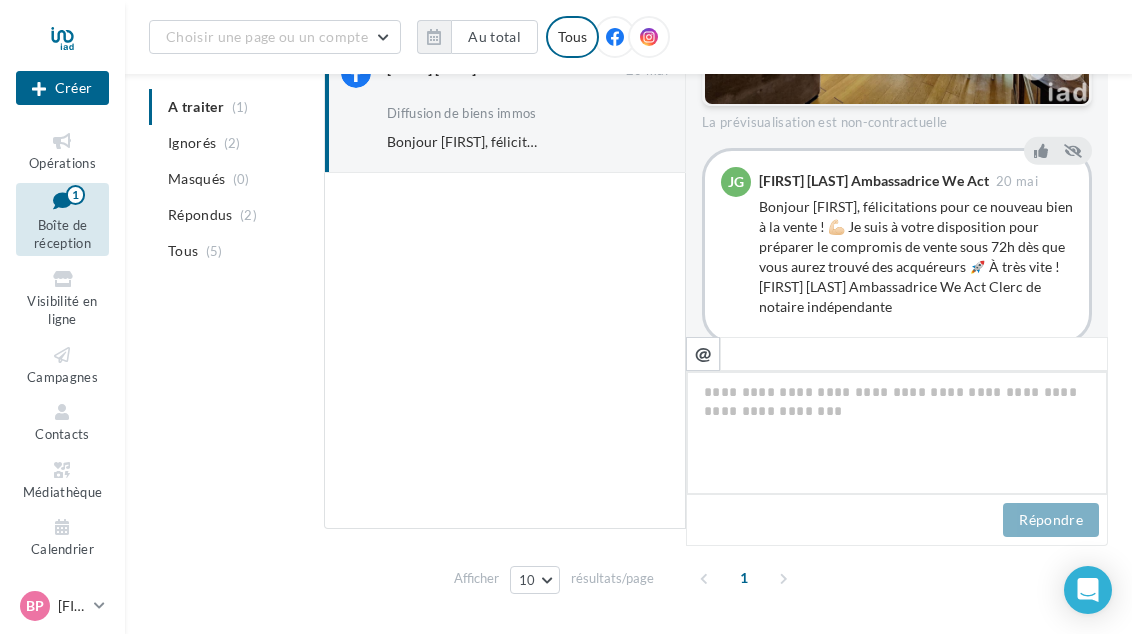 click at bounding box center (897, 433) 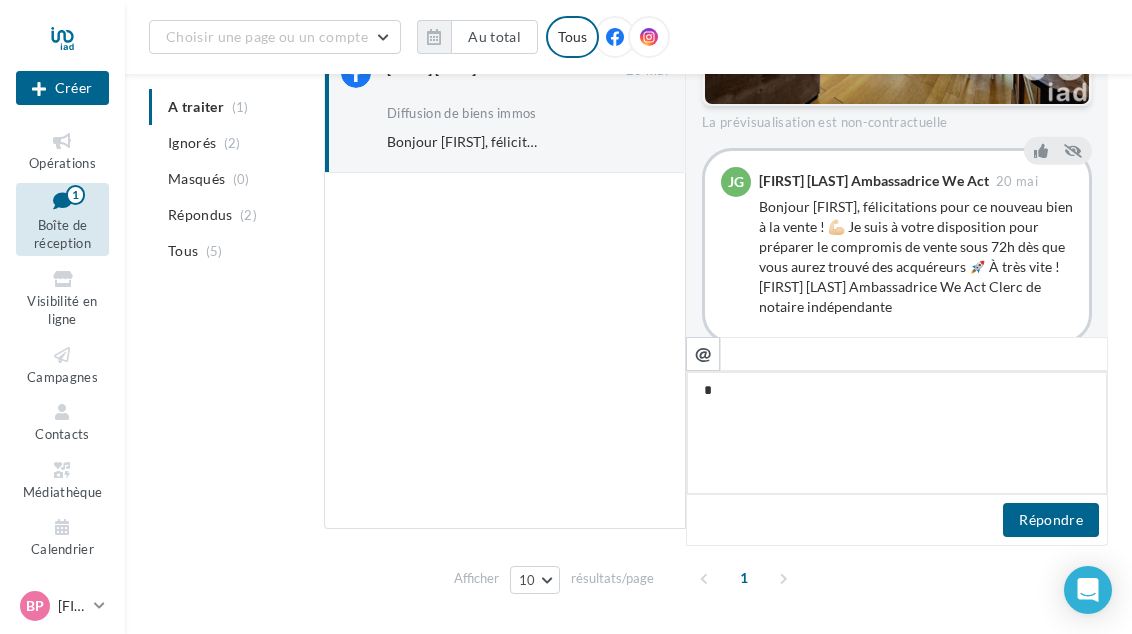 type on "**" 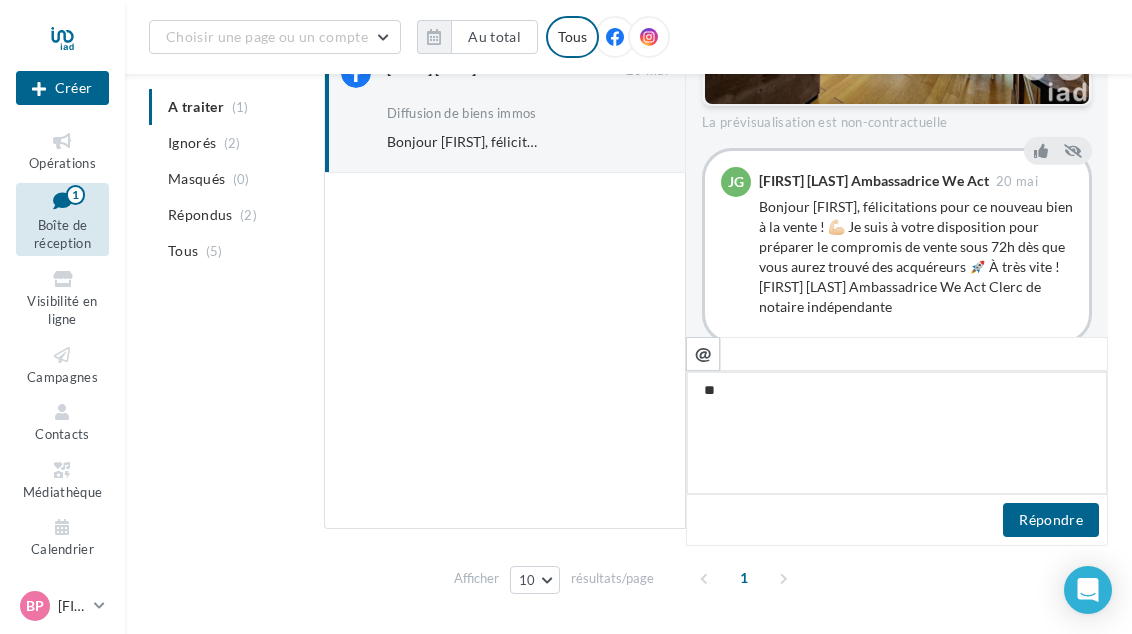 type on "***" 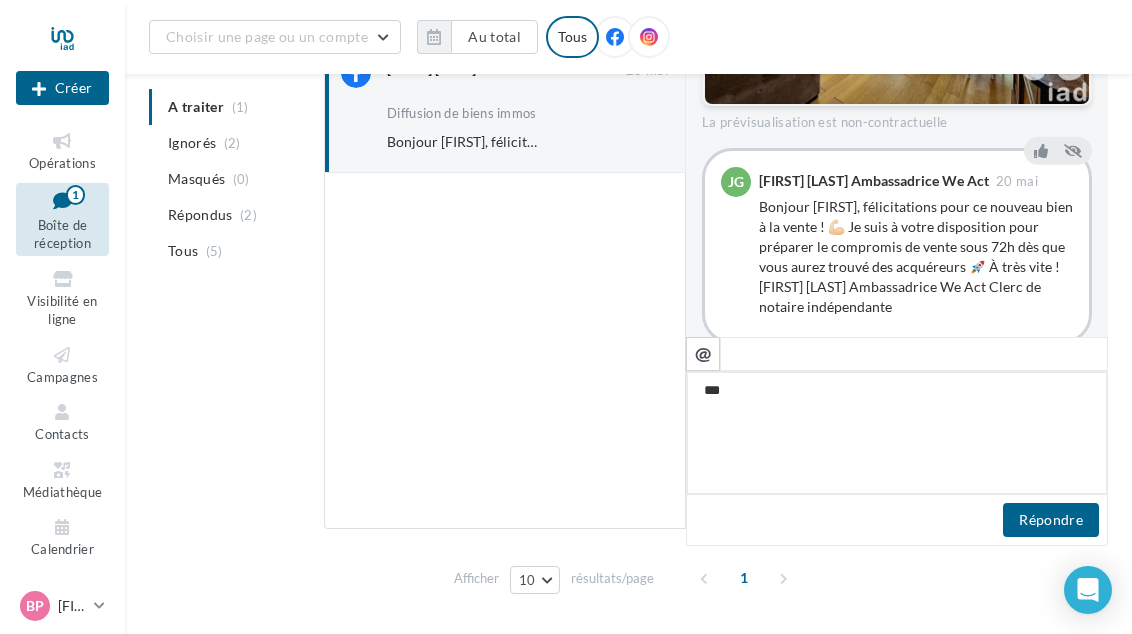 type on "****" 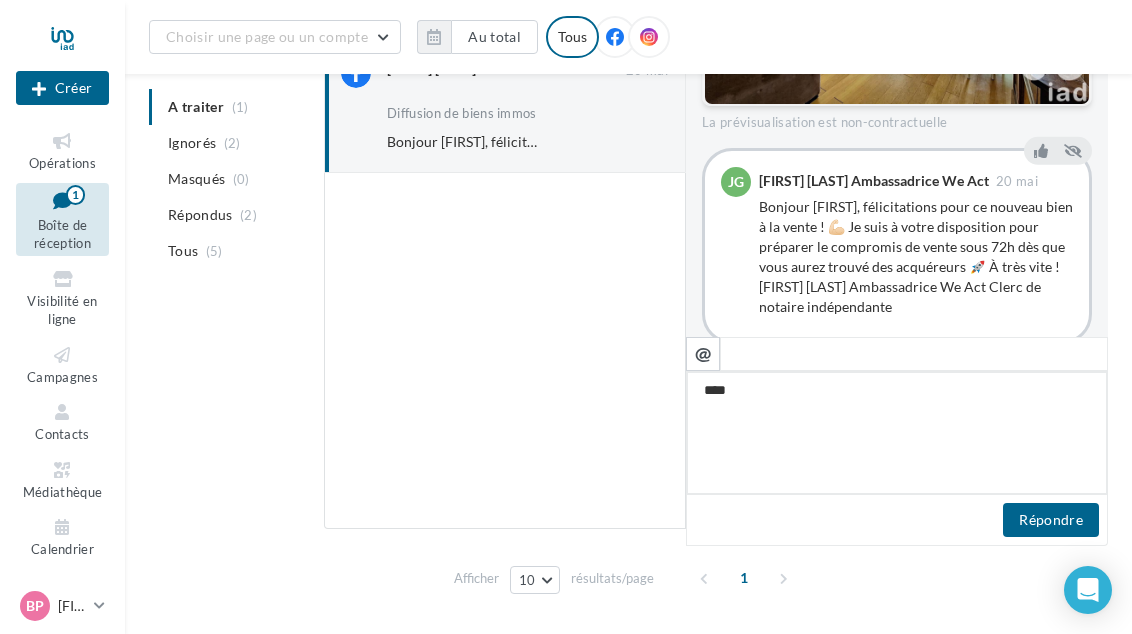 type on "****" 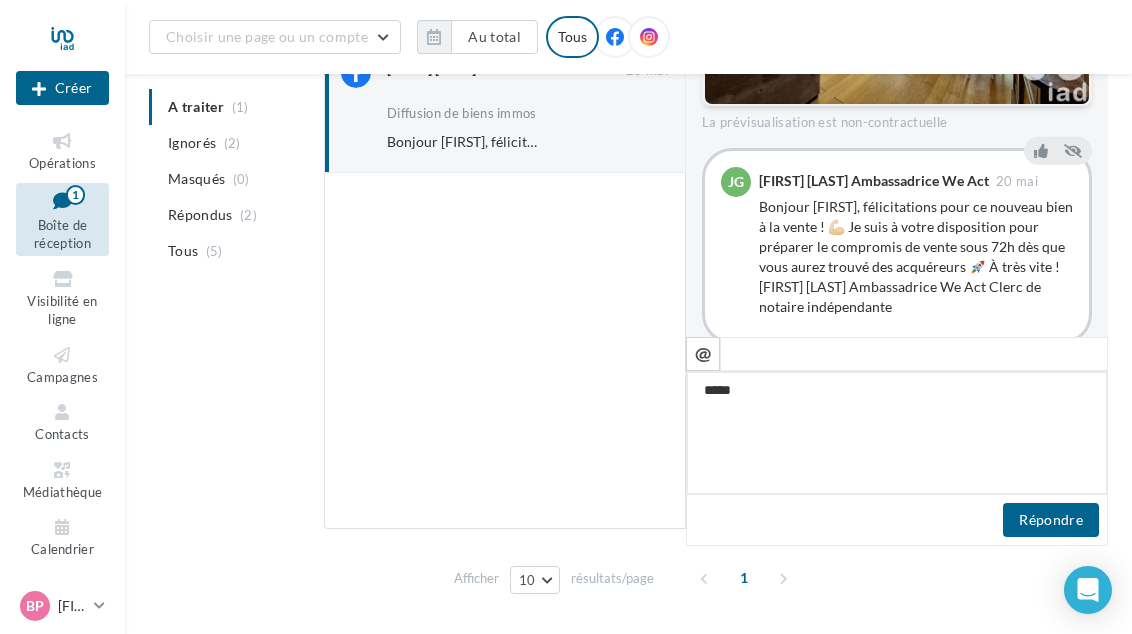 type on "******" 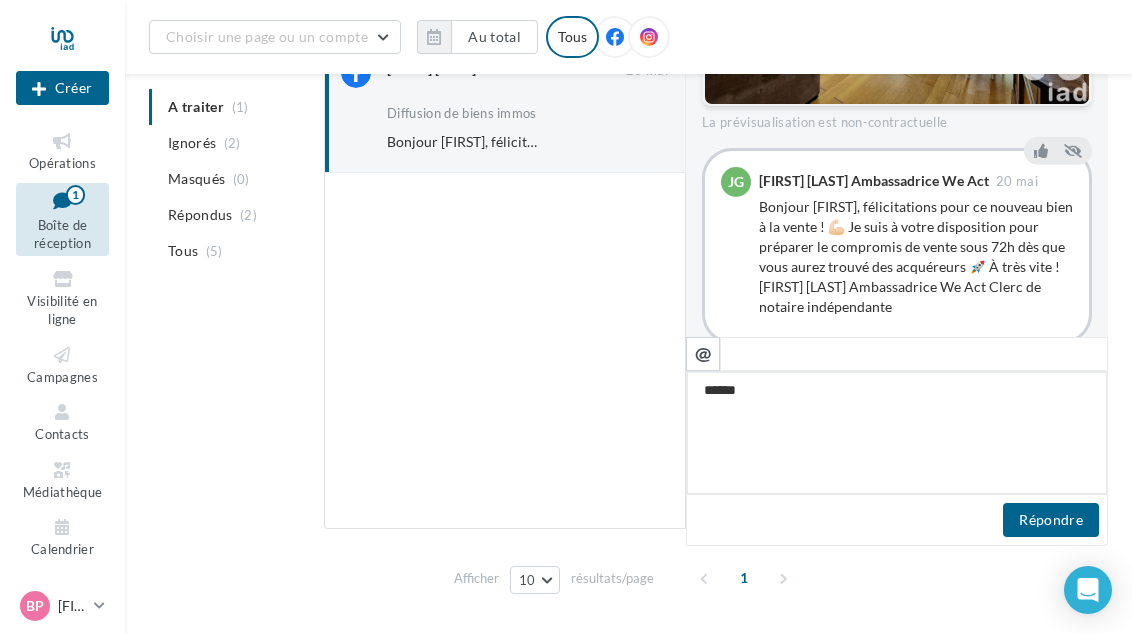 type on "*******" 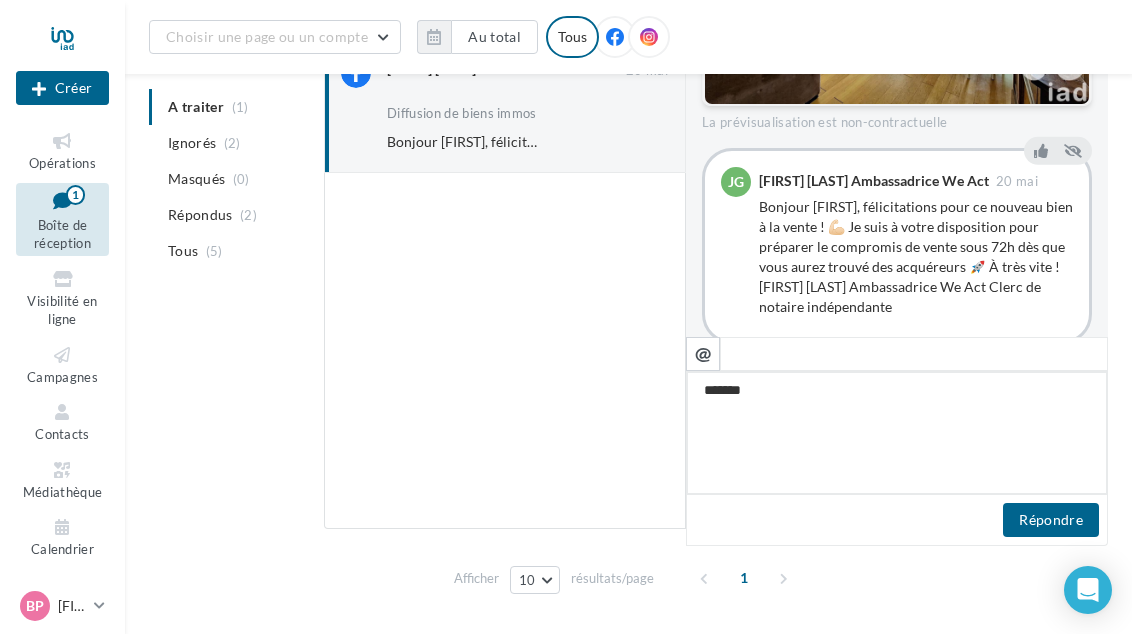 type on "********" 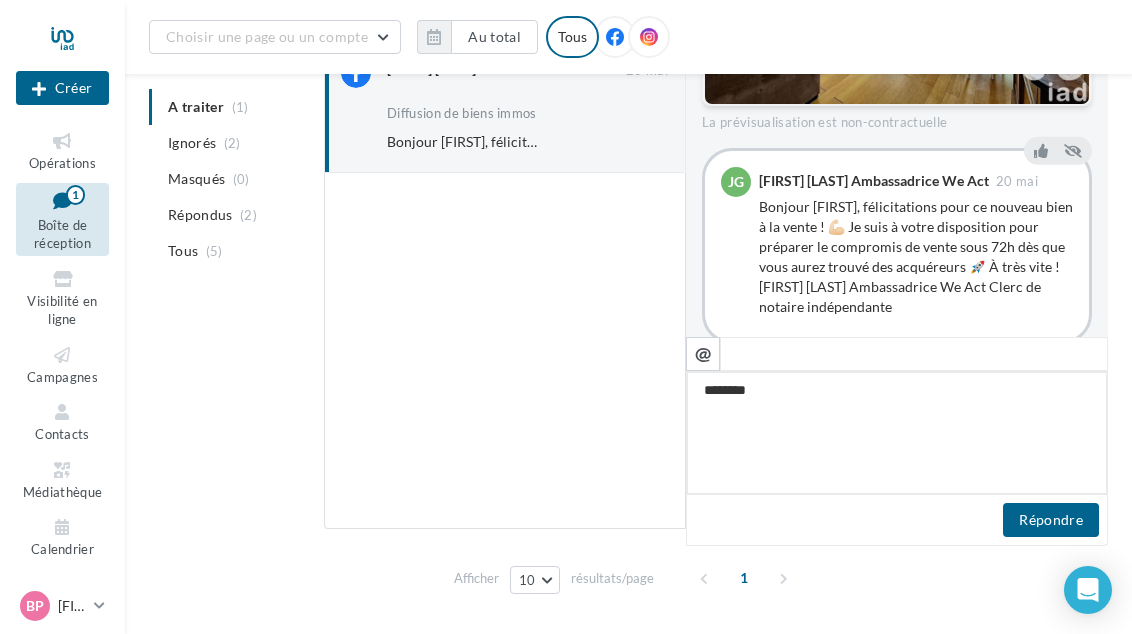 type on "*********" 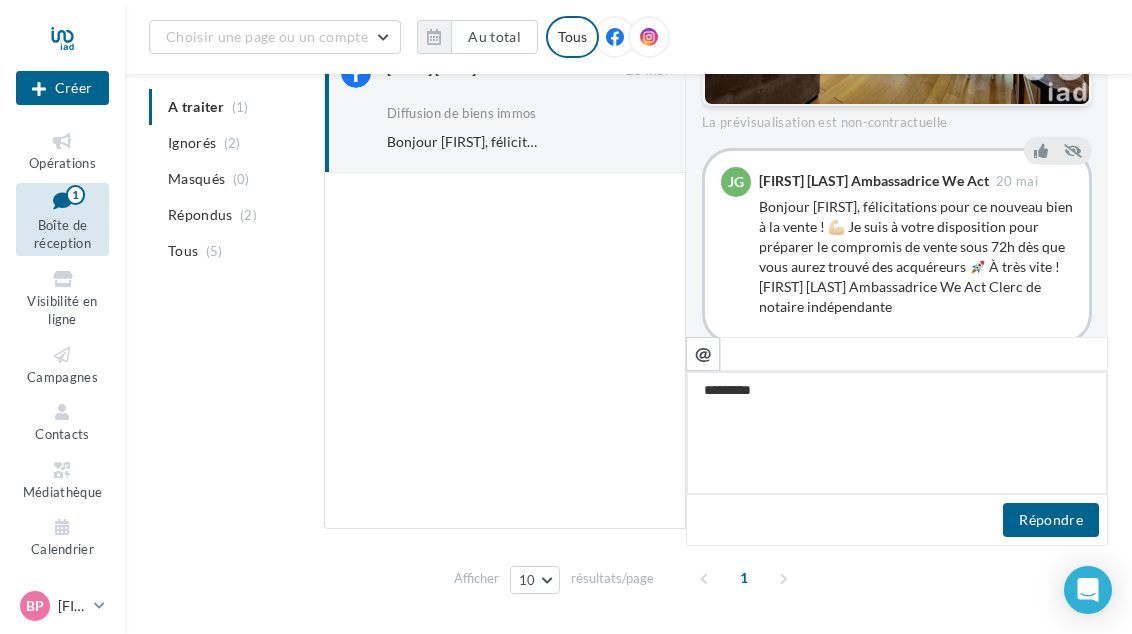 type on "*********" 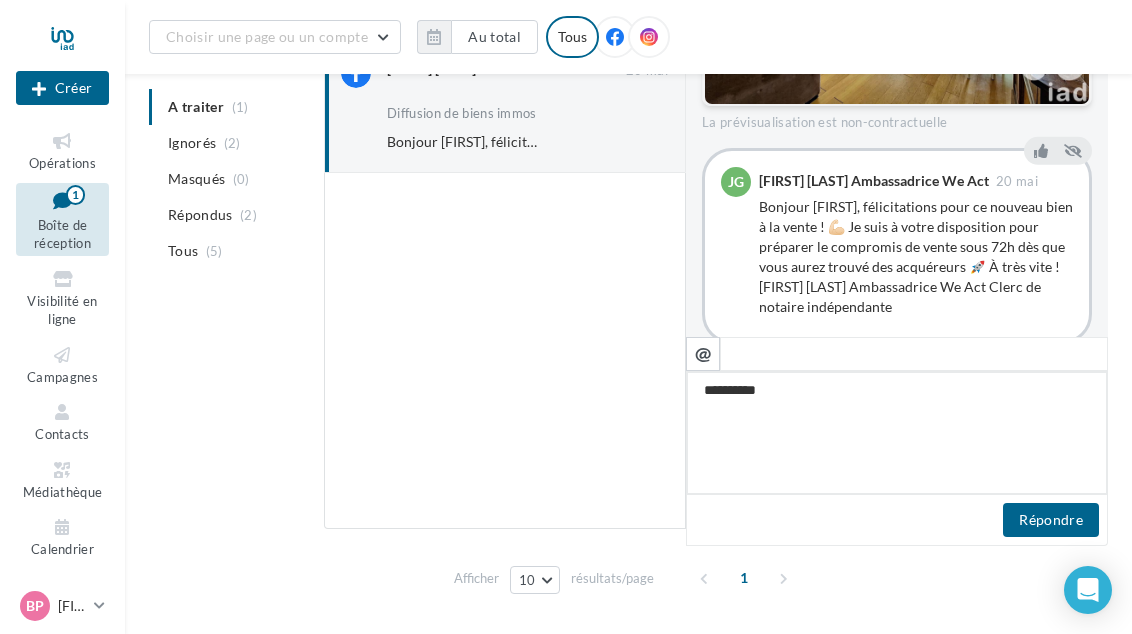 type on "**********" 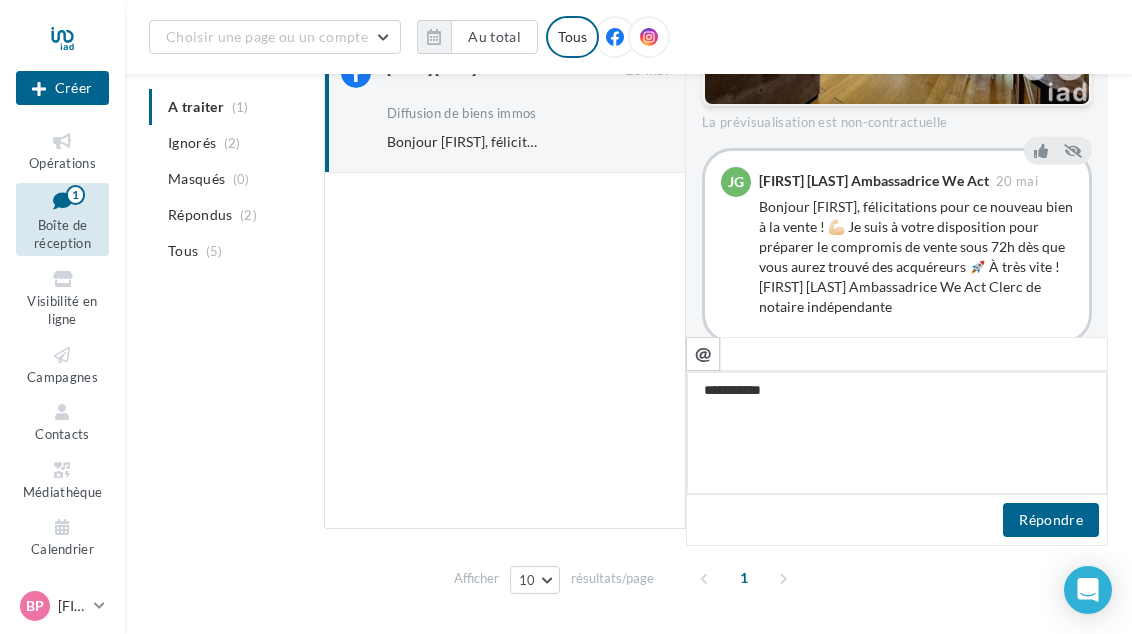 type on "**********" 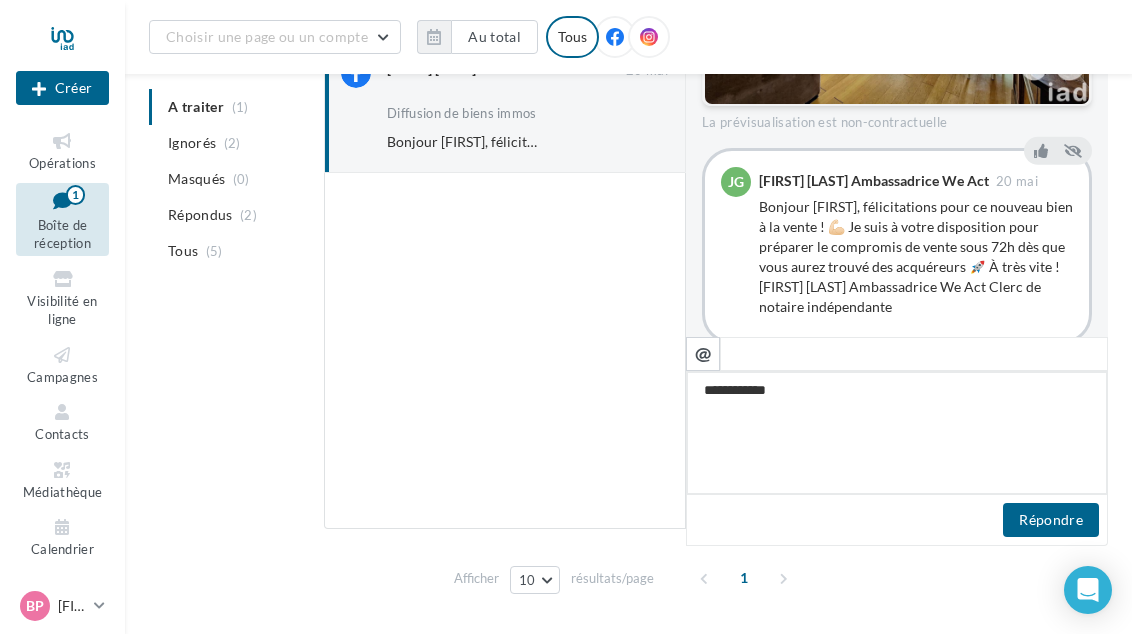 type on "**********" 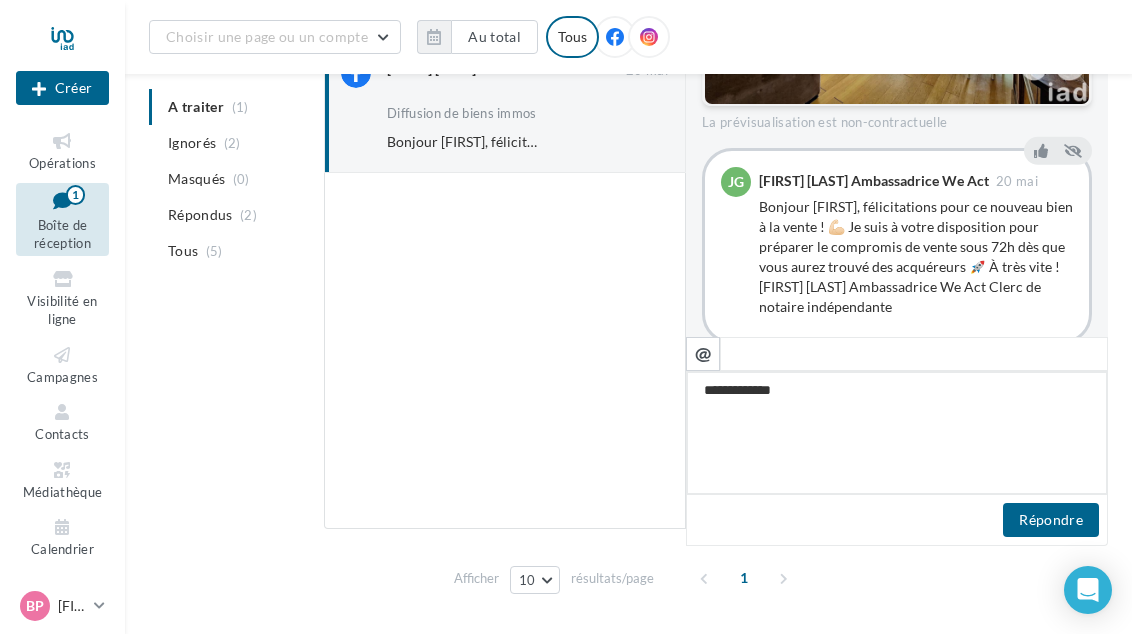 type on "**********" 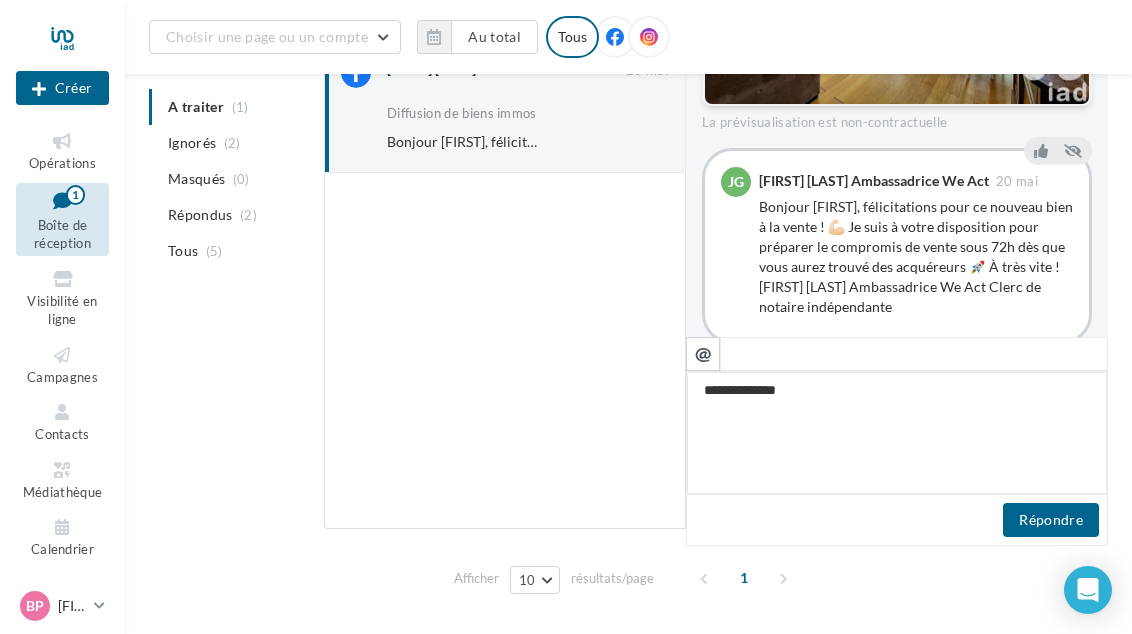 type on "**********" 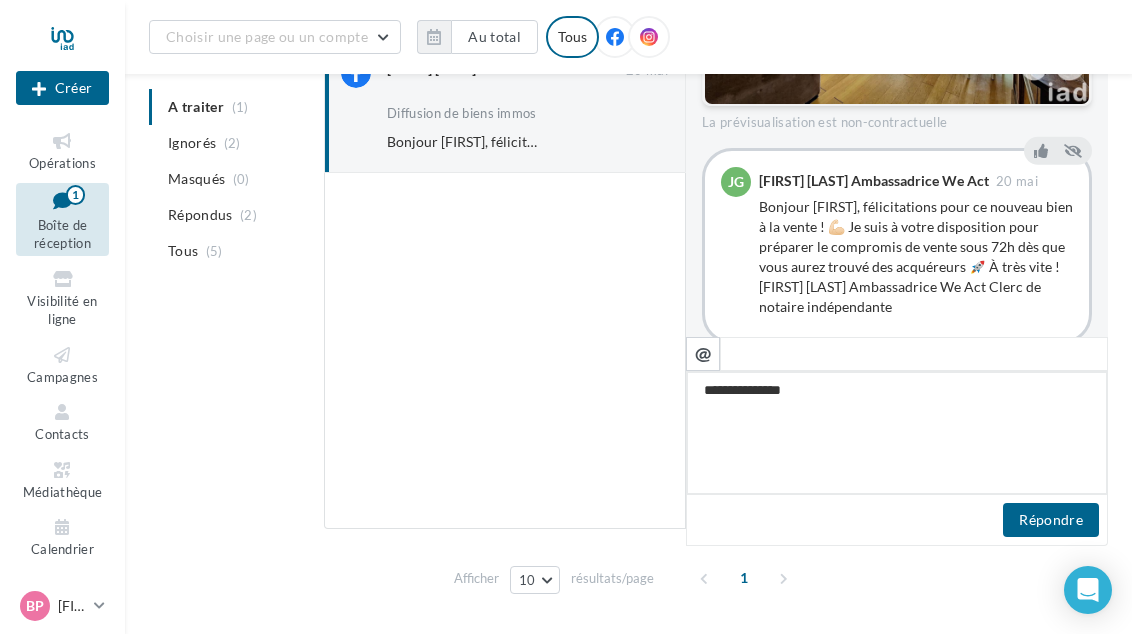 type on "**********" 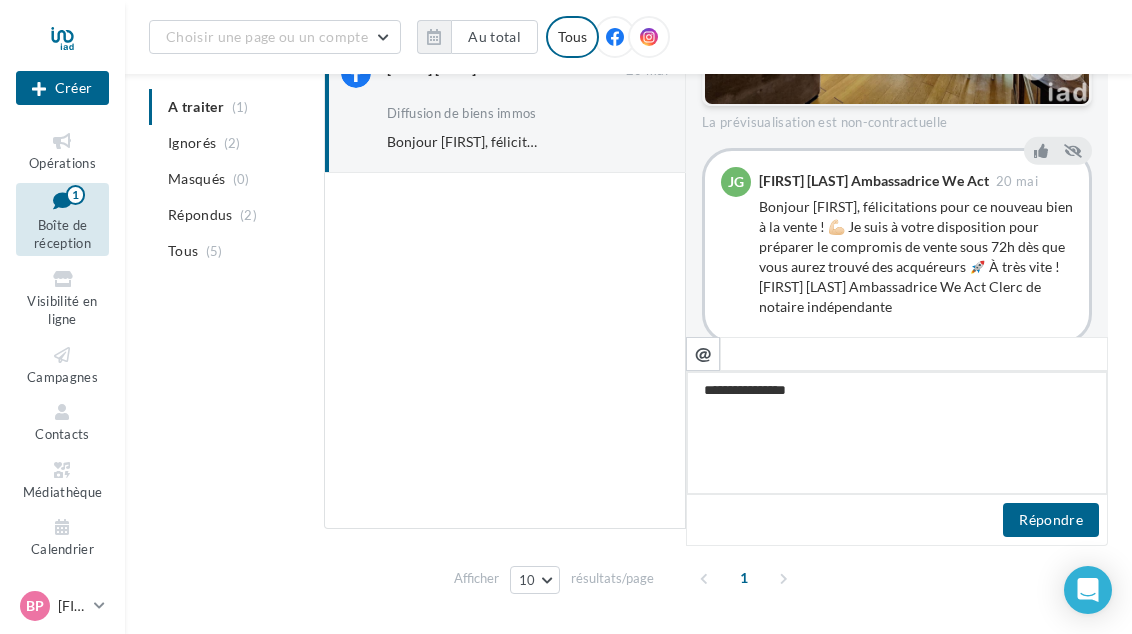 type on "**********" 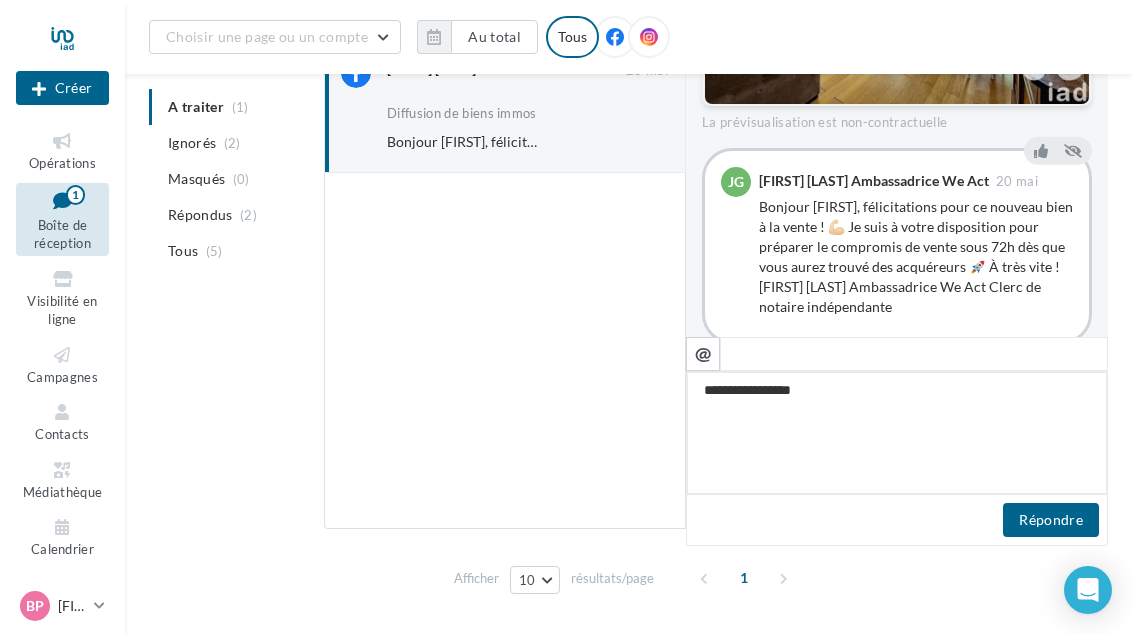 type on "**********" 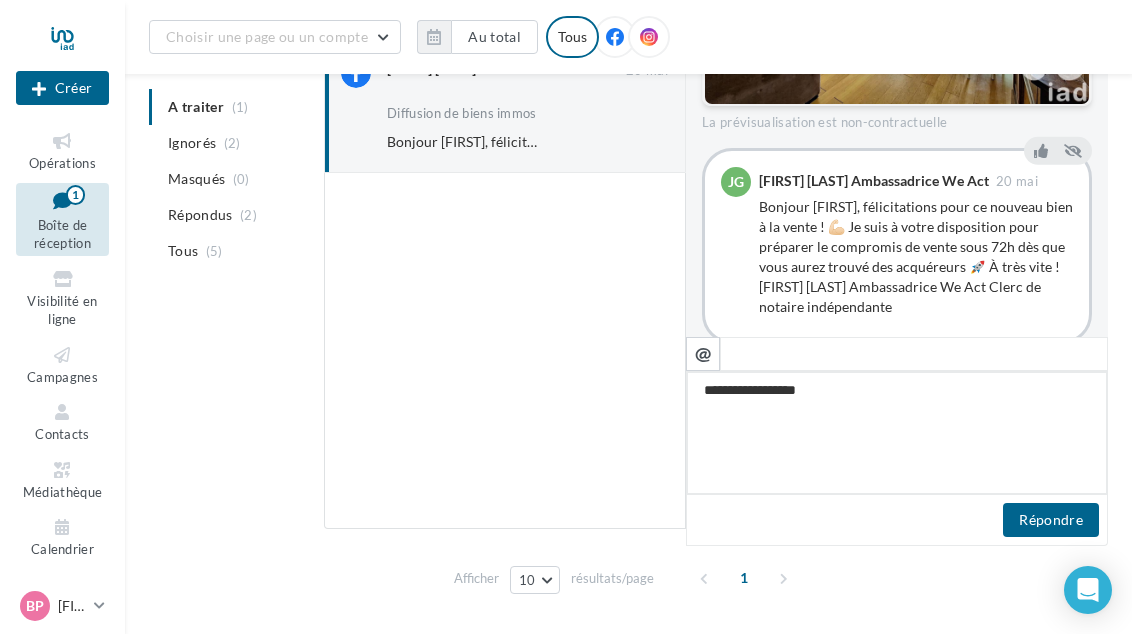 type on "**********" 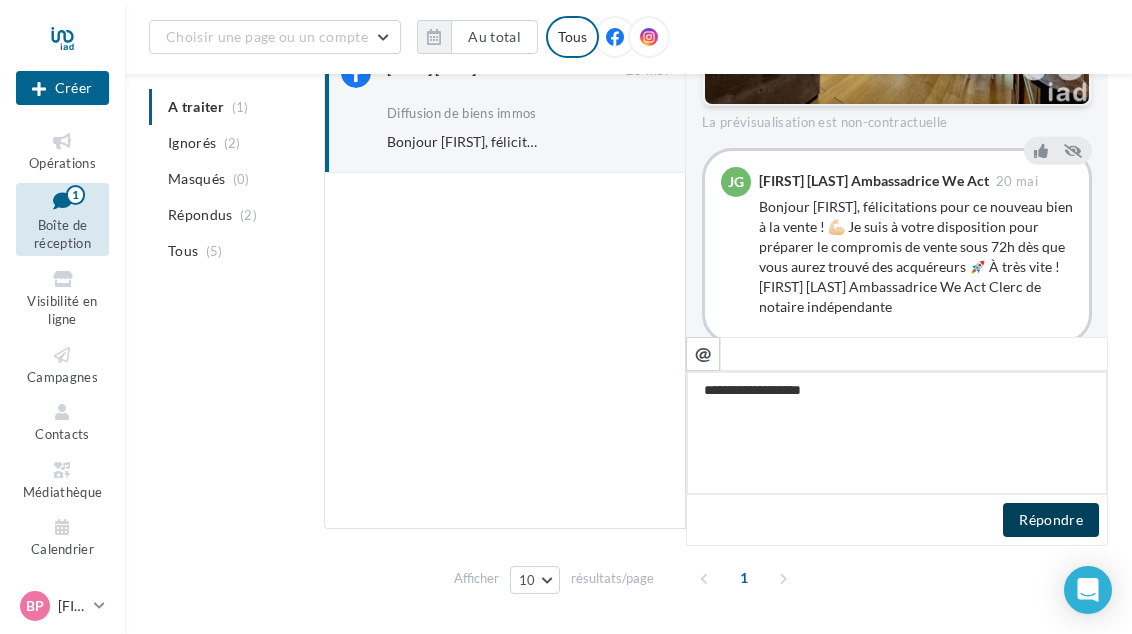 type on "**********" 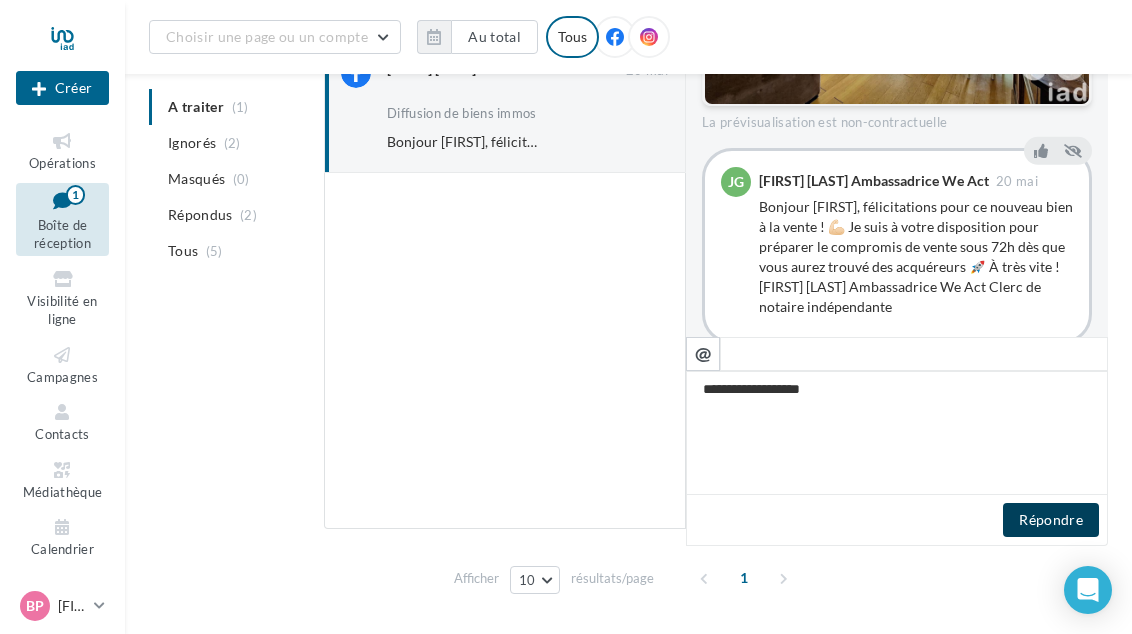 click on "Répondre" at bounding box center (1051, 520) 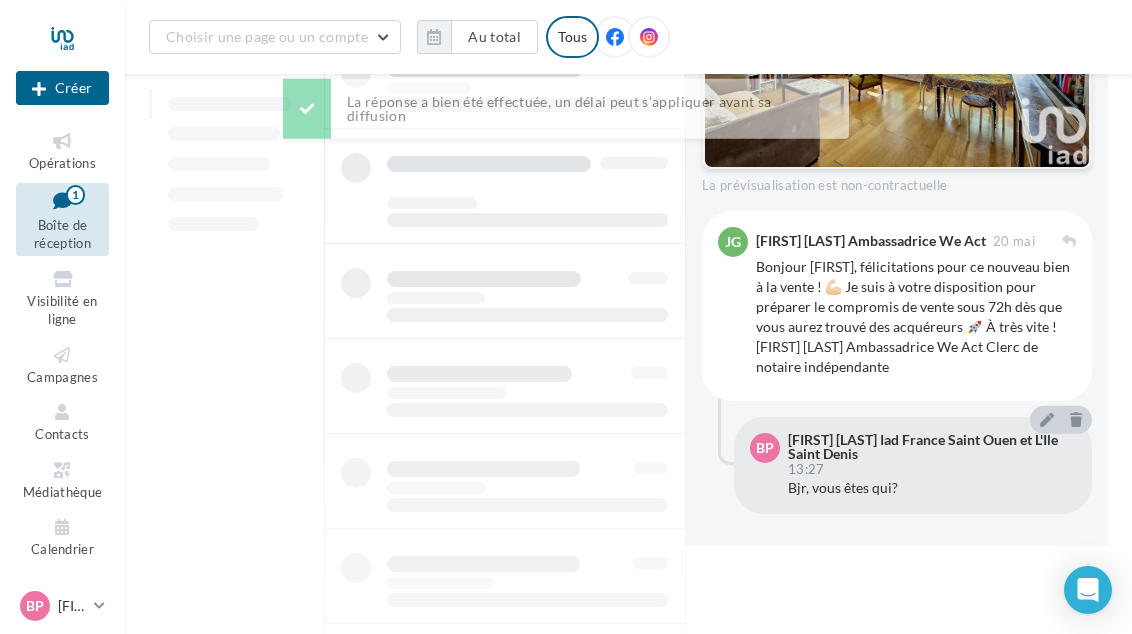 scroll, scrollTop: 1113, scrollLeft: 0, axis: vertical 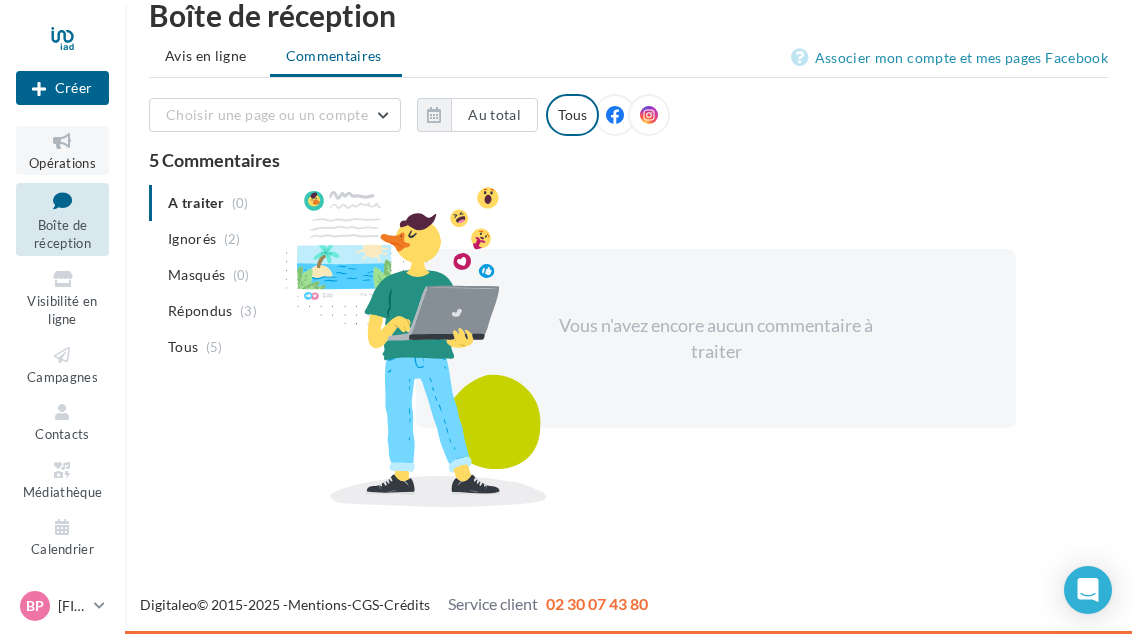 click at bounding box center (62, 141) 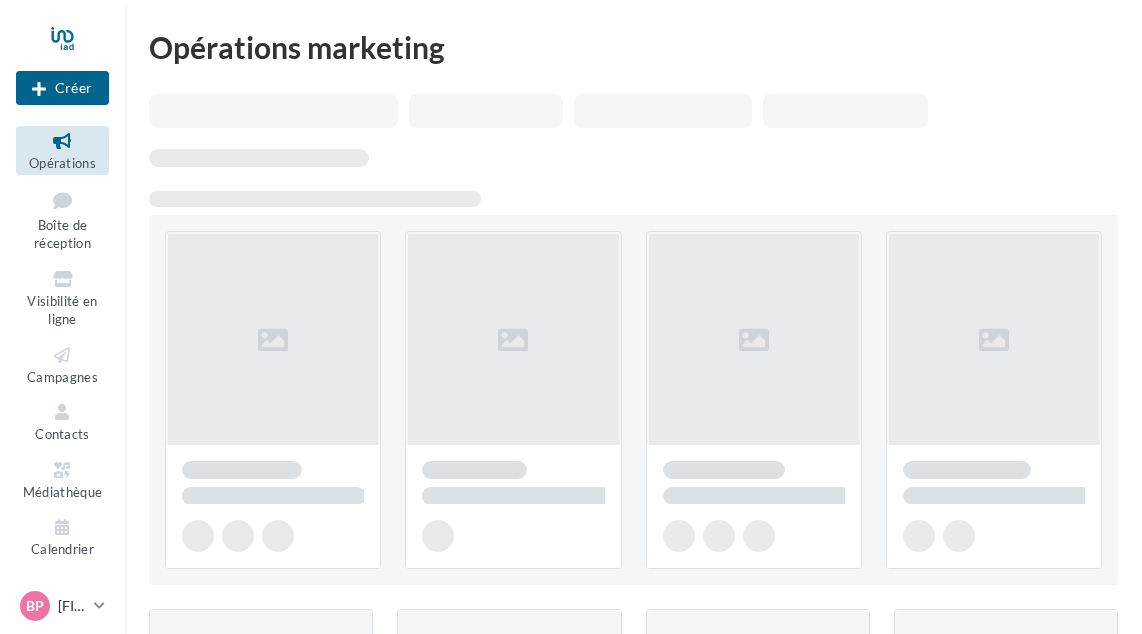 scroll, scrollTop: 0, scrollLeft: 0, axis: both 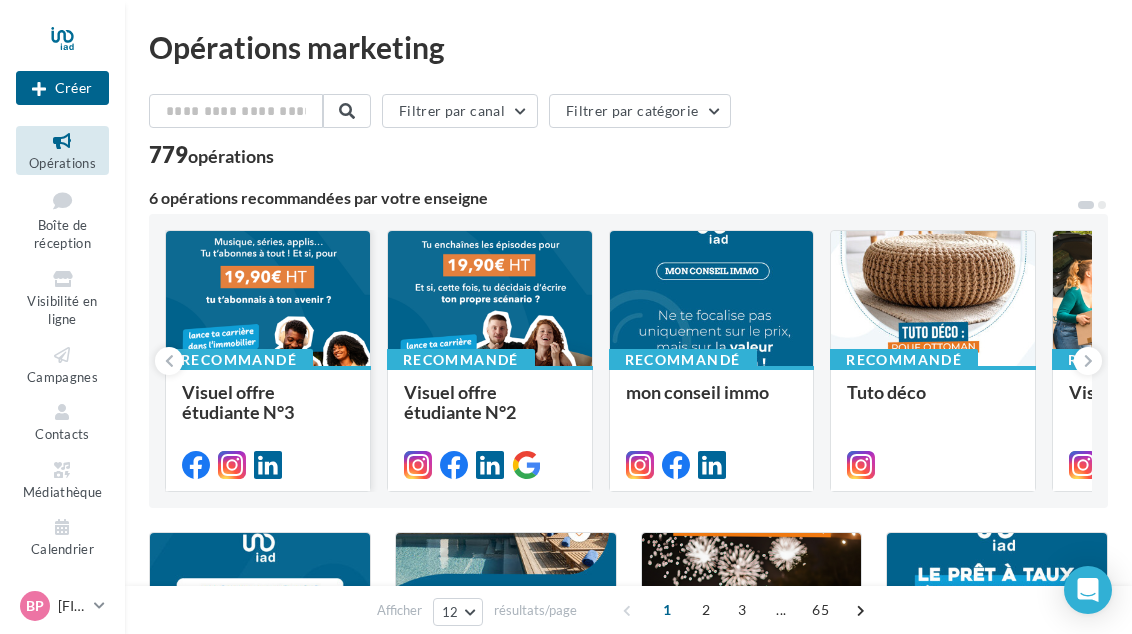 click at bounding box center [268, 299] 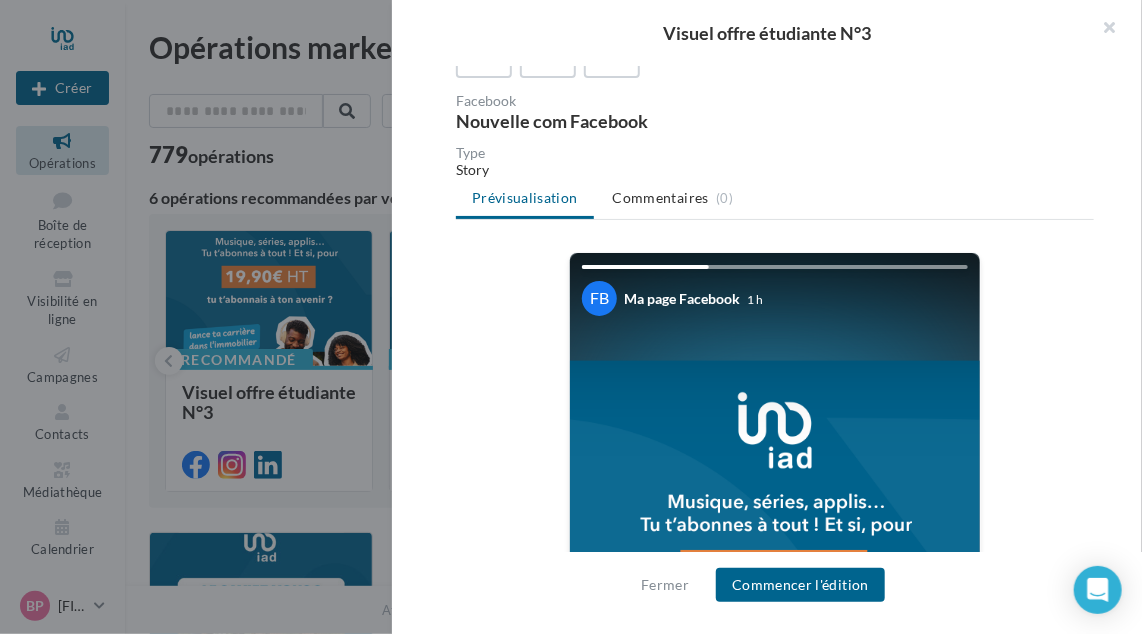 scroll, scrollTop: 200, scrollLeft: 0, axis: vertical 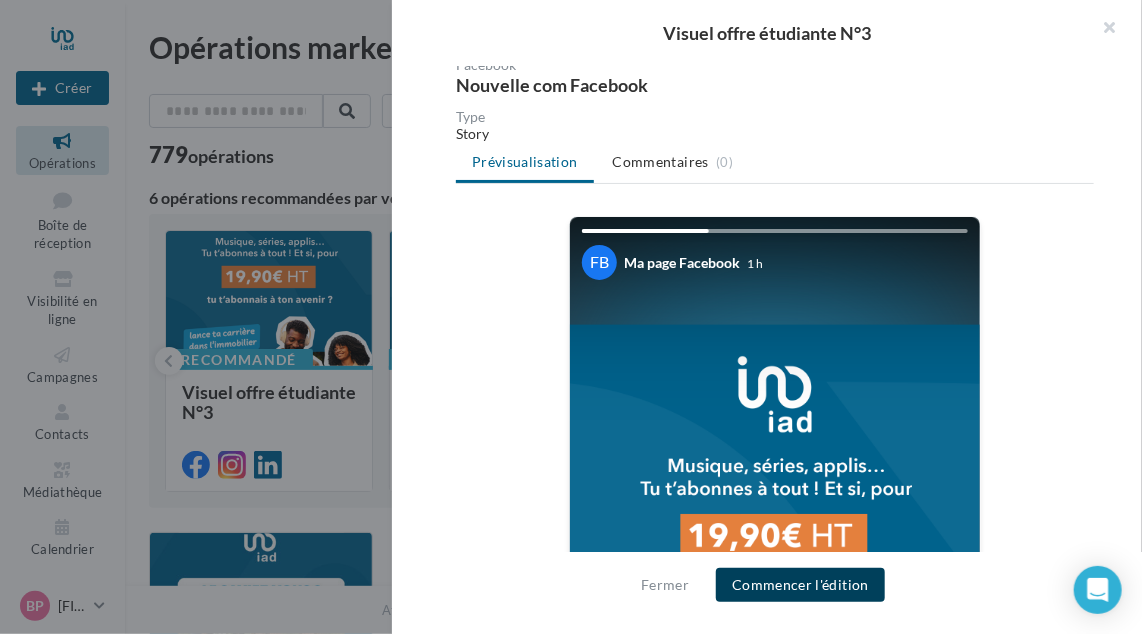 click on "Commencer l'édition" at bounding box center (800, 585) 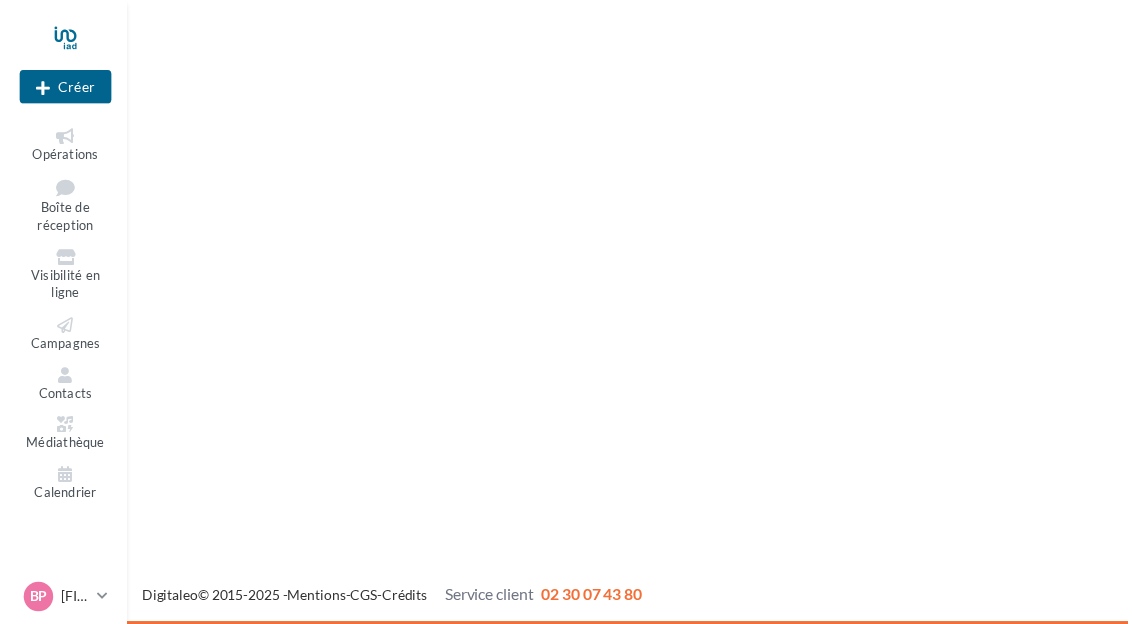 scroll, scrollTop: 0, scrollLeft: 0, axis: both 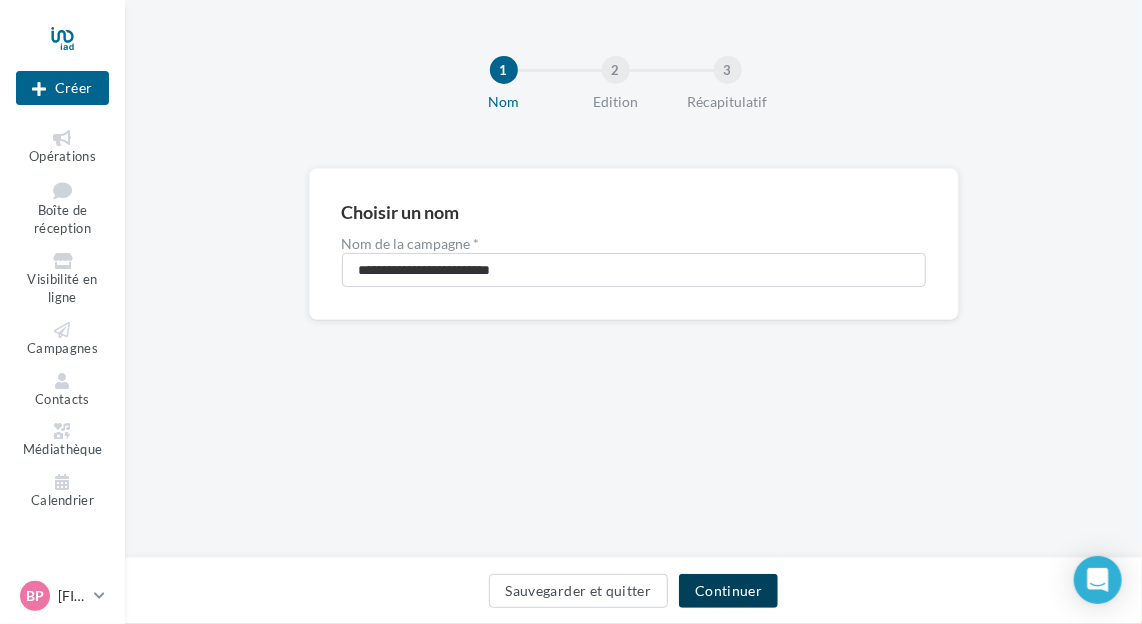 click on "Continuer" at bounding box center (728, 591) 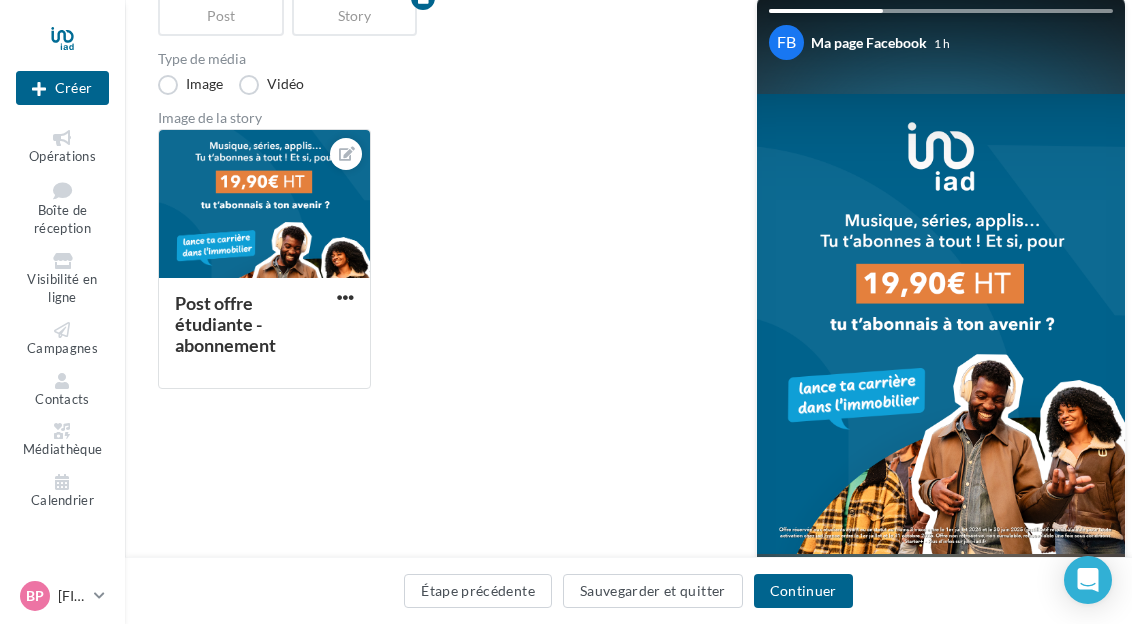 scroll, scrollTop: 380, scrollLeft: 0, axis: vertical 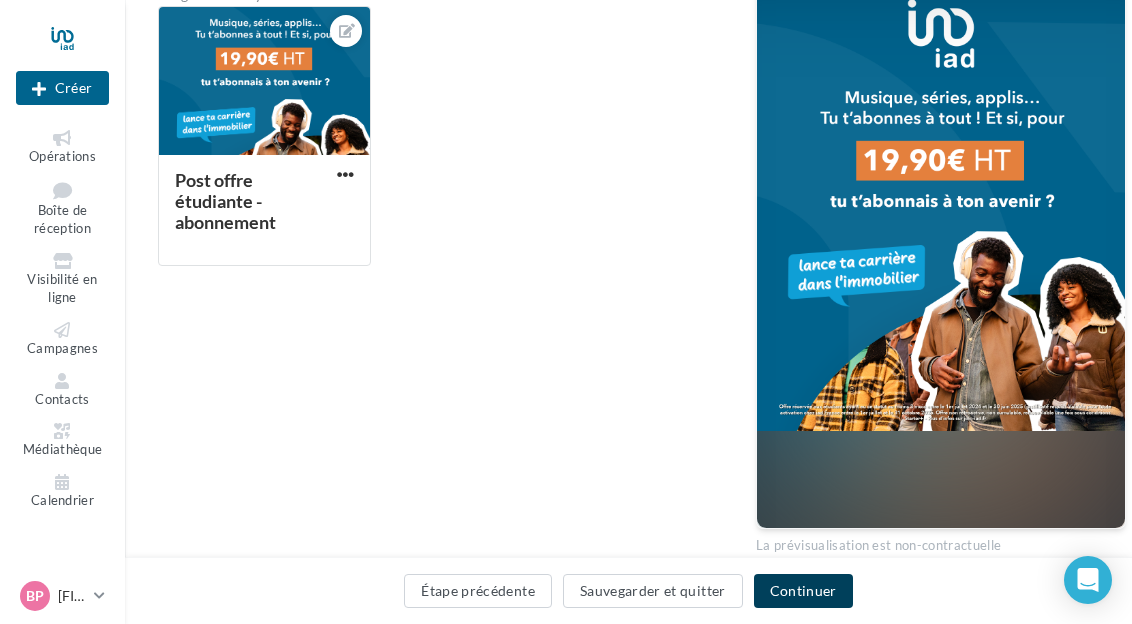 click on "Continuer" at bounding box center [803, 591] 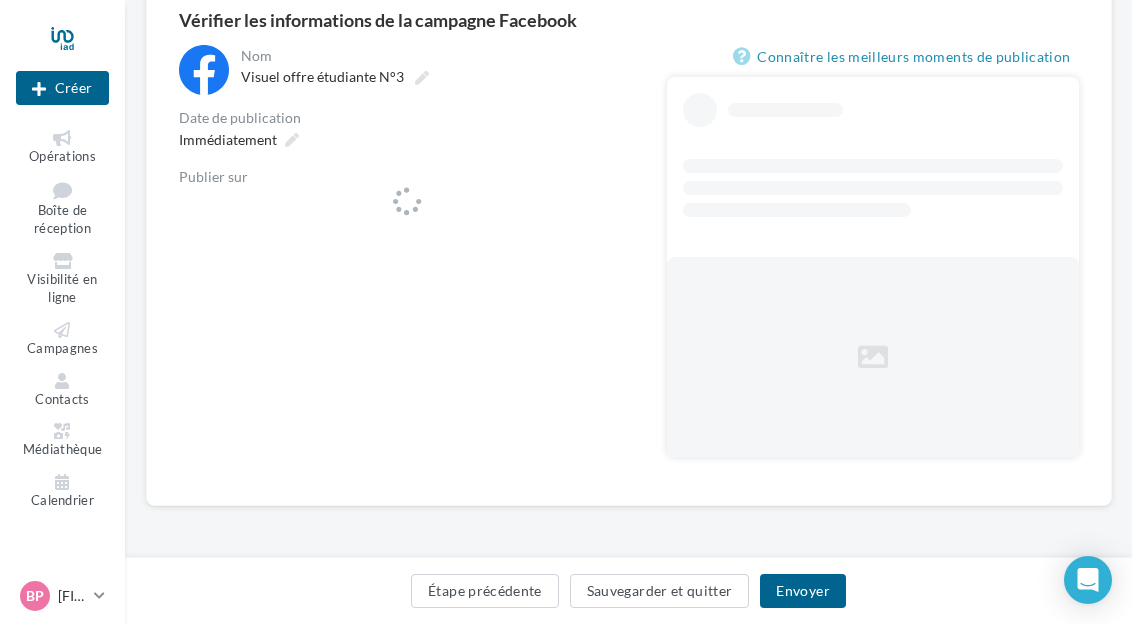 scroll, scrollTop: 189, scrollLeft: 0, axis: vertical 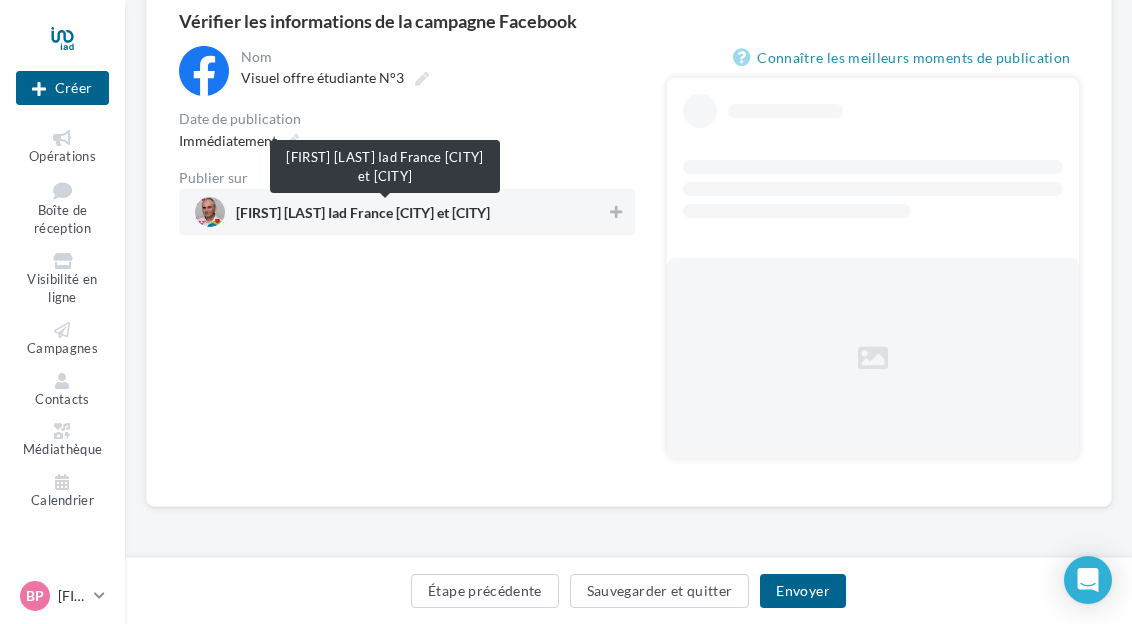 click on "[FIRST] [LAST] Iad France [CITY] et [CITY]" at bounding box center [363, 217] 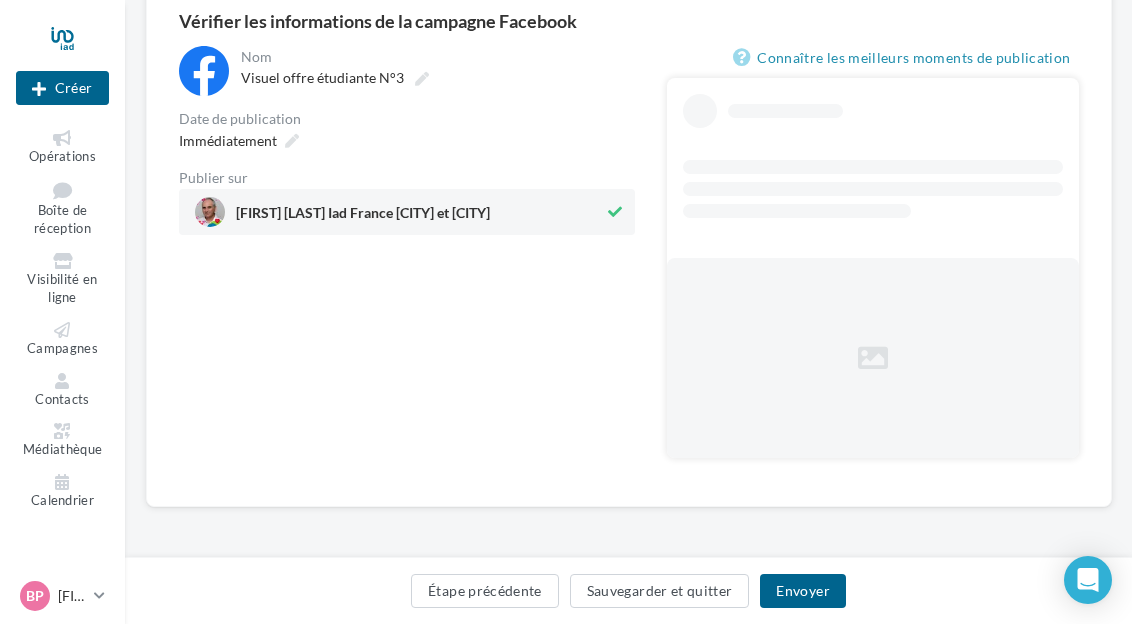 scroll, scrollTop: 0, scrollLeft: 0, axis: both 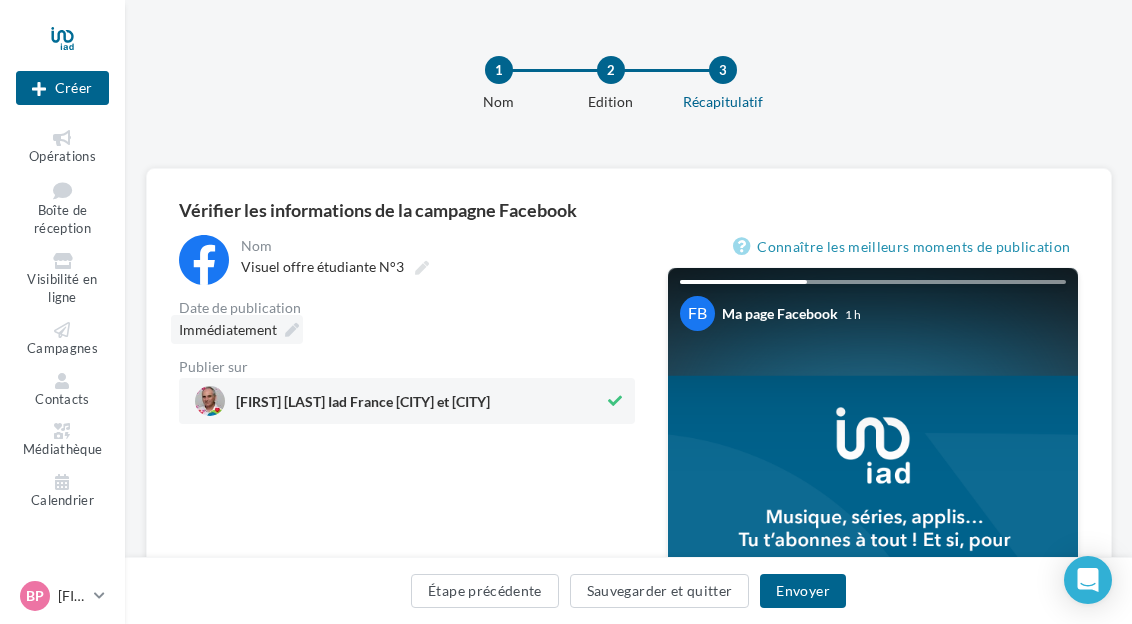 click on "Immédiatement" at bounding box center [228, 329] 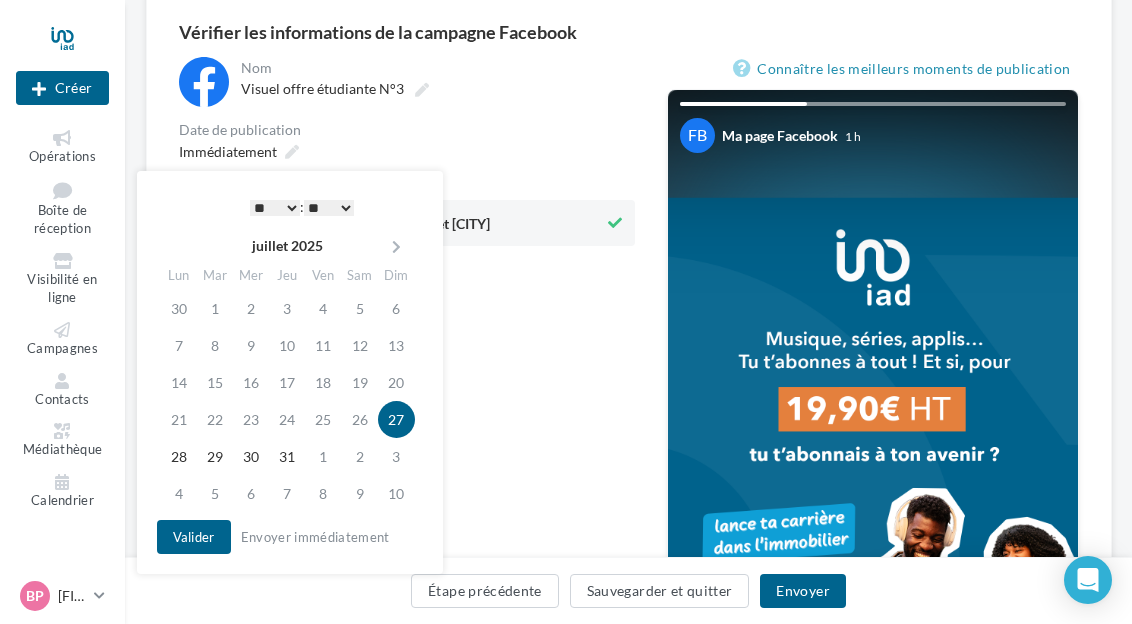 scroll, scrollTop: 200, scrollLeft: 0, axis: vertical 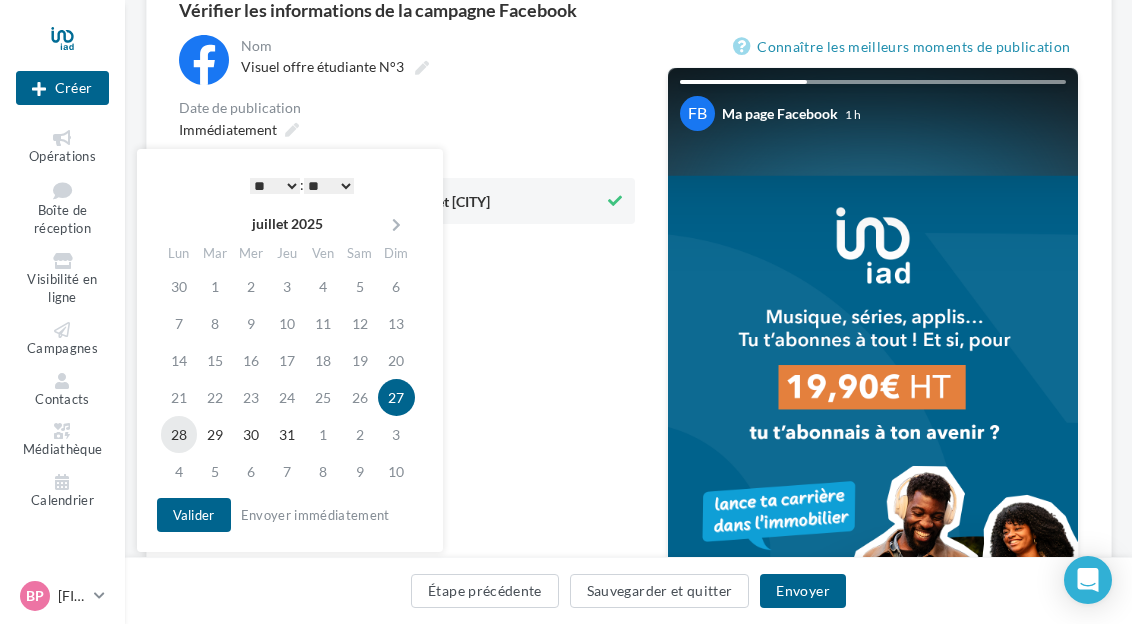 click on "28" at bounding box center (179, 434) 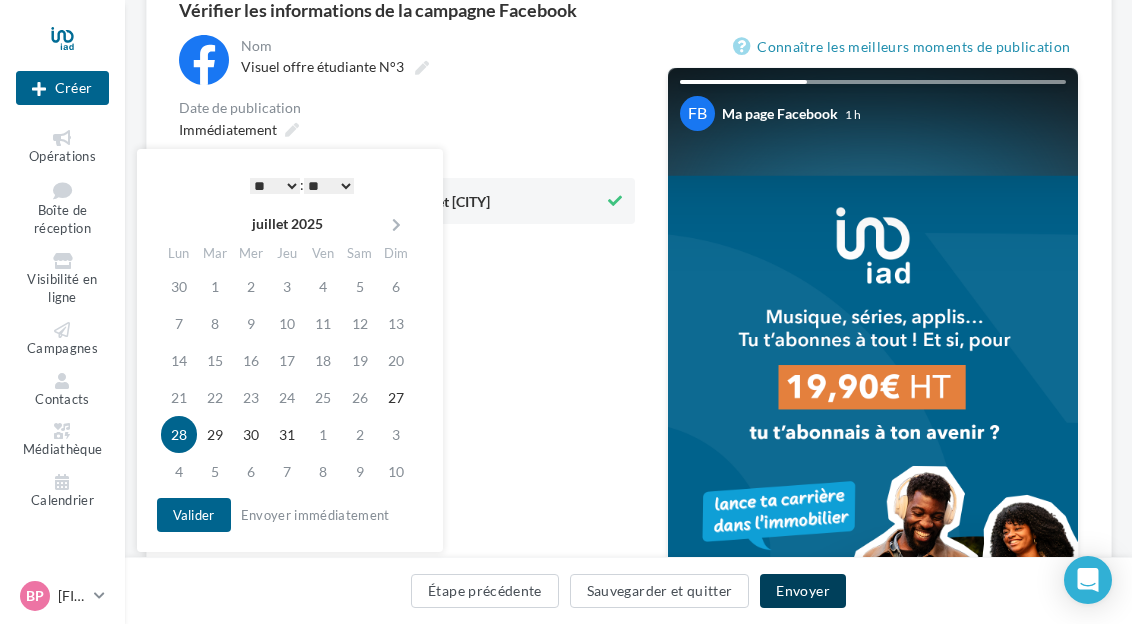 click on "Envoyer" at bounding box center [802, 591] 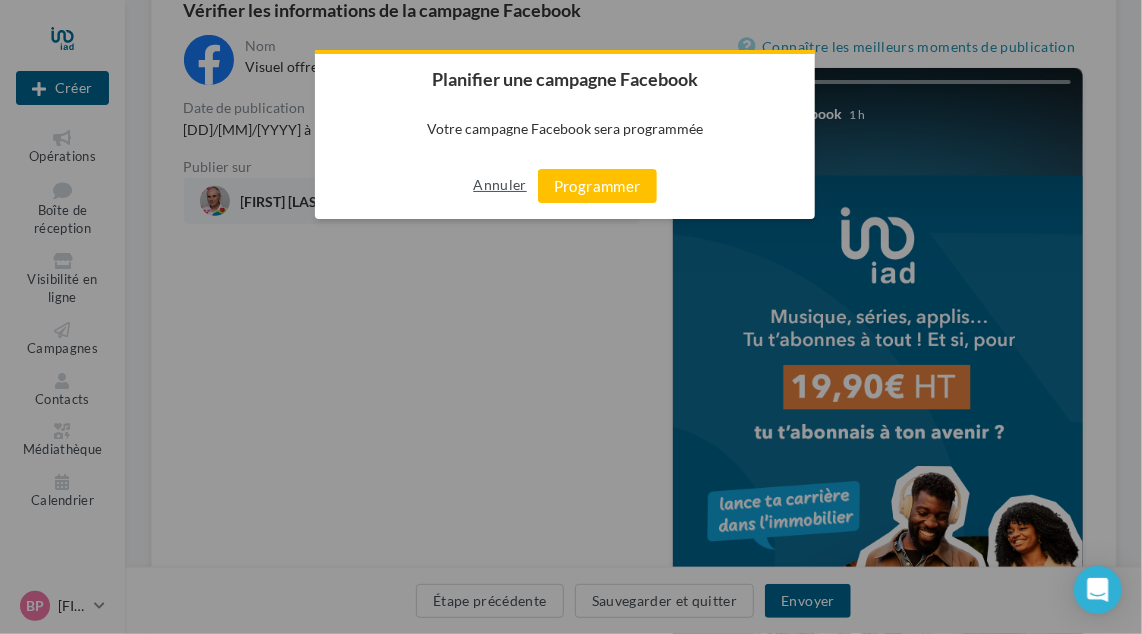click on "Annuler" at bounding box center [499, 185] 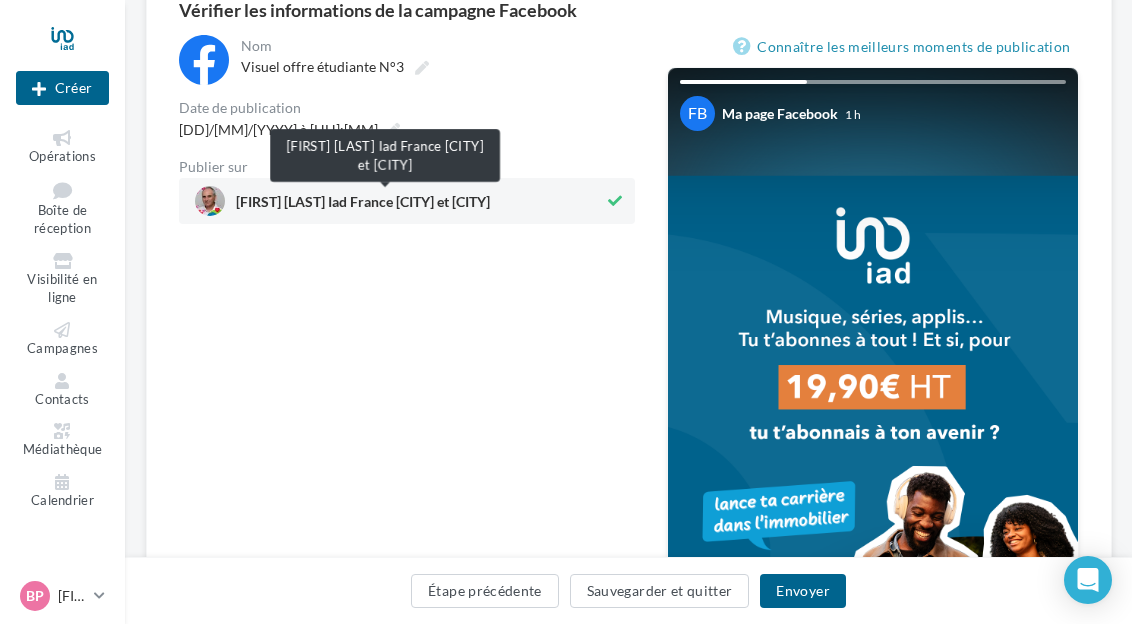 click on "Bruno PAPIN Iad France Saint Ouen et L'Ile Saint Denis" at bounding box center (363, 206) 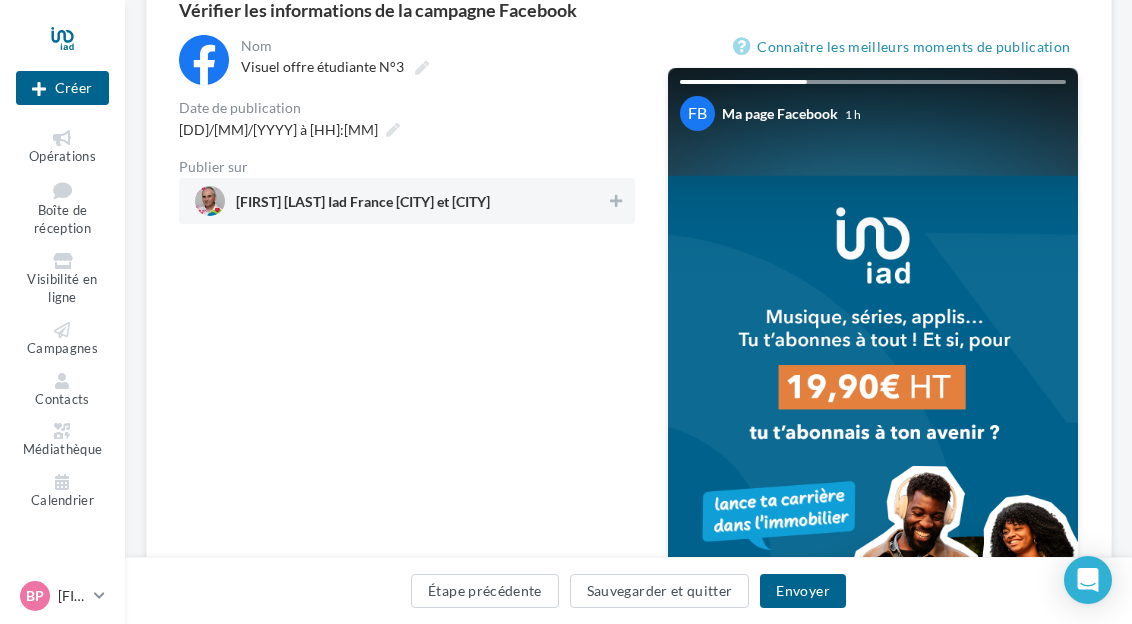 click on "Bruno PAPIN Iad France Saint Ouen et L'Ile Saint Denis" at bounding box center [363, 206] 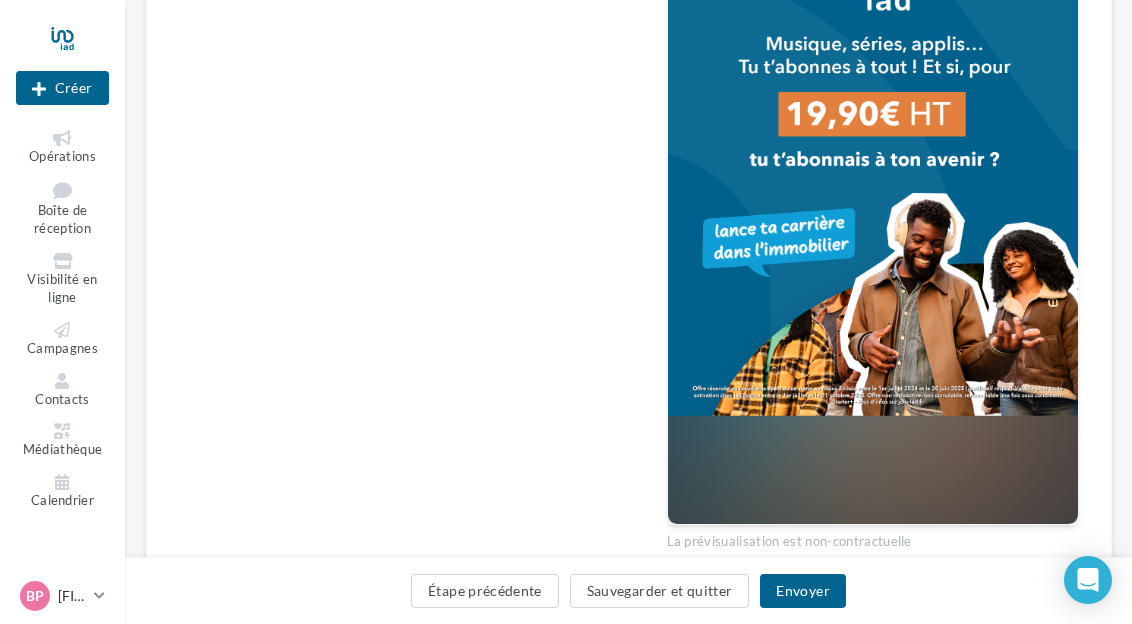 scroll, scrollTop: 550, scrollLeft: 0, axis: vertical 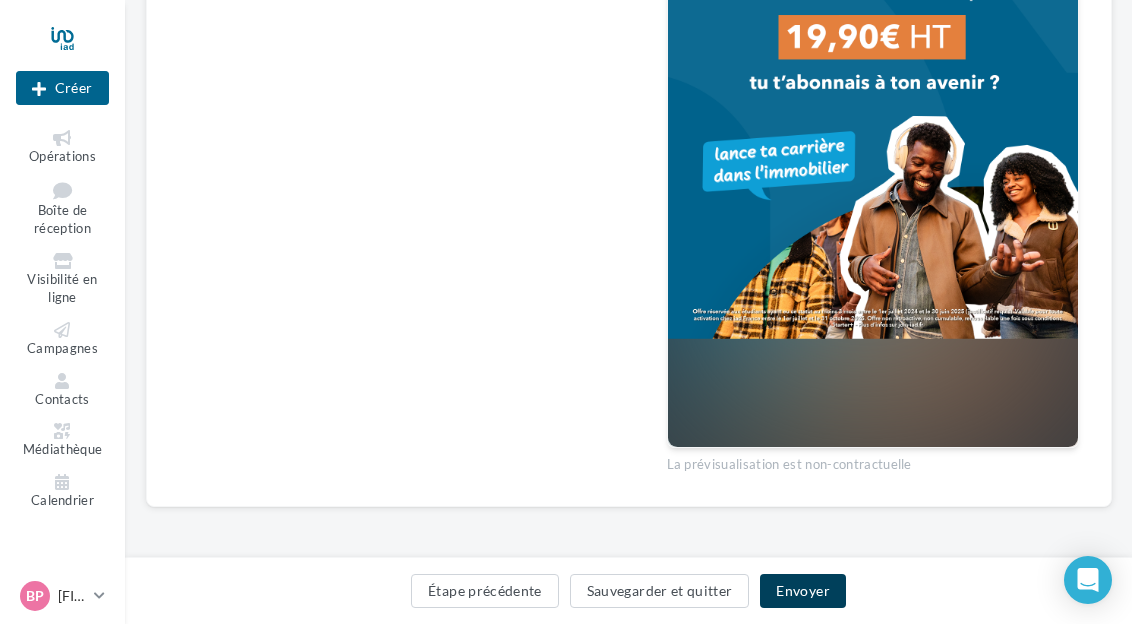 click on "Envoyer" at bounding box center [802, 591] 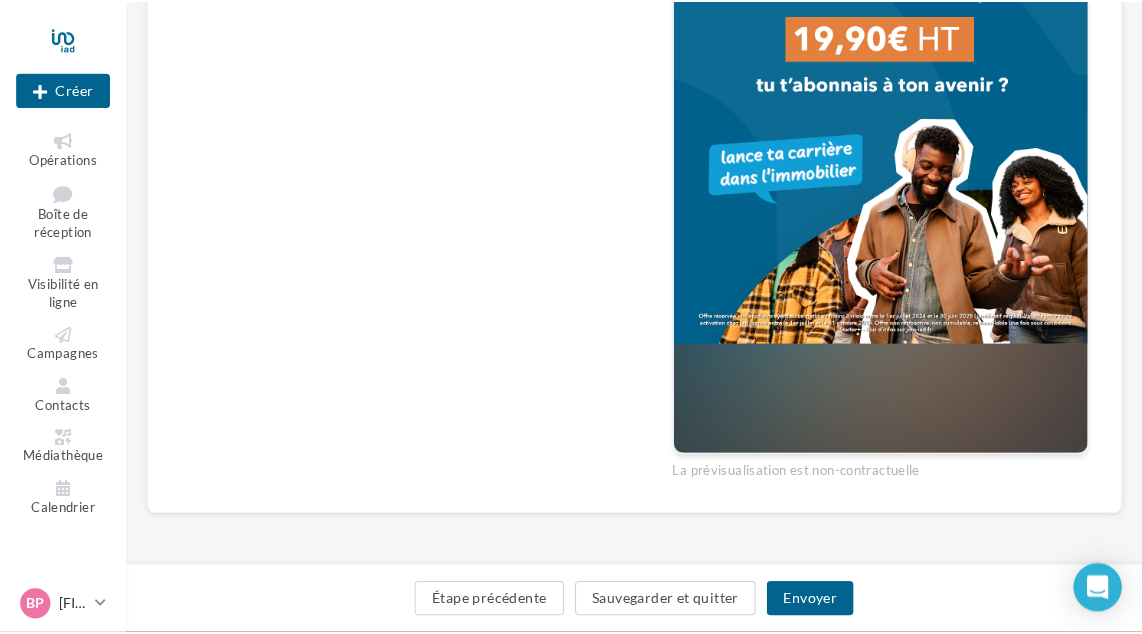 scroll, scrollTop: 540, scrollLeft: 0, axis: vertical 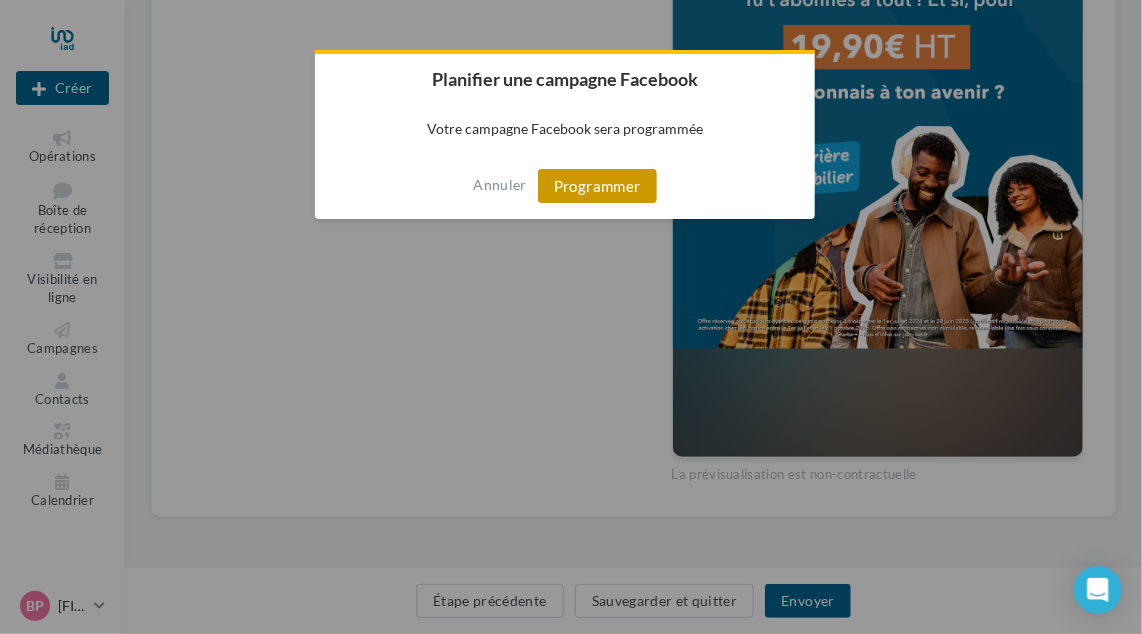 click on "Programmer" at bounding box center [597, 186] 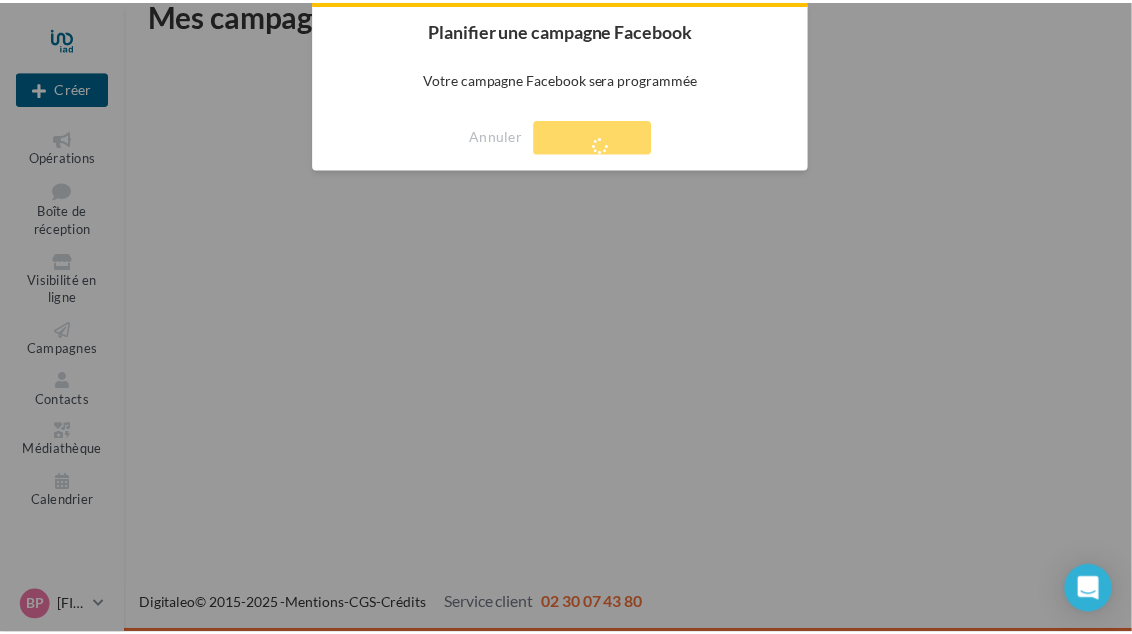 scroll, scrollTop: 32, scrollLeft: 0, axis: vertical 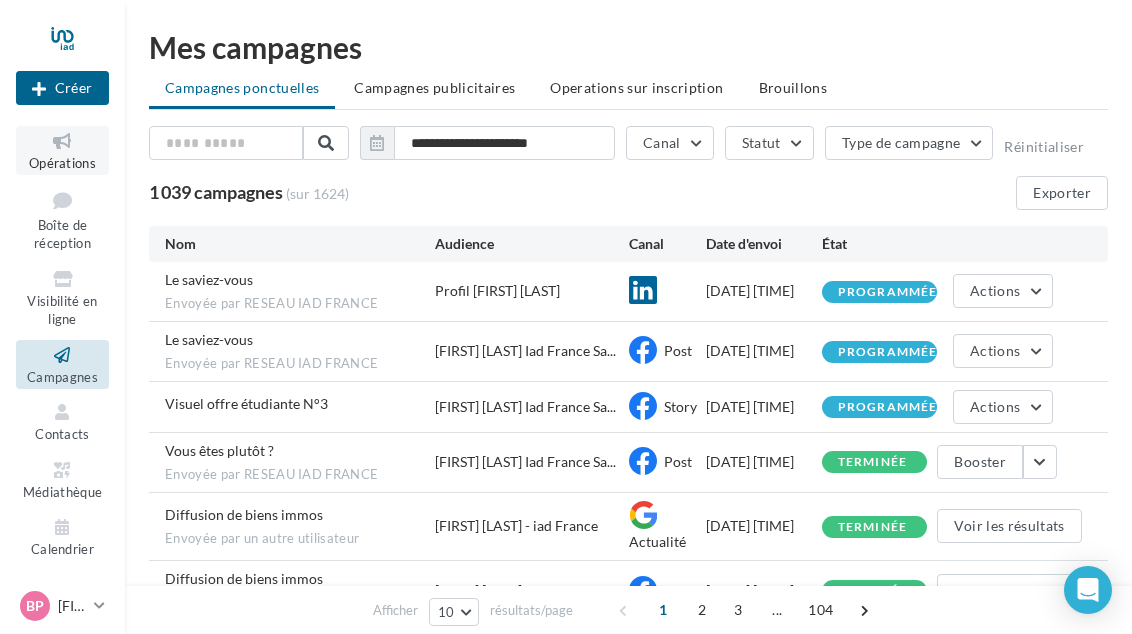 click at bounding box center [62, 141] 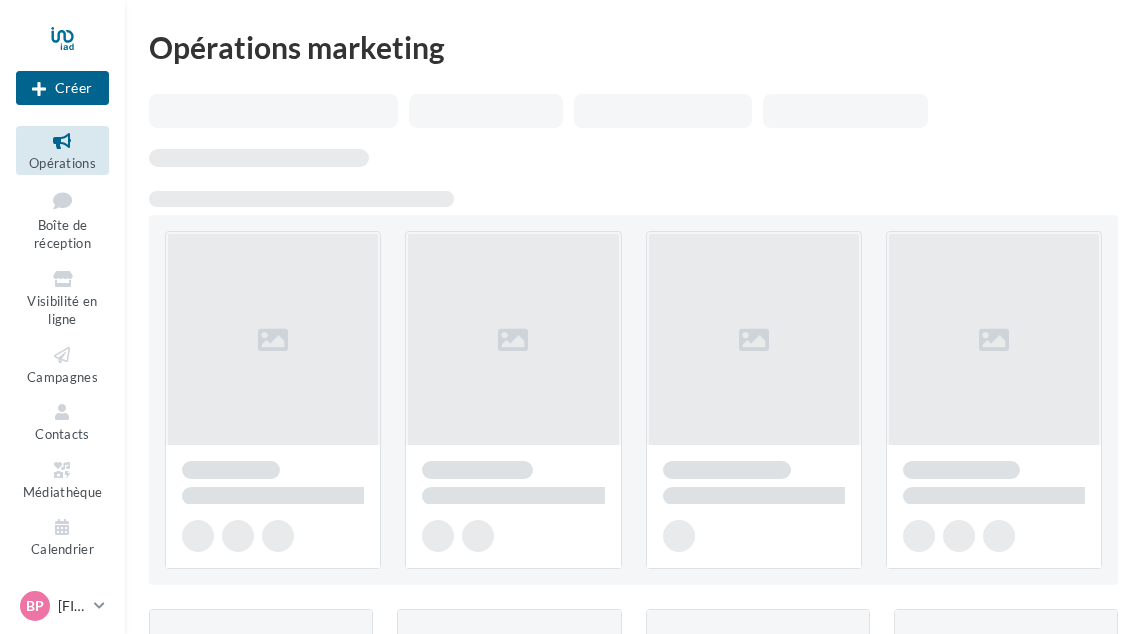scroll, scrollTop: 0, scrollLeft: 0, axis: both 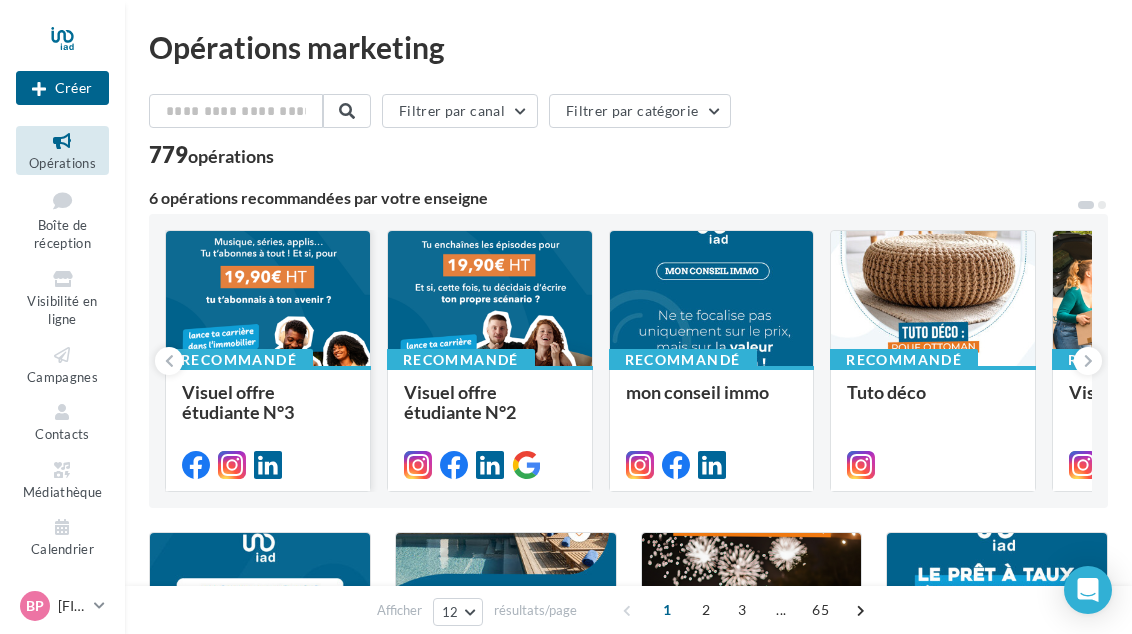 click at bounding box center [268, 299] 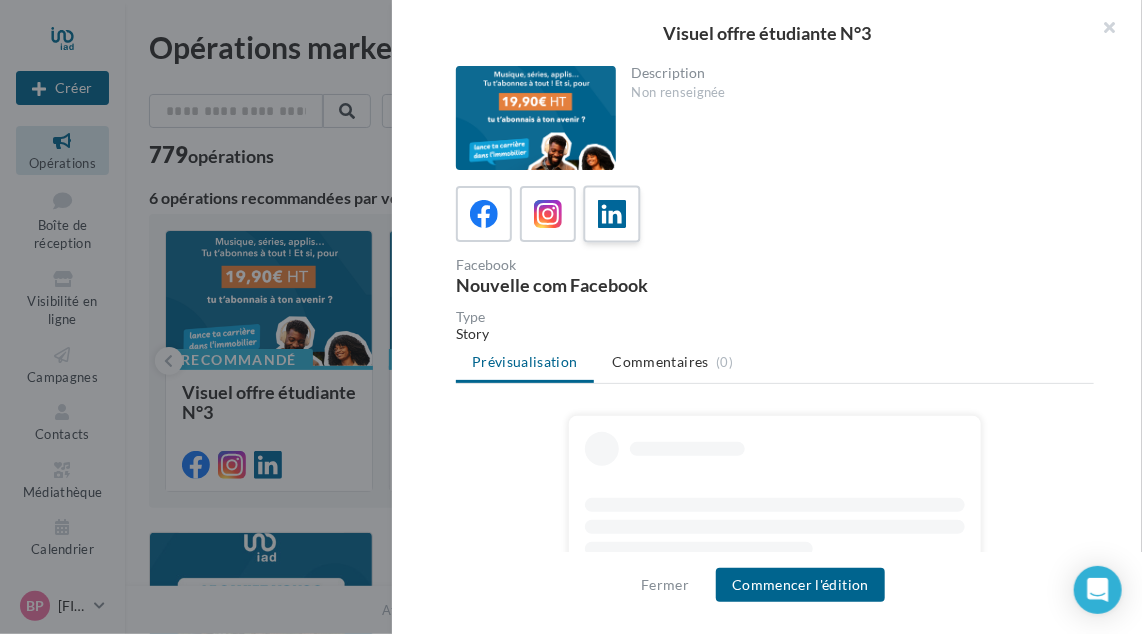 click at bounding box center [612, 214] 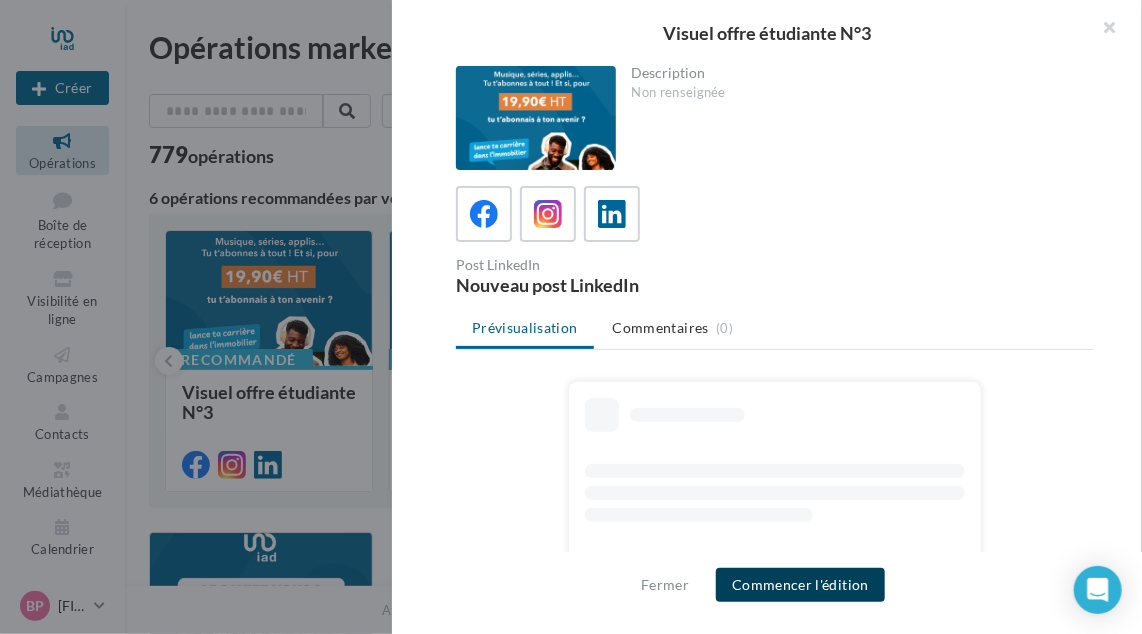 click on "Commencer l'édition" at bounding box center [800, 585] 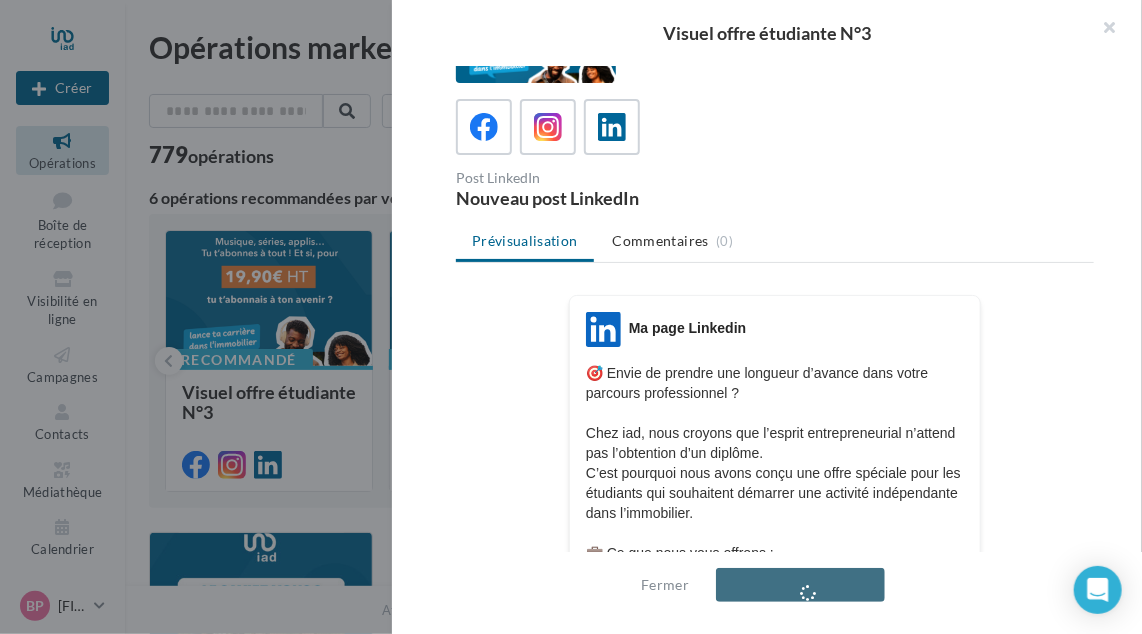 scroll, scrollTop: 296, scrollLeft: 0, axis: vertical 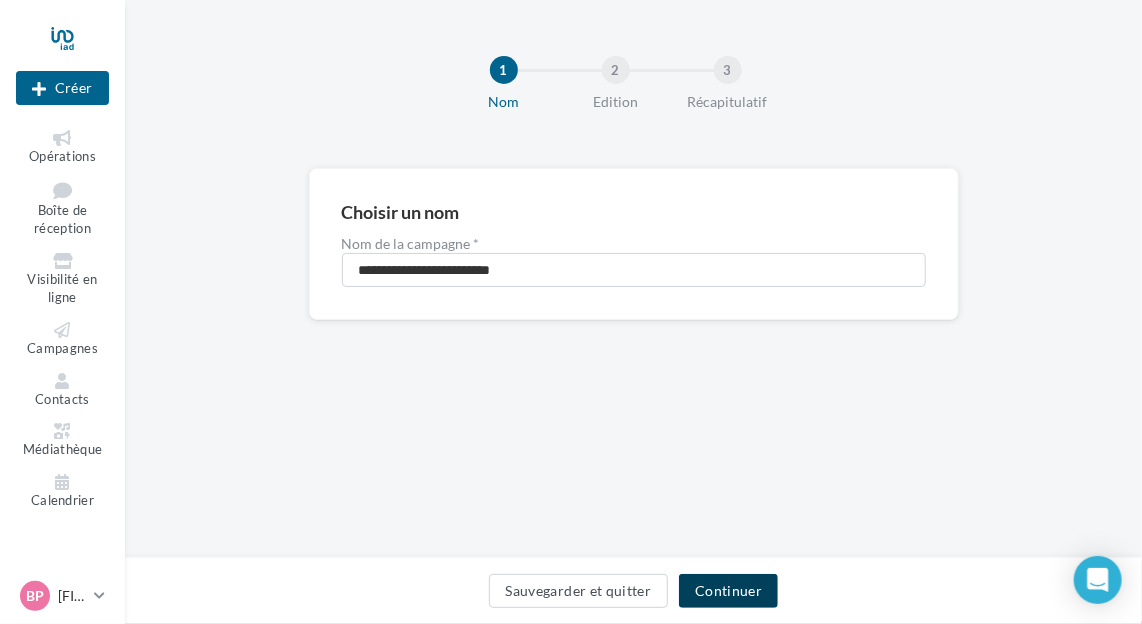 drag, startPoint x: 712, startPoint y: 584, endPoint x: 712, endPoint y: 561, distance: 23 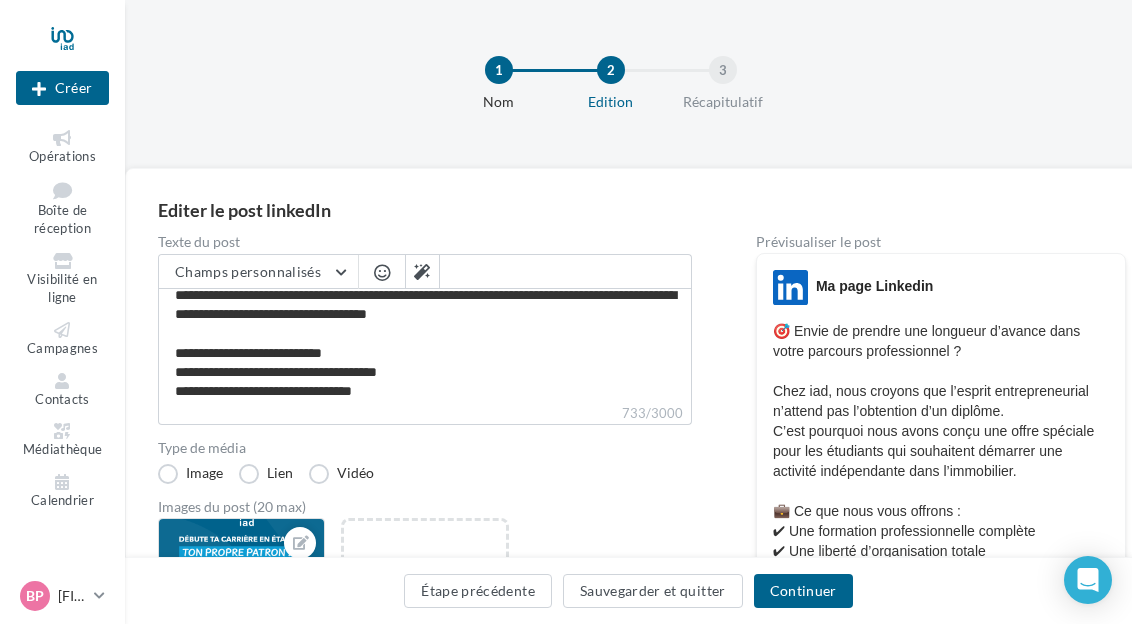 scroll, scrollTop: 200, scrollLeft: 0, axis: vertical 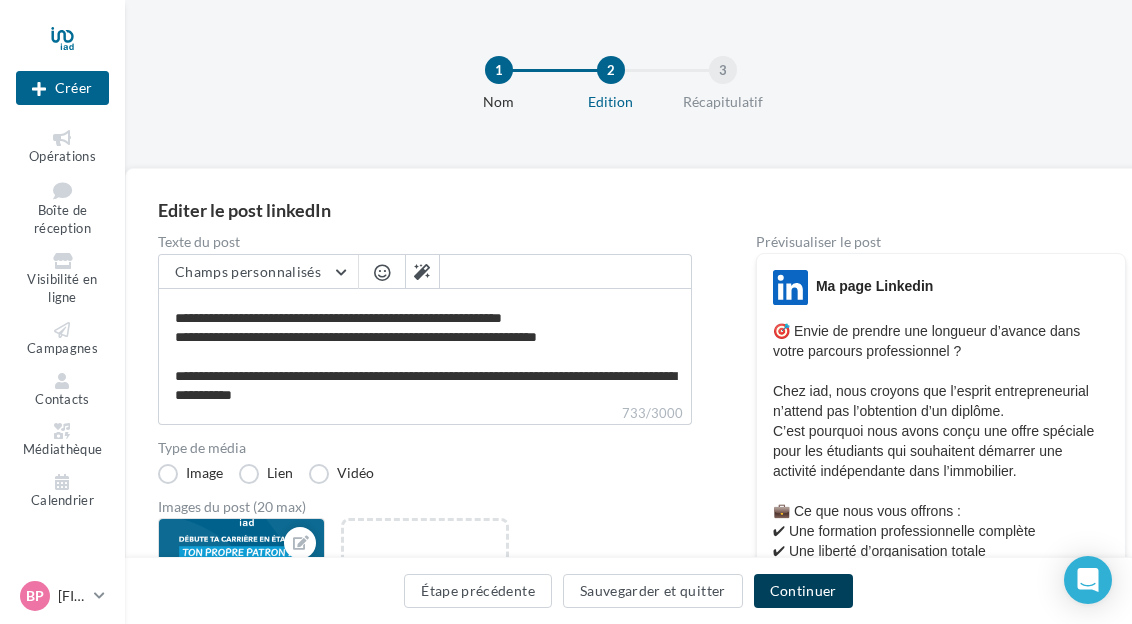 click on "Continuer" at bounding box center [803, 591] 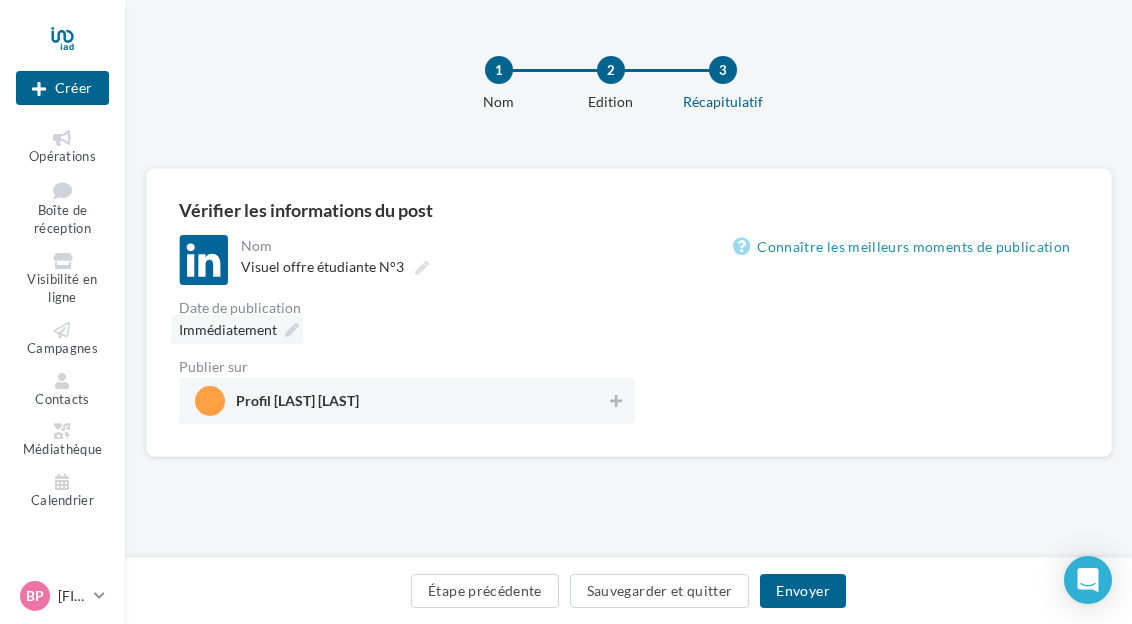 click on "Immédiatement" at bounding box center [237, 329] 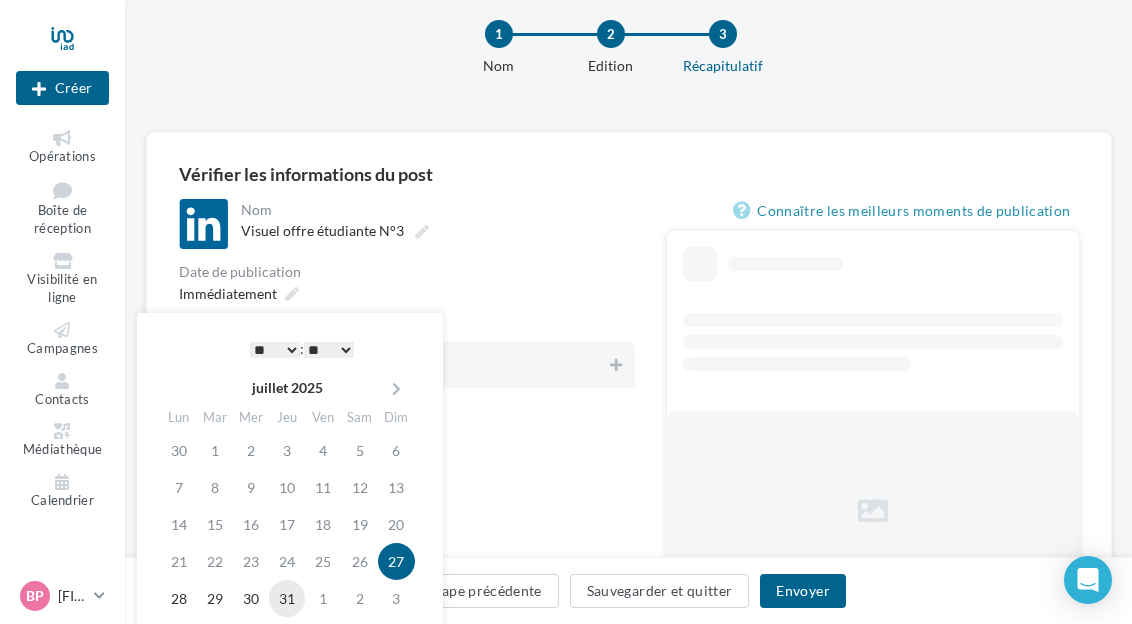 scroll, scrollTop: 100, scrollLeft: 0, axis: vertical 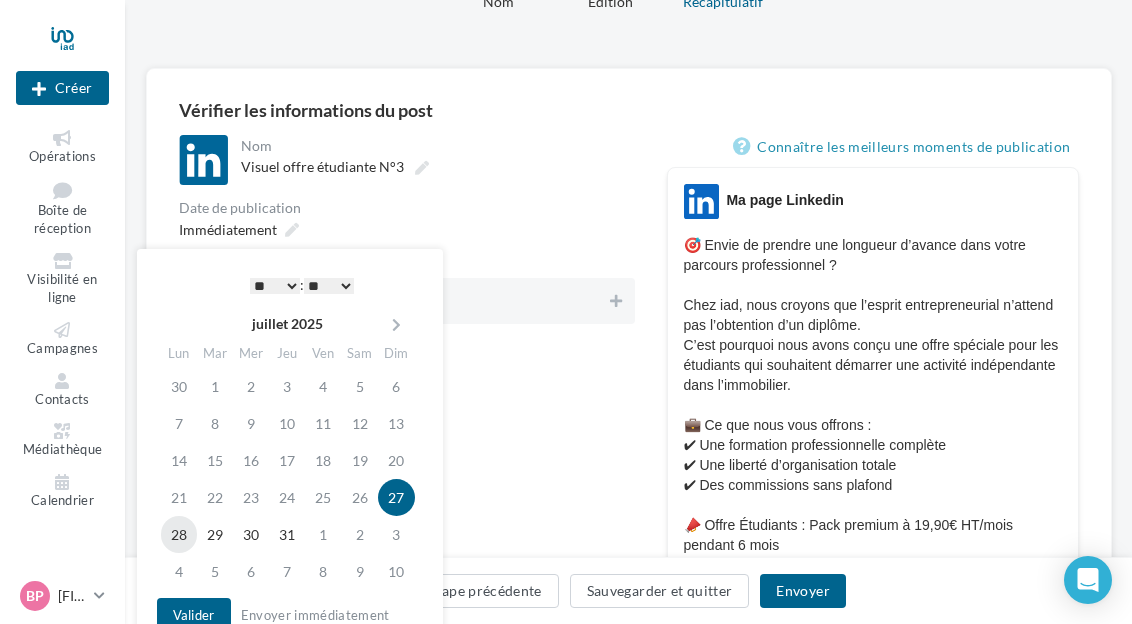 click on "28" at bounding box center (179, 534) 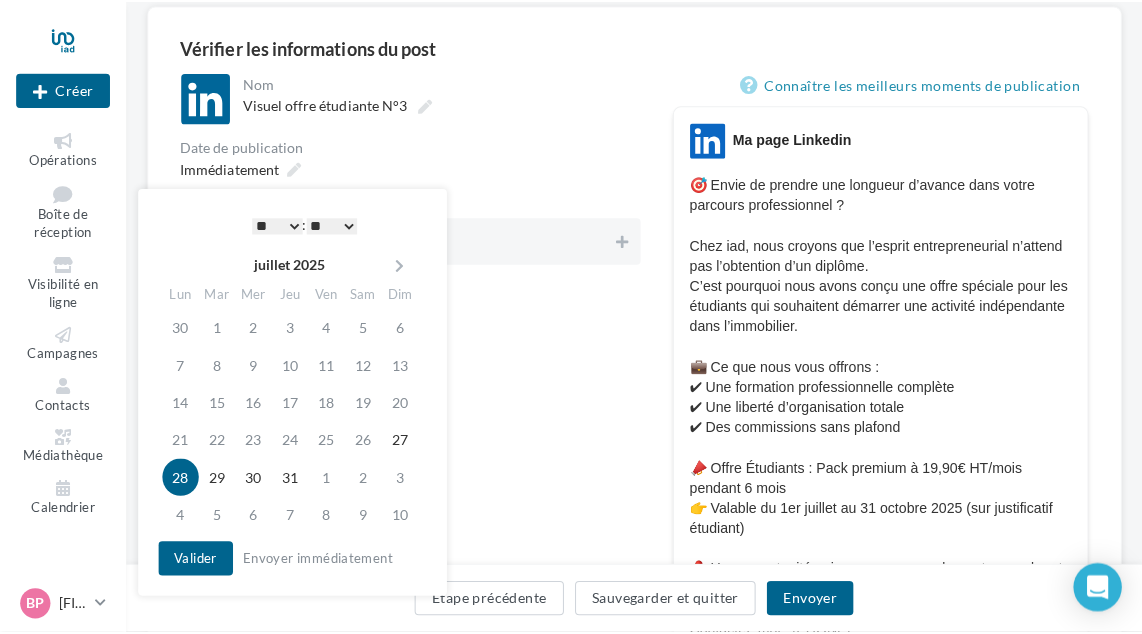 scroll, scrollTop: 200, scrollLeft: 0, axis: vertical 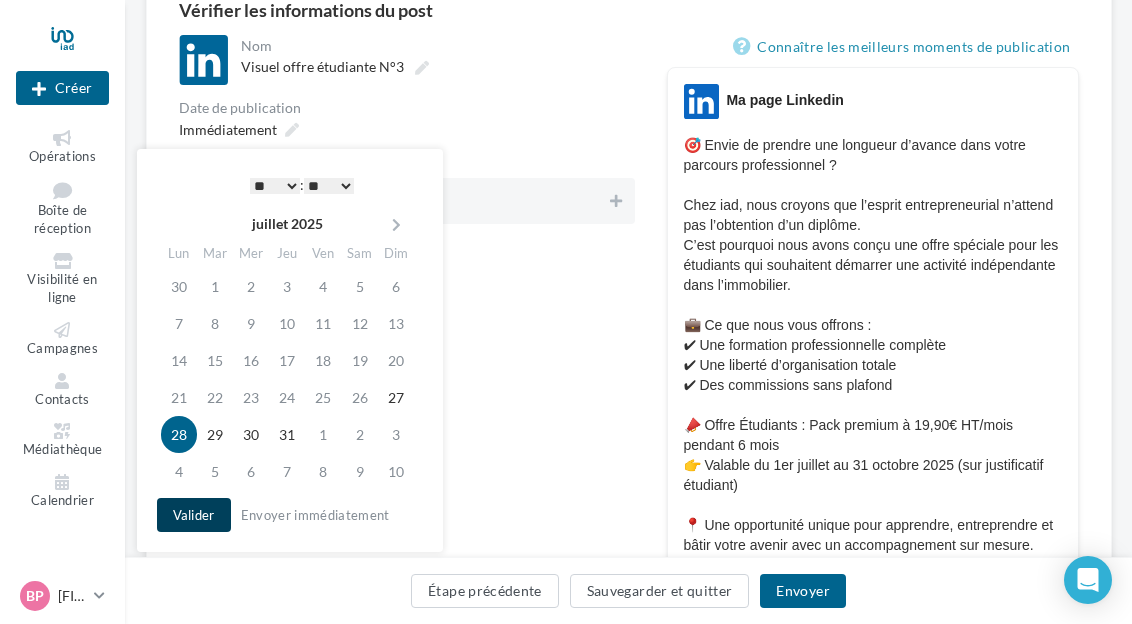 click on "Valider" at bounding box center (194, 515) 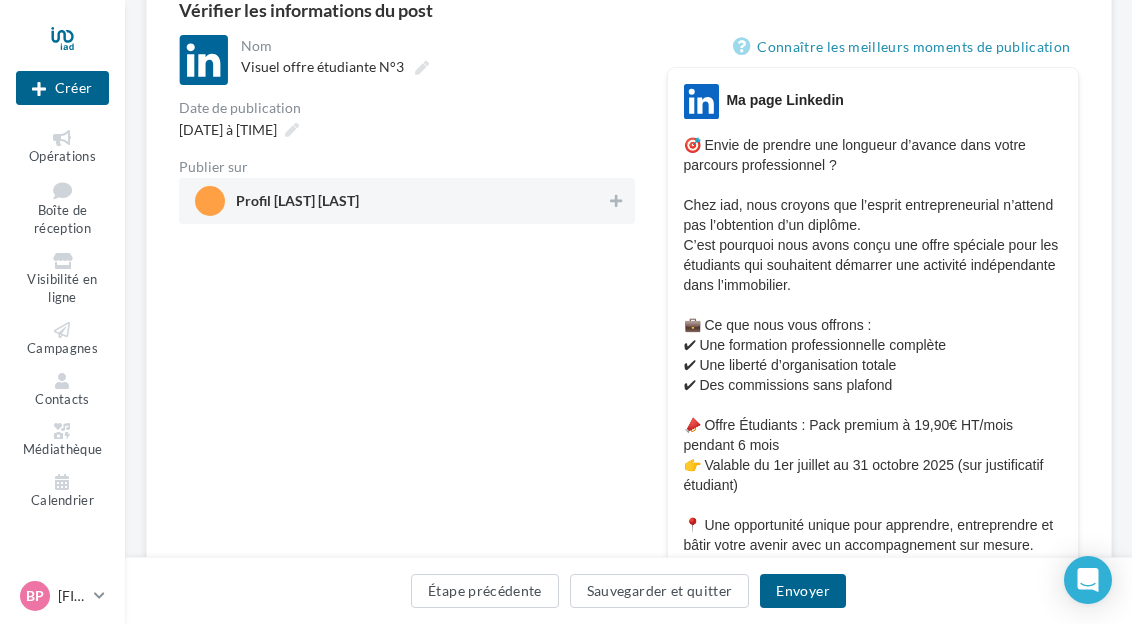 click on "Profil BRUNO PAPIN" at bounding box center [401, 201] 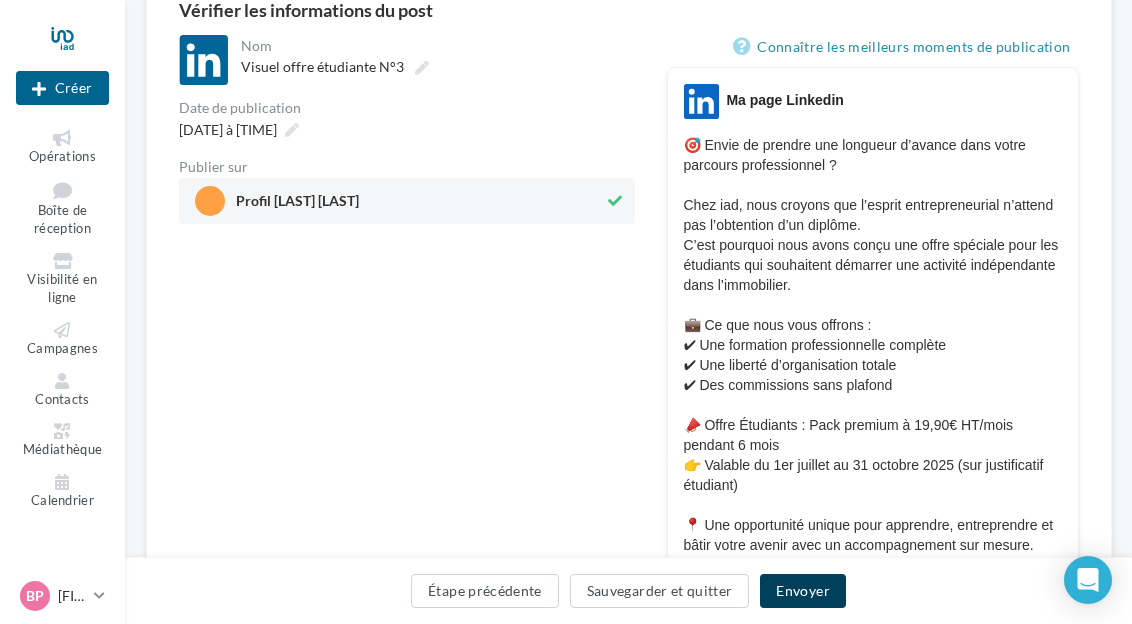 click on "Envoyer" at bounding box center (802, 591) 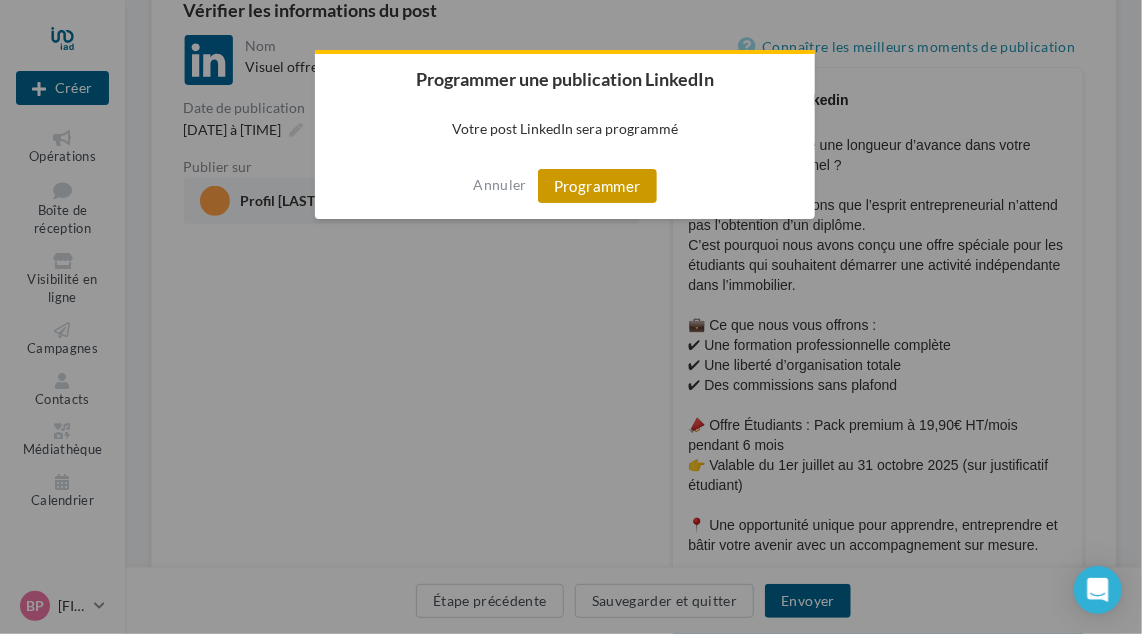 click on "Programmer" at bounding box center (597, 186) 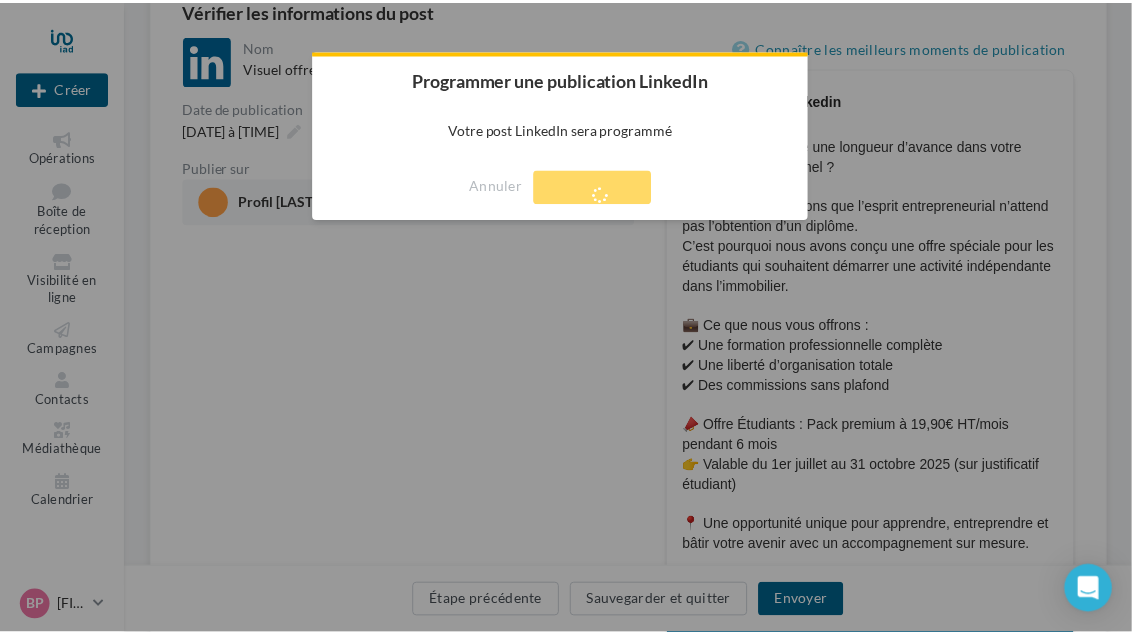 scroll, scrollTop: 32, scrollLeft: 0, axis: vertical 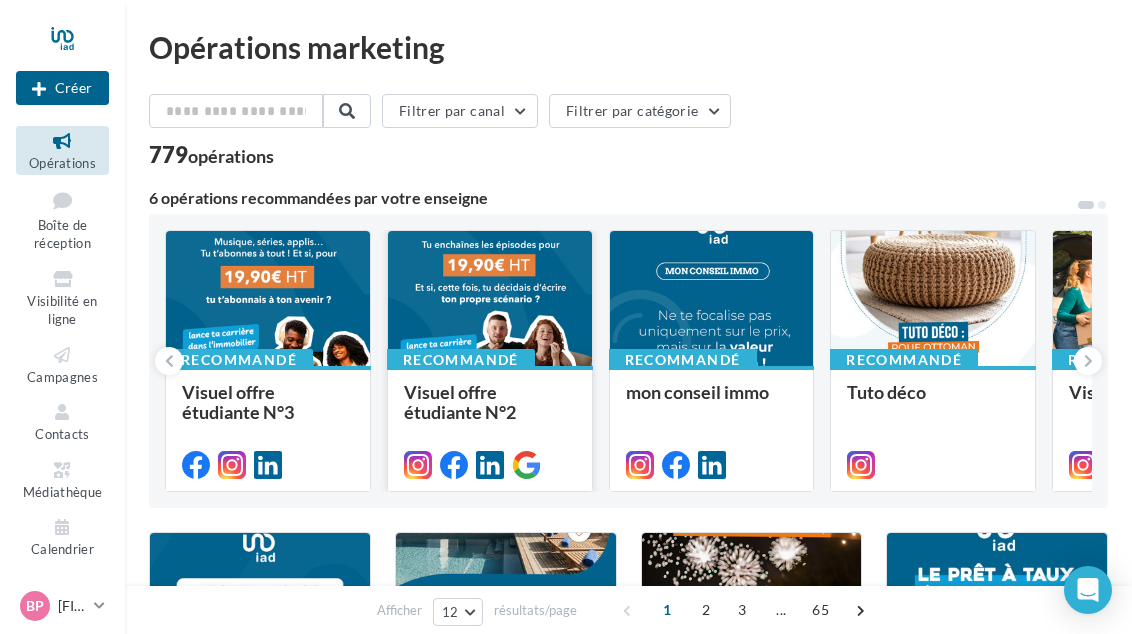 click at bounding box center (490, 299) 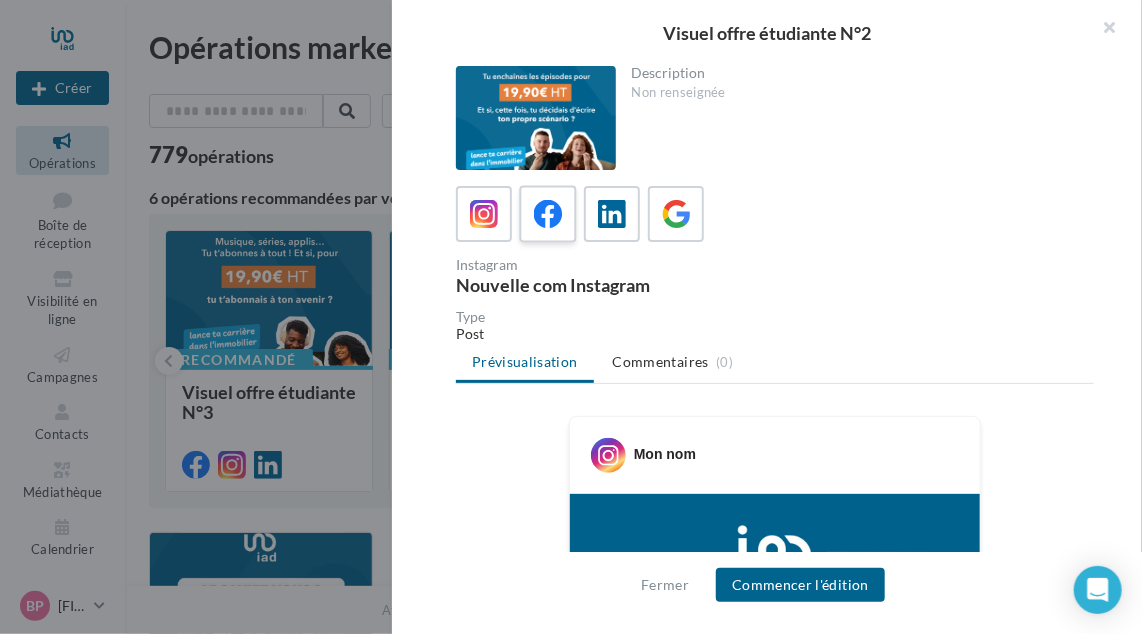 click at bounding box center (548, 214) 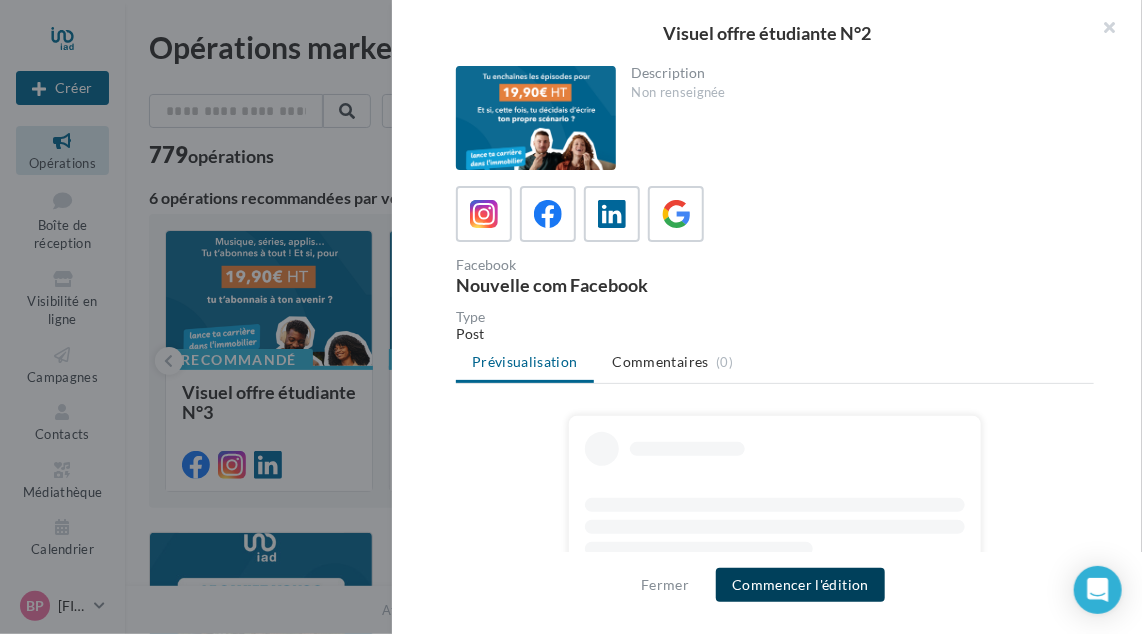 click on "Commencer l'édition" at bounding box center [800, 585] 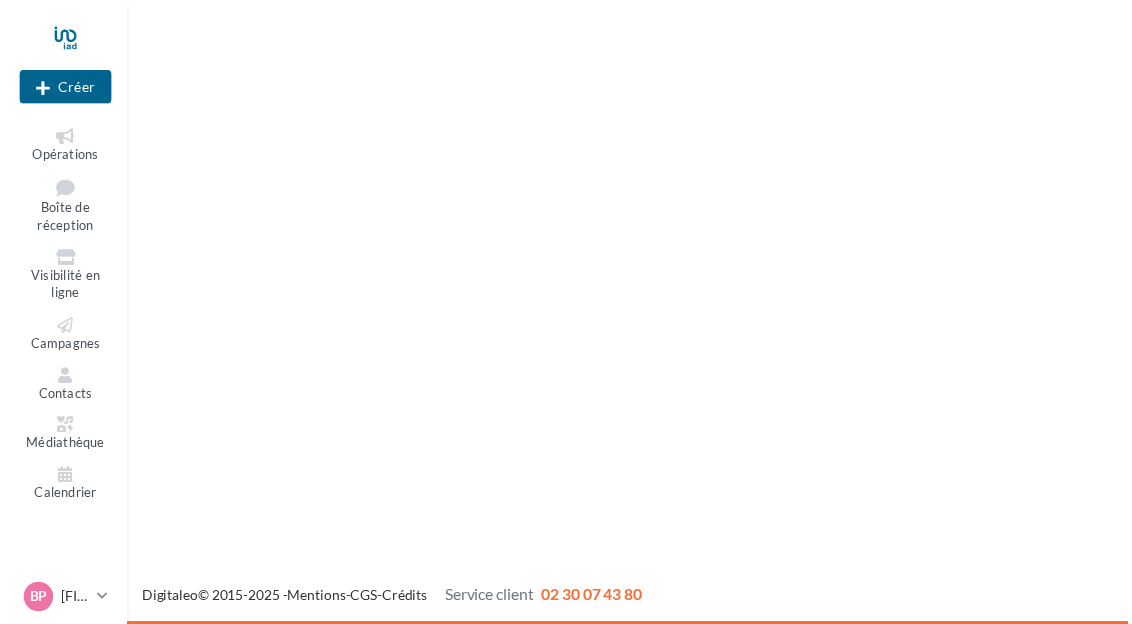 scroll, scrollTop: 0, scrollLeft: 0, axis: both 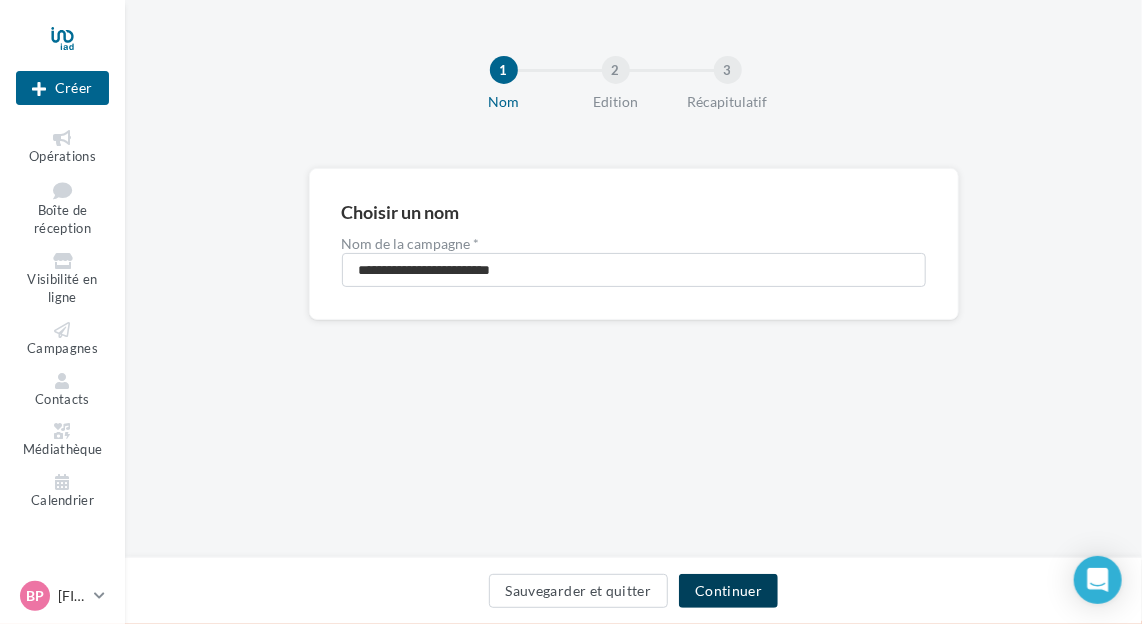 click on "Continuer" at bounding box center (728, 591) 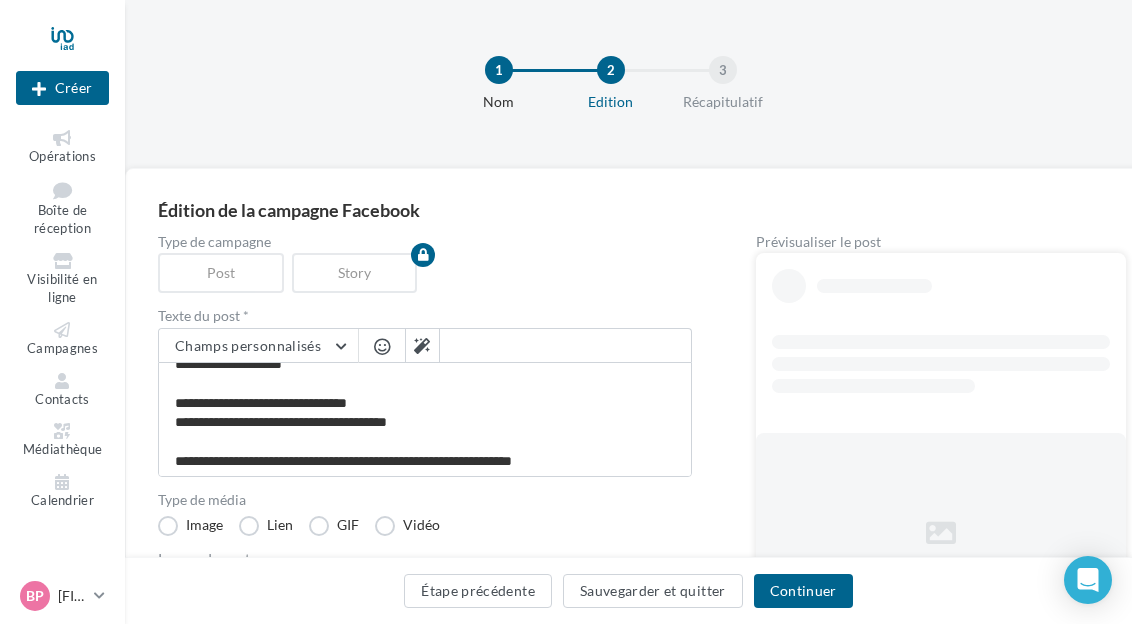 scroll, scrollTop: 114, scrollLeft: 0, axis: vertical 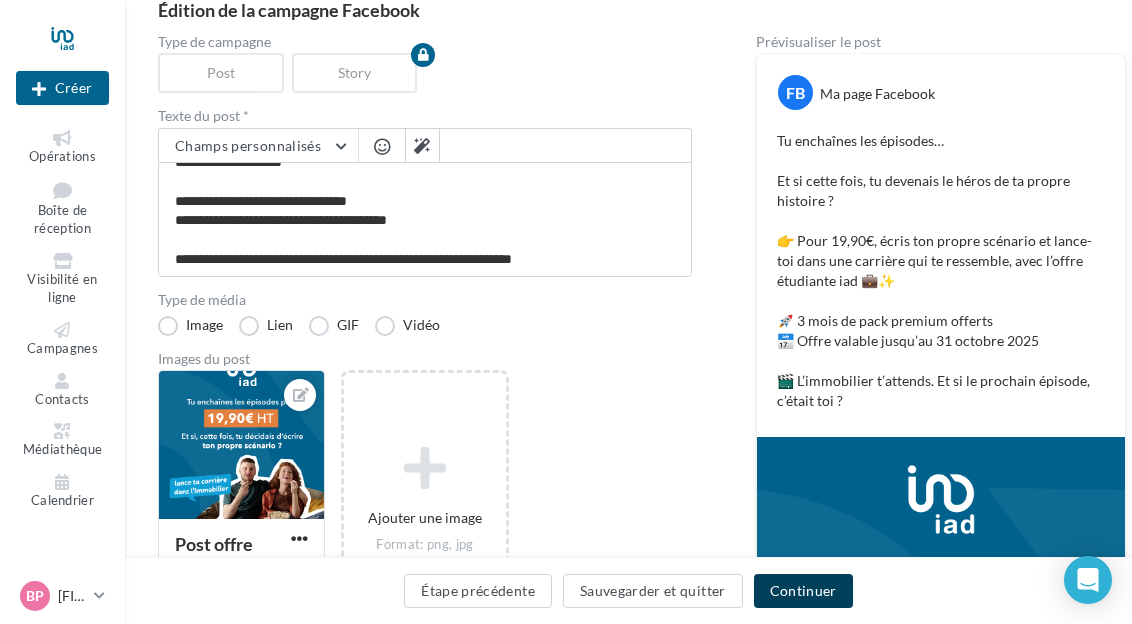 click on "Continuer" at bounding box center (803, 591) 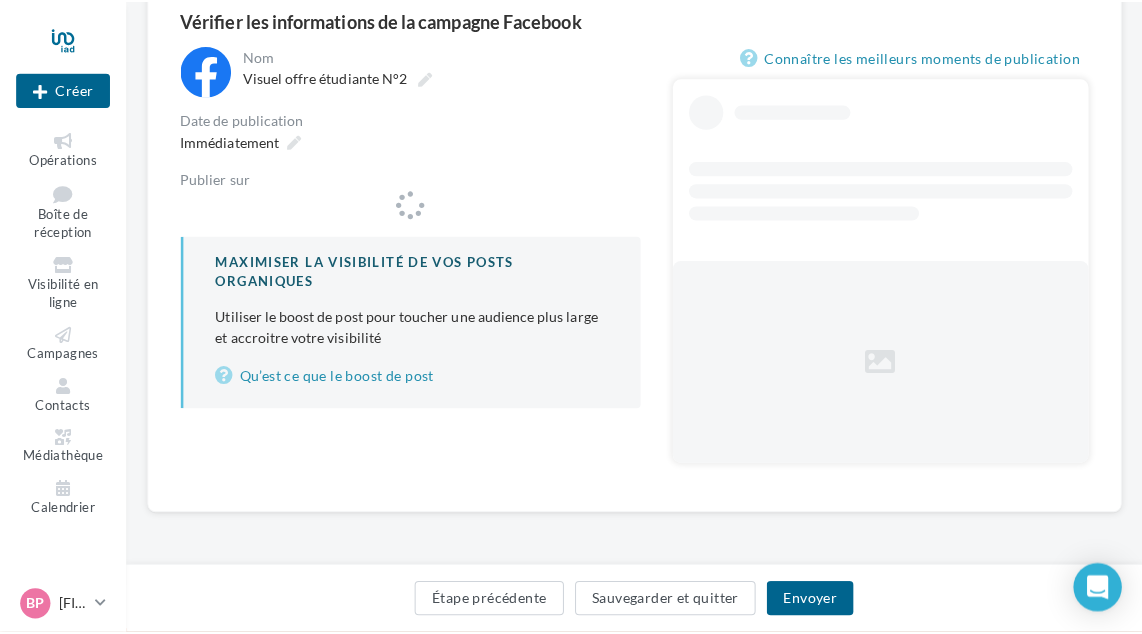 scroll, scrollTop: 189, scrollLeft: 0, axis: vertical 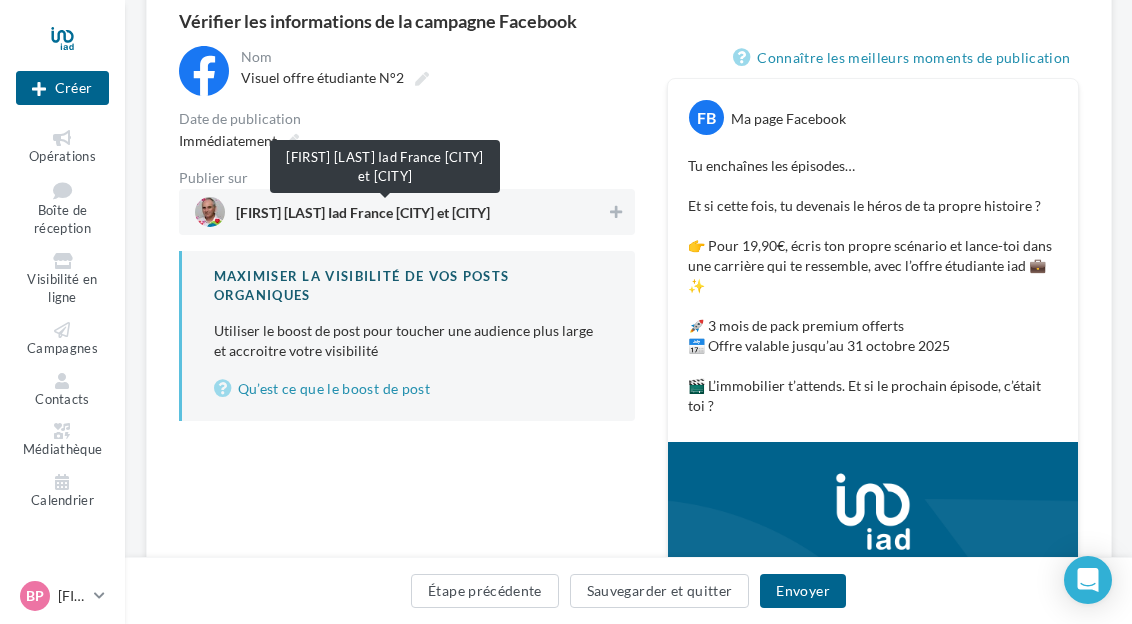 click on "Bruno PAPIN Iad France Saint Ouen et L'Ile Saint Denis" at bounding box center (363, 217) 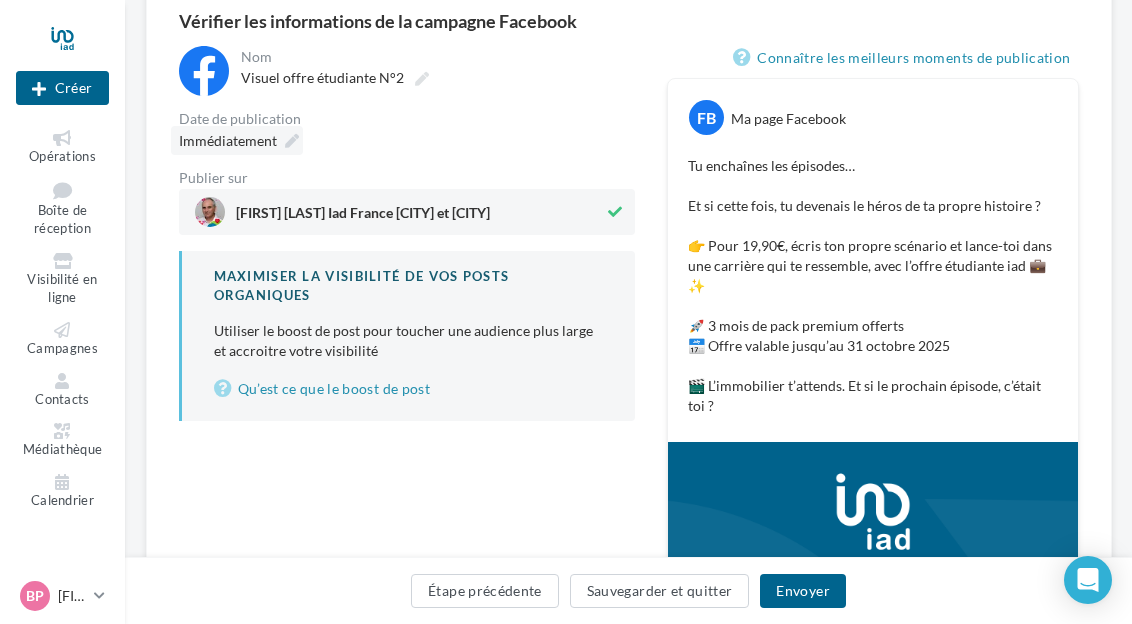 click on "Immédiatement" at bounding box center [228, 140] 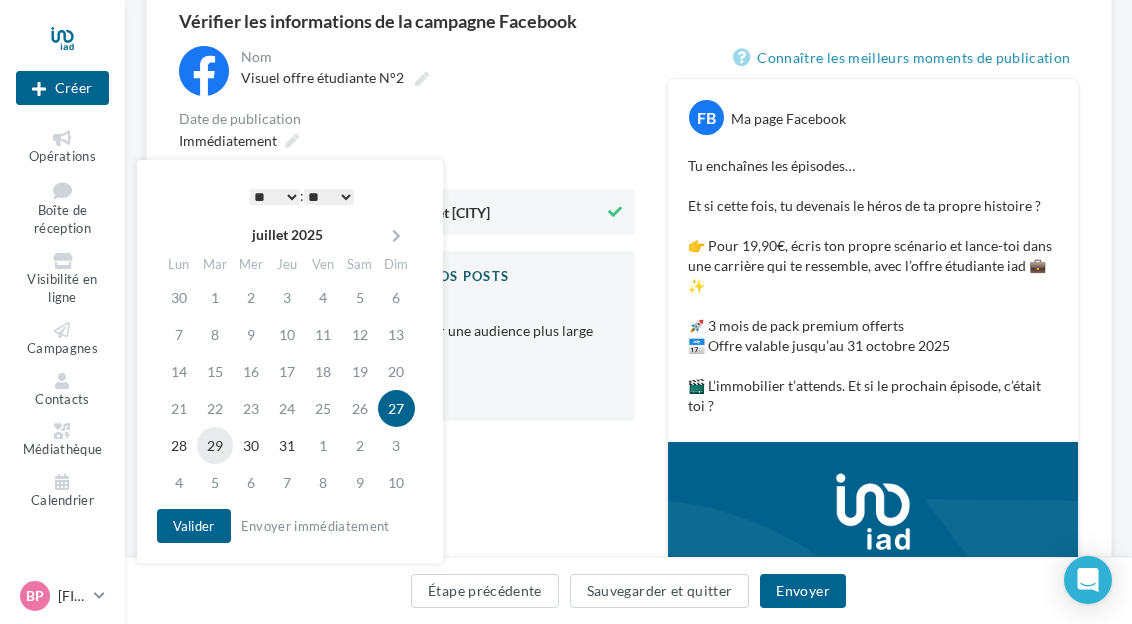 click on "29" at bounding box center (215, 445) 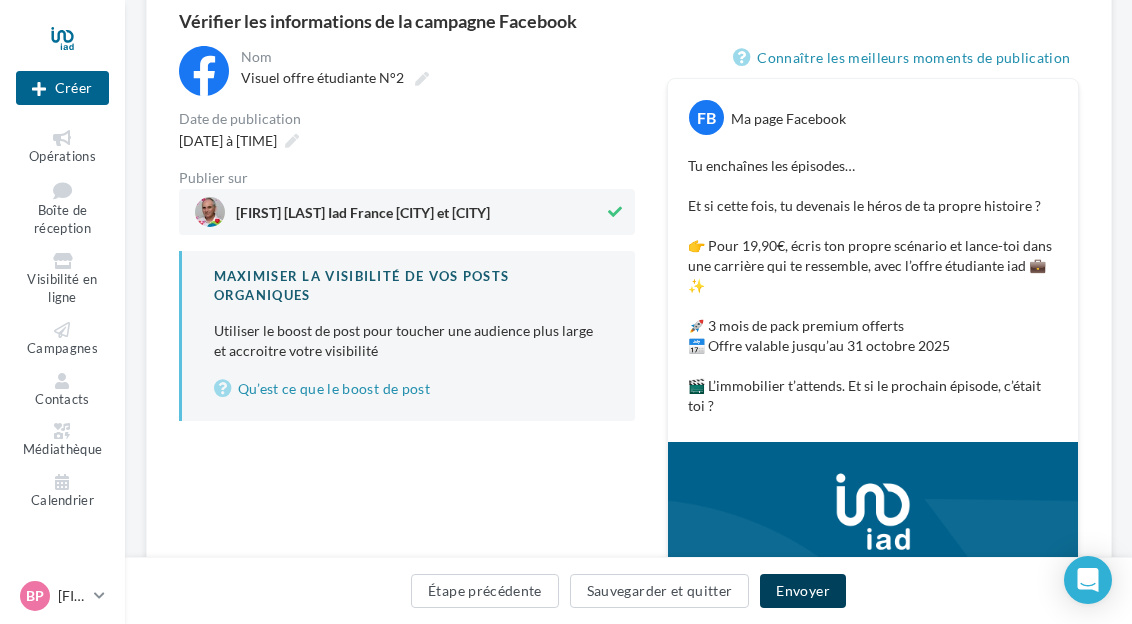 drag, startPoint x: 826, startPoint y: 585, endPoint x: 798, endPoint y: 525, distance: 66.211784 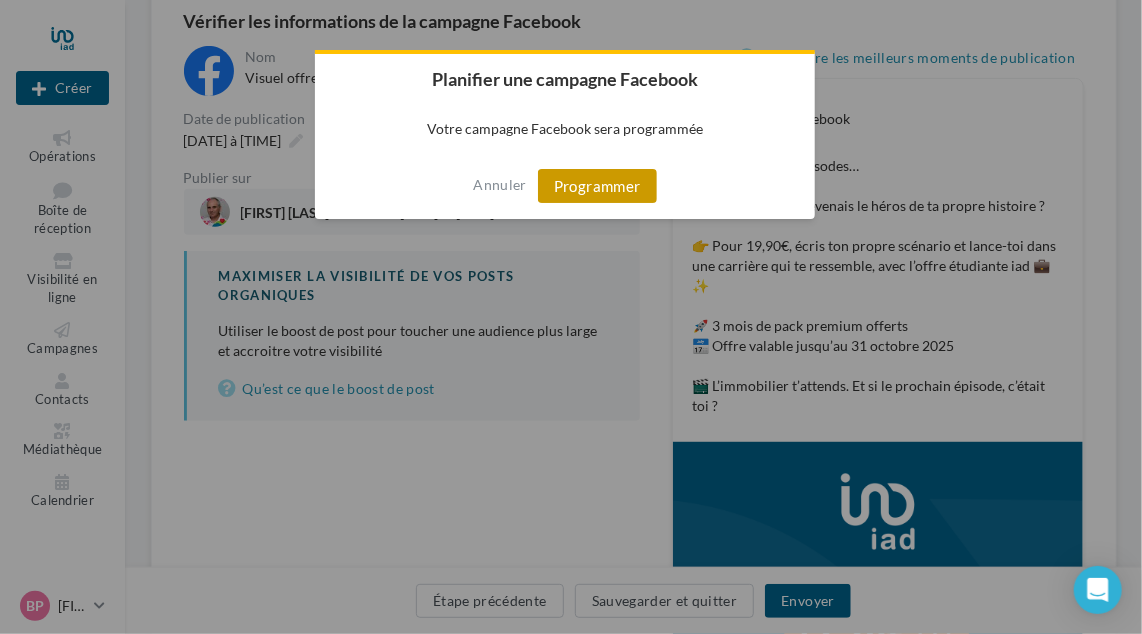 click on "Programmer" at bounding box center [597, 186] 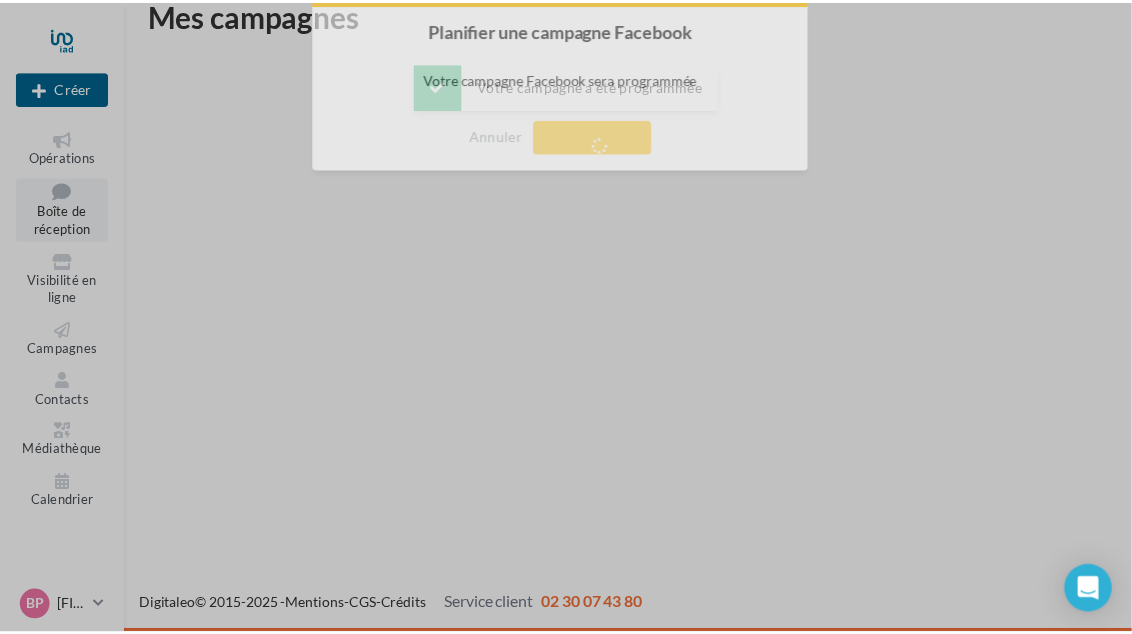 scroll, scrollTop: 32, scrollLeft: 0, axis: vertical 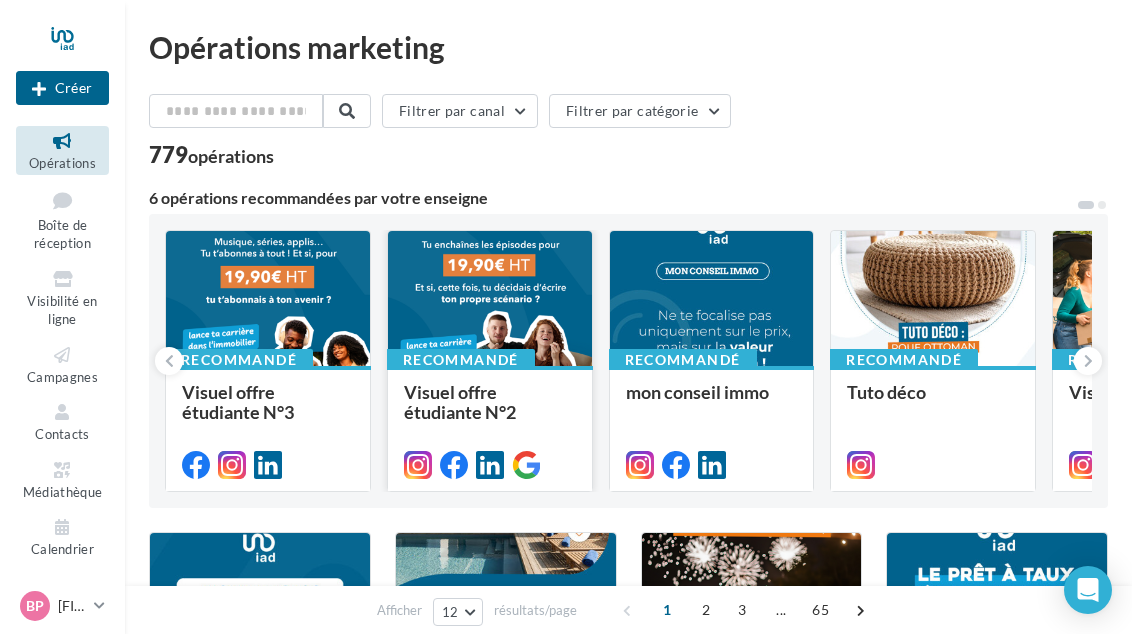 click at bounding box center [490, 299] 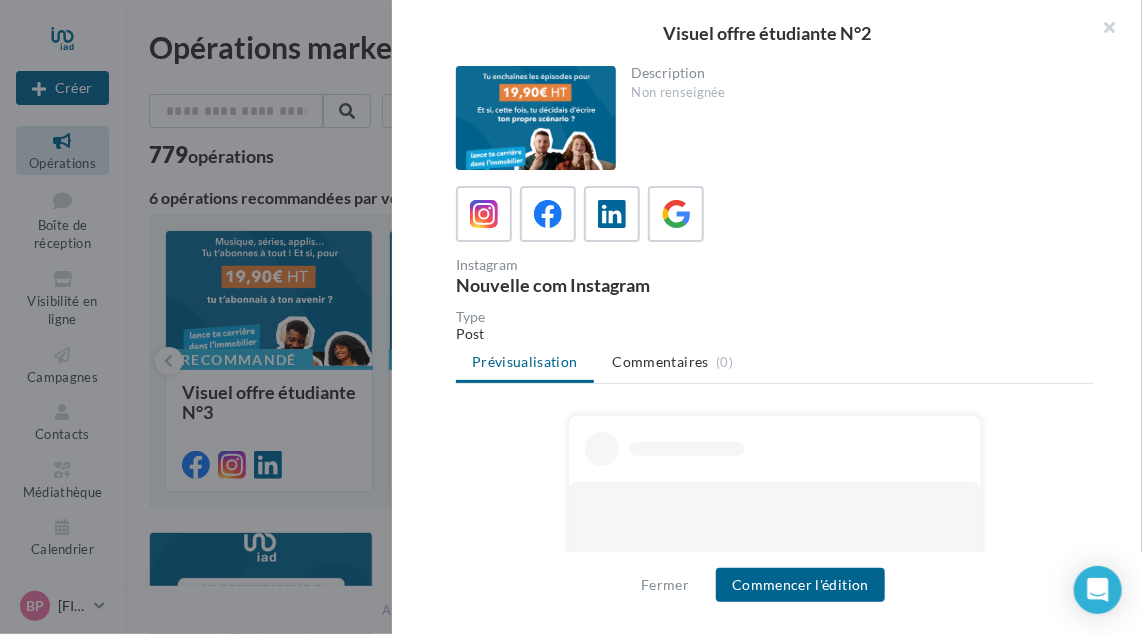 drag, startPoint x: 599, startPoint y: 220, endPoint x: 636, endPoint y: 293, distance: 81.84131 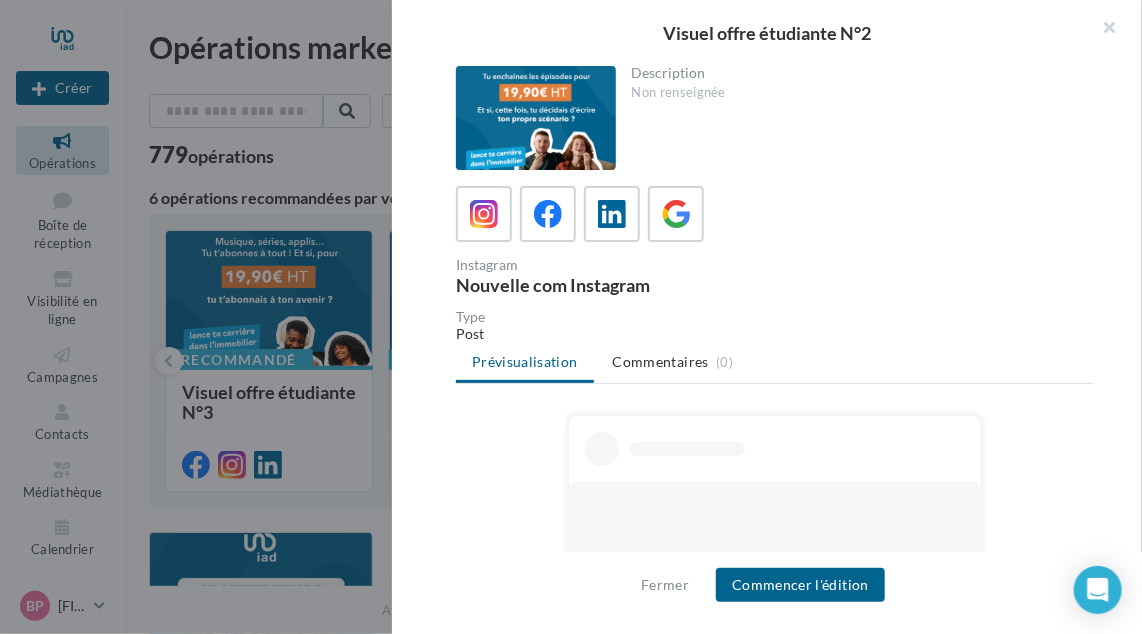 click at bounding box center [612, 214] 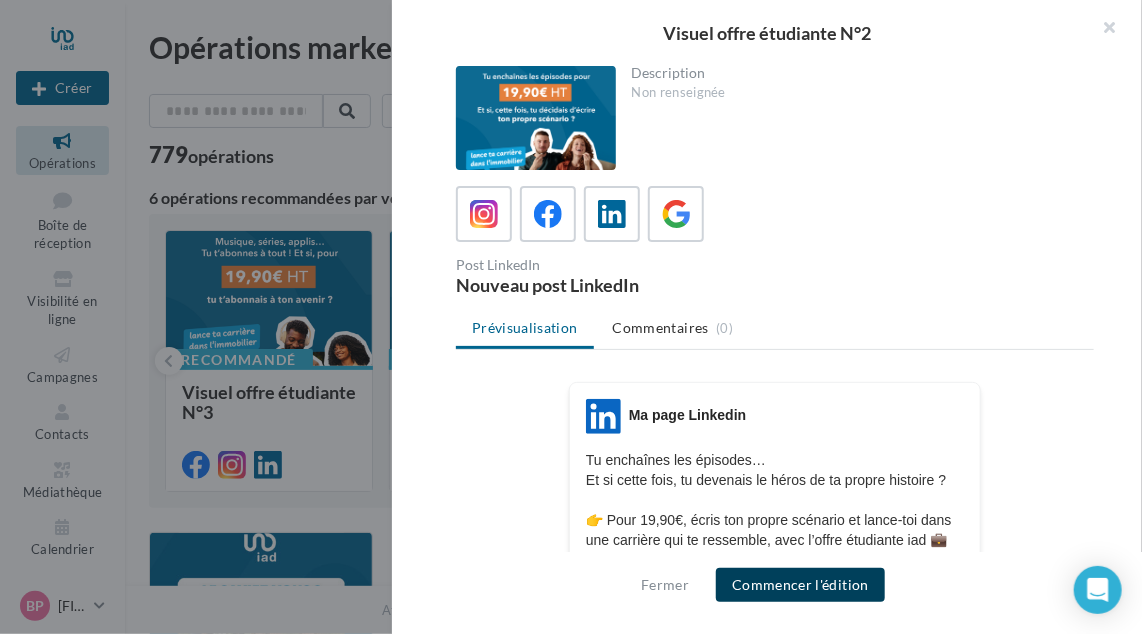click on "Commencer l'édition" at bounding box center [800, 585] 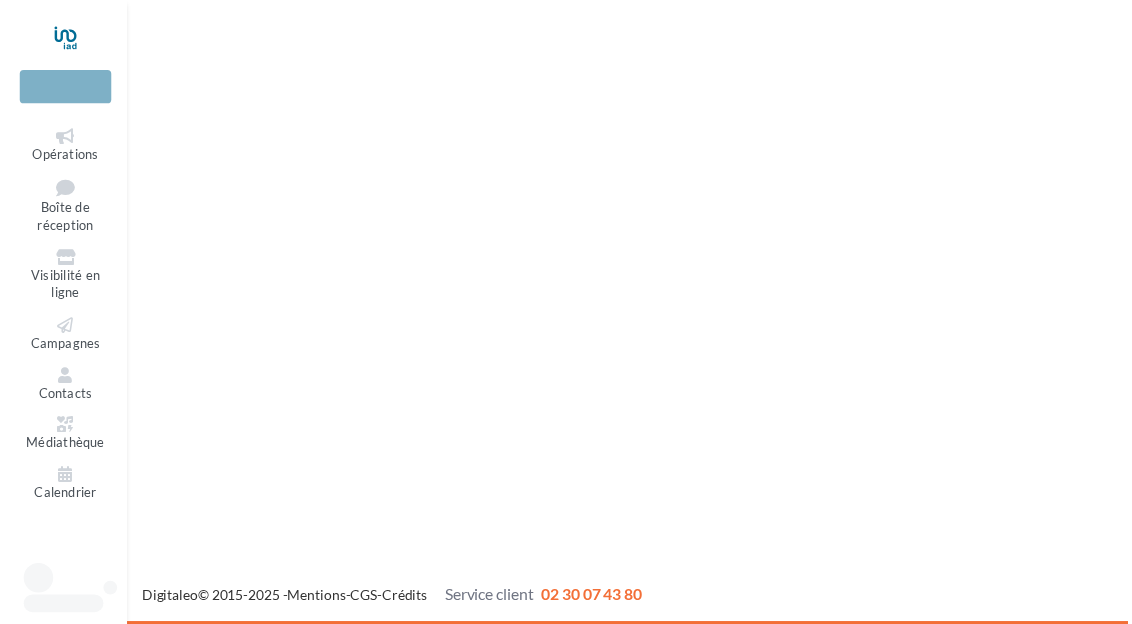 scroll, scrollTop: 0, scrollLeft: 0, axis: both 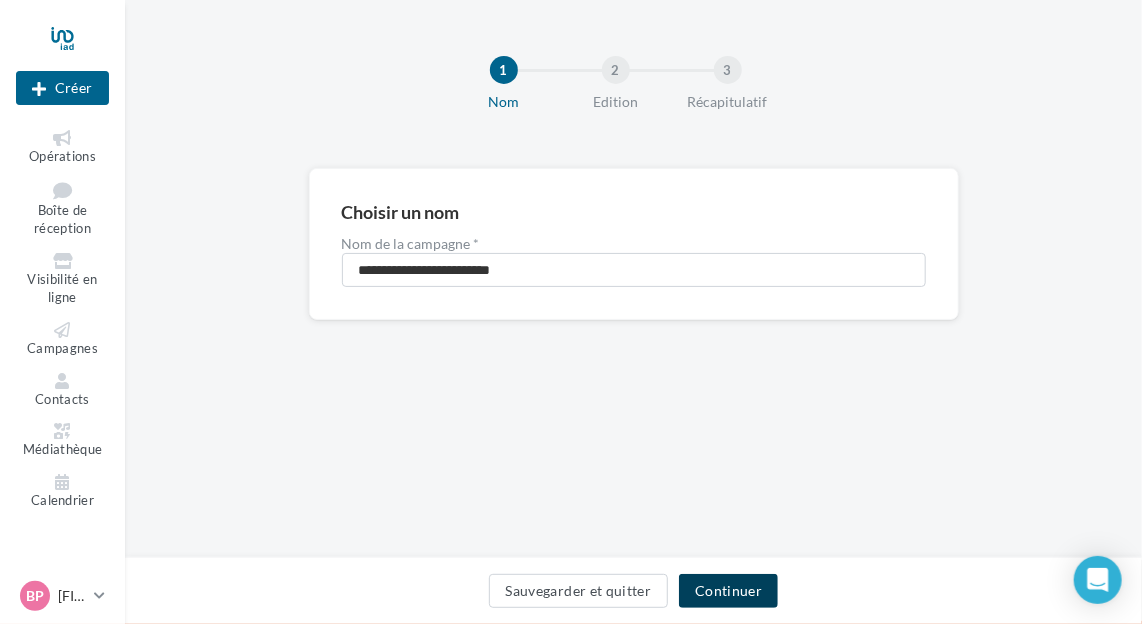 click on "Continuer" at bounding box center [728, 591] 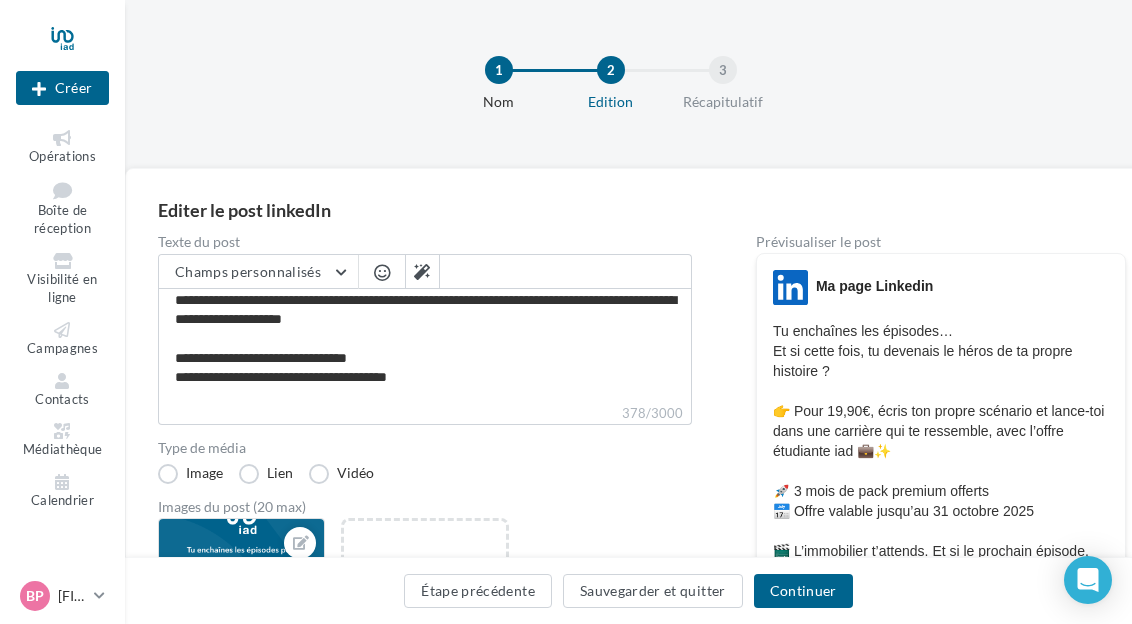 scroll, scrollTop: 100, scrollLeft: 0, axis: vertical 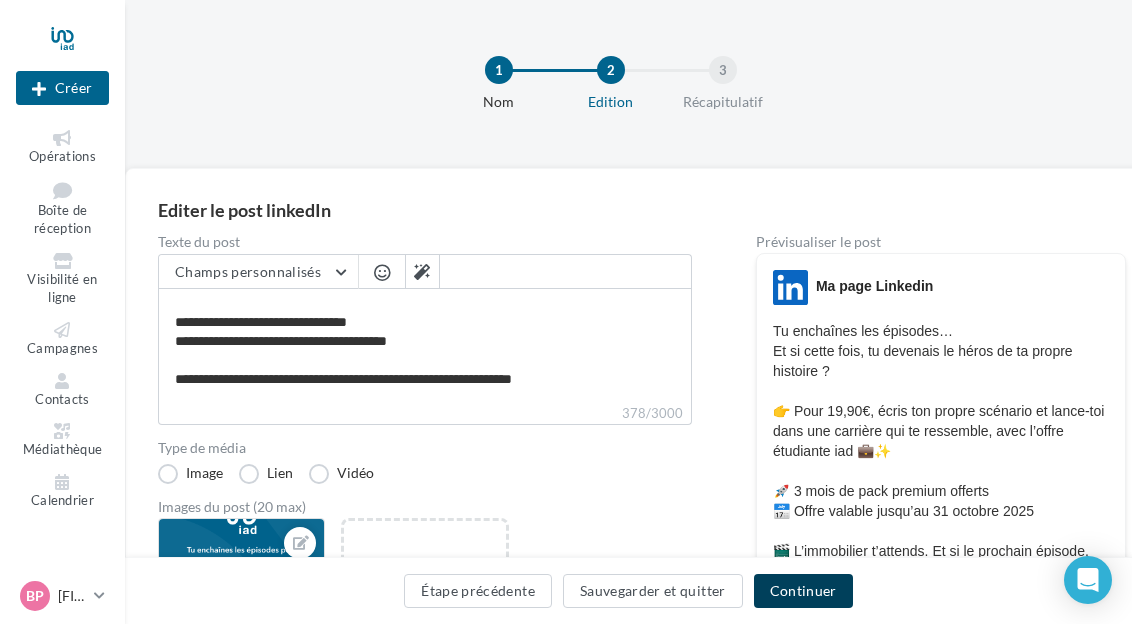 click on "Continuer" at bounding box center [803, 591] 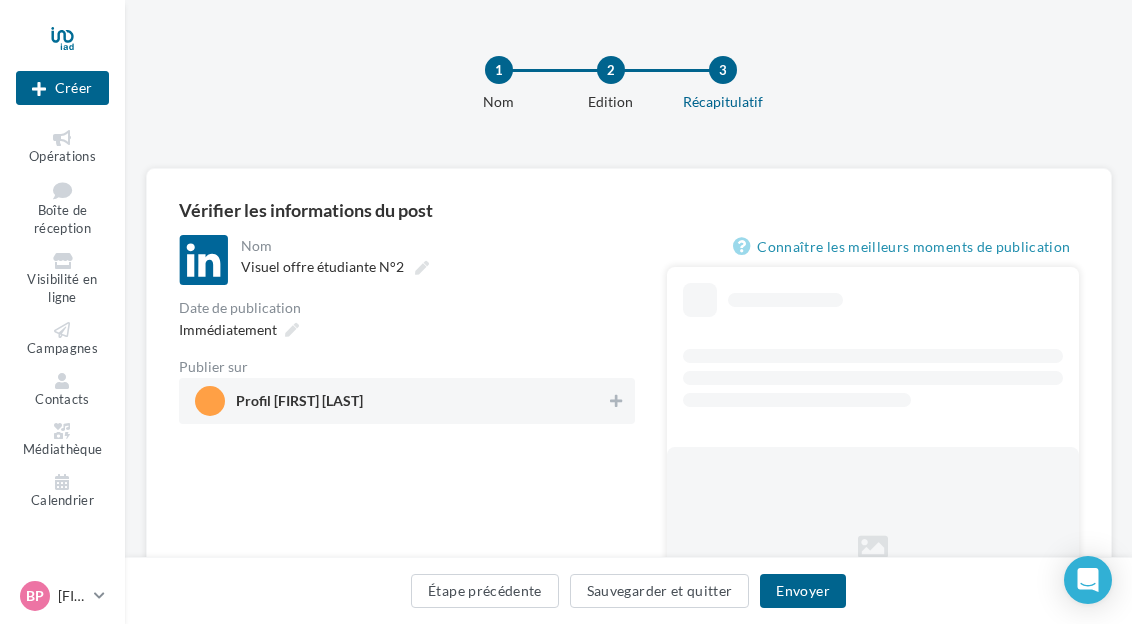 click on "Profil BRUNO PAPIN" at bounding box center [407, 401] 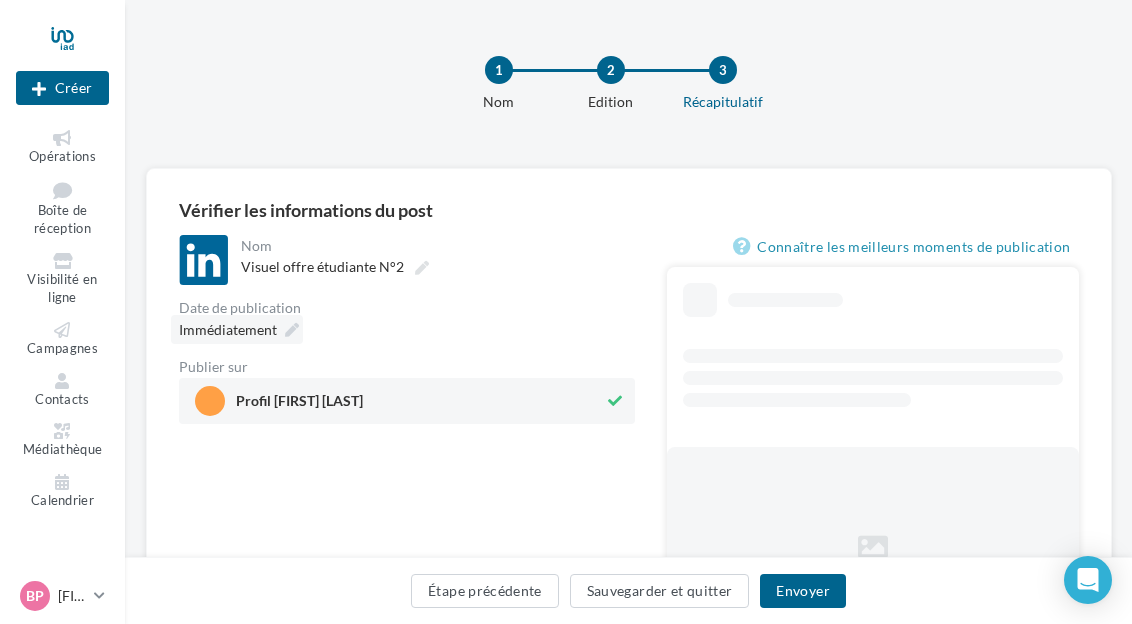 click on "Immédiatement" at bounding box center [237, 329] 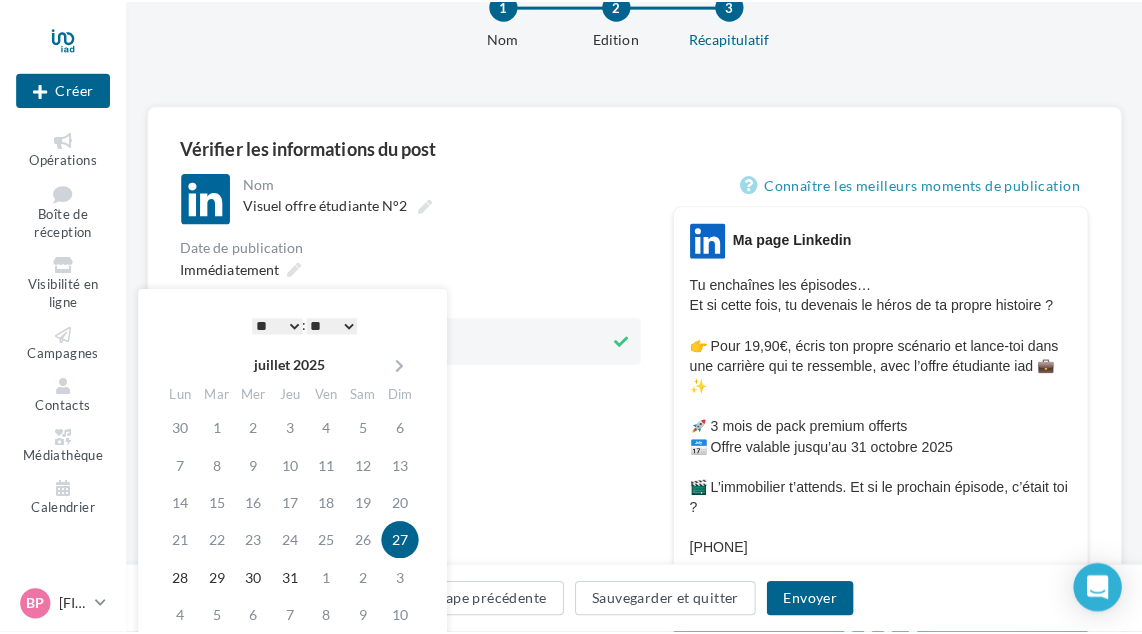 scroll, scrollTop: 100, scrollLeft: 0, axis: vertical 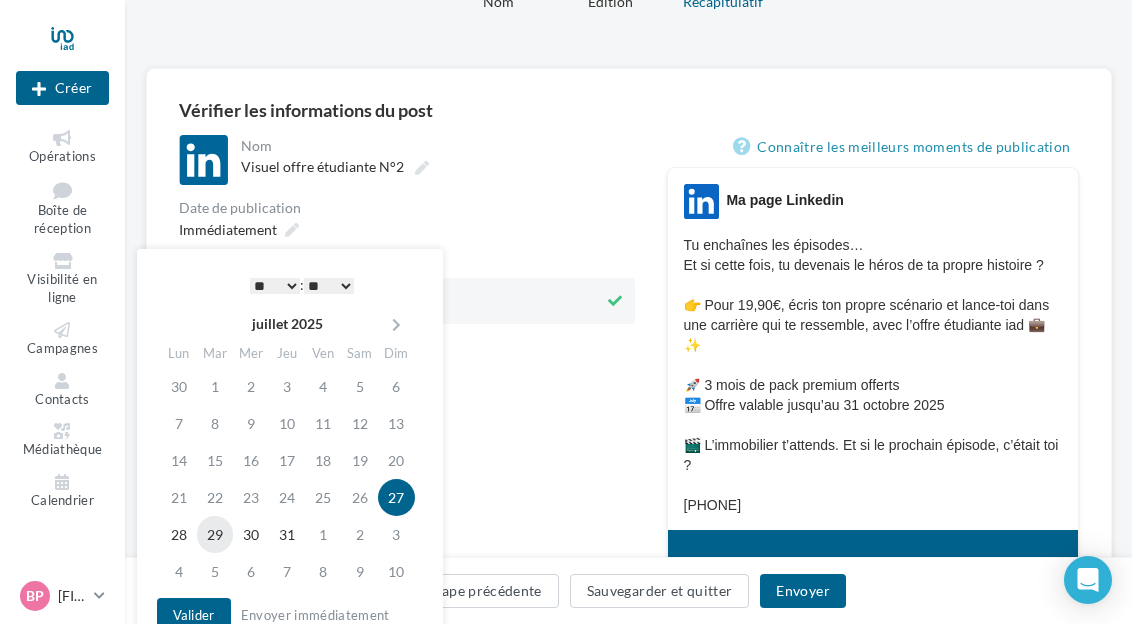 click on "29" at bounding box center [215, 534] 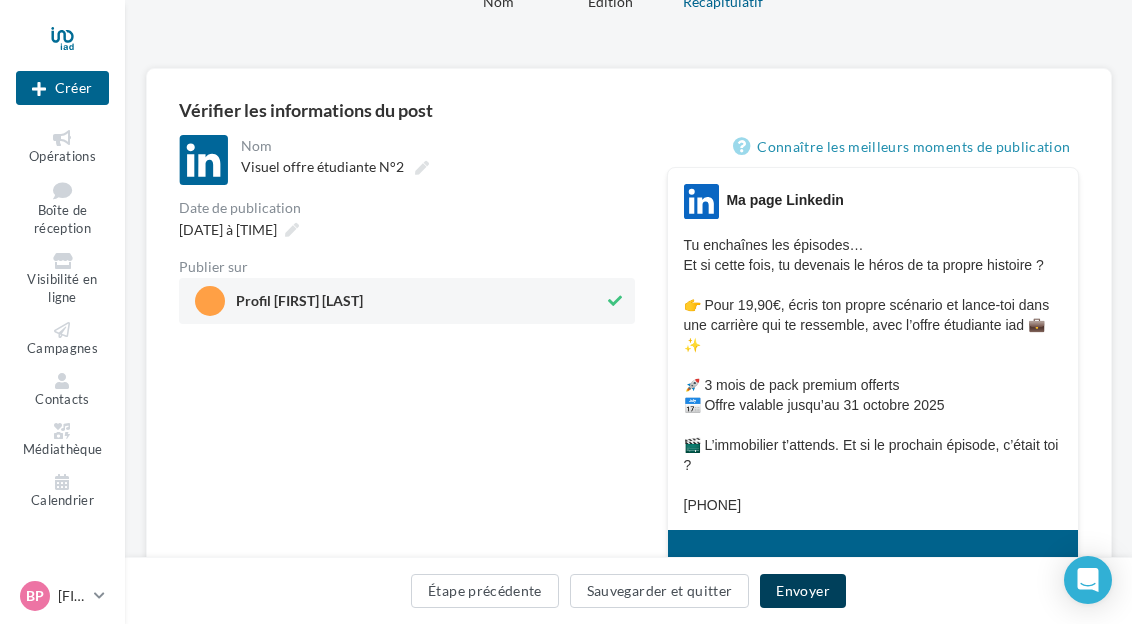 click on "Envoyer" at bounding box center [802, 591] 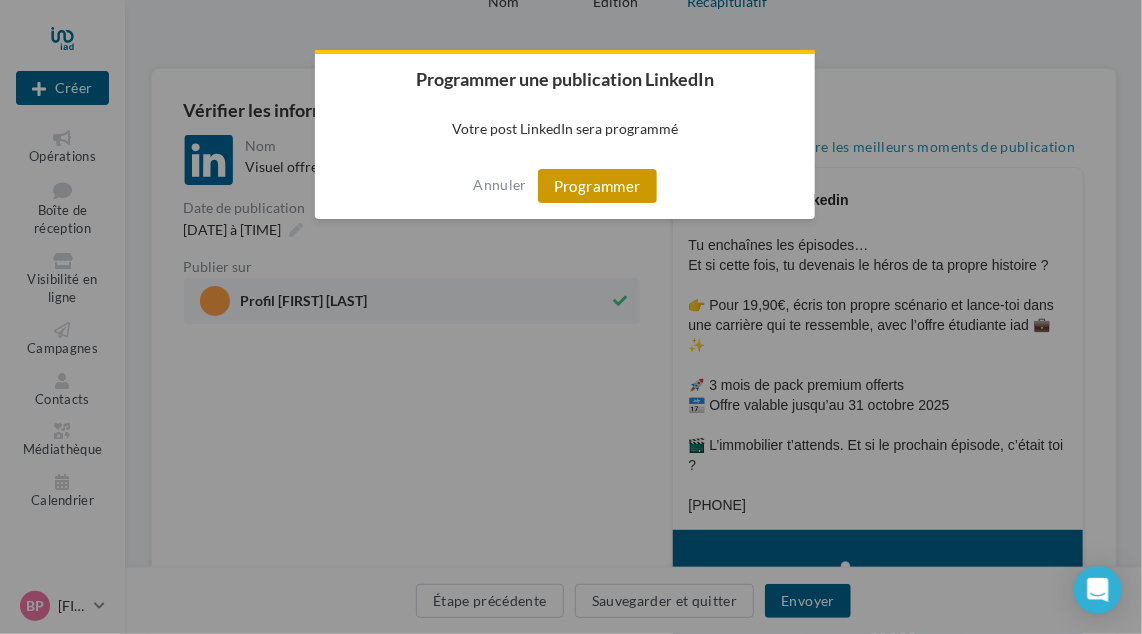 click on "Programmer" at bounding box center (597, 186) 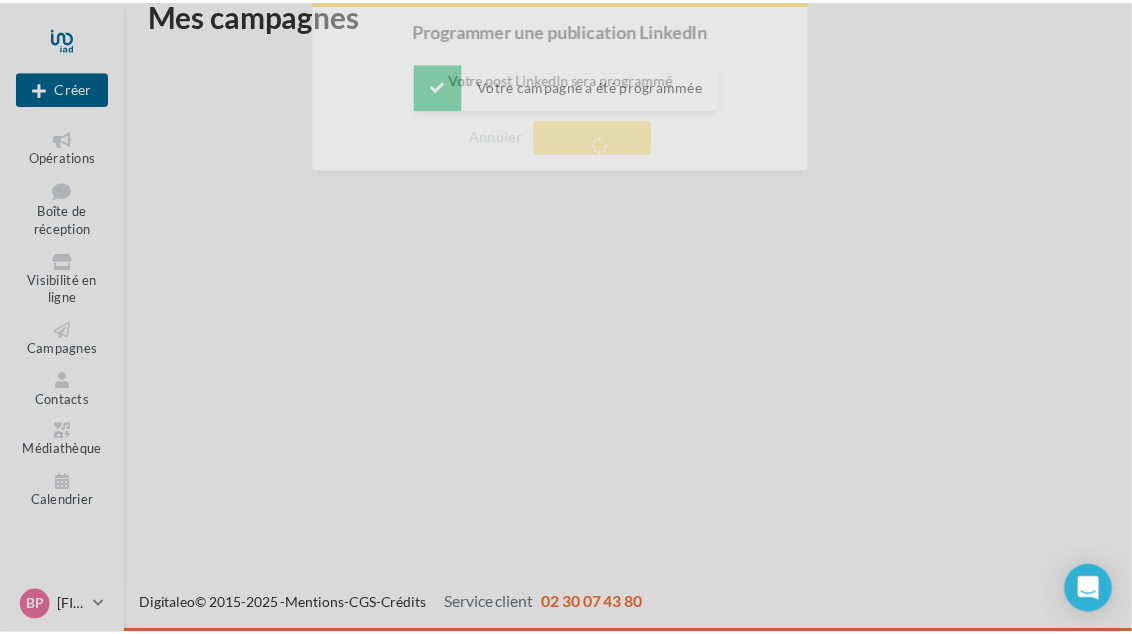 scroll, scrollTop: 32, scrollLeft: 0, axis: vertical 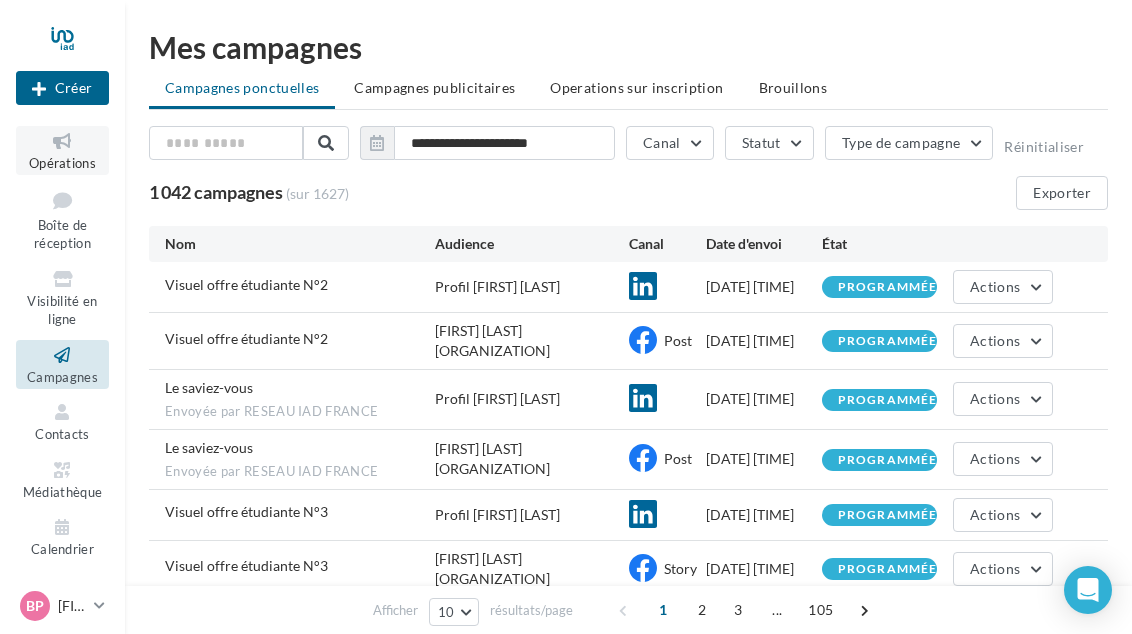 click at bounding box center [62, 141] 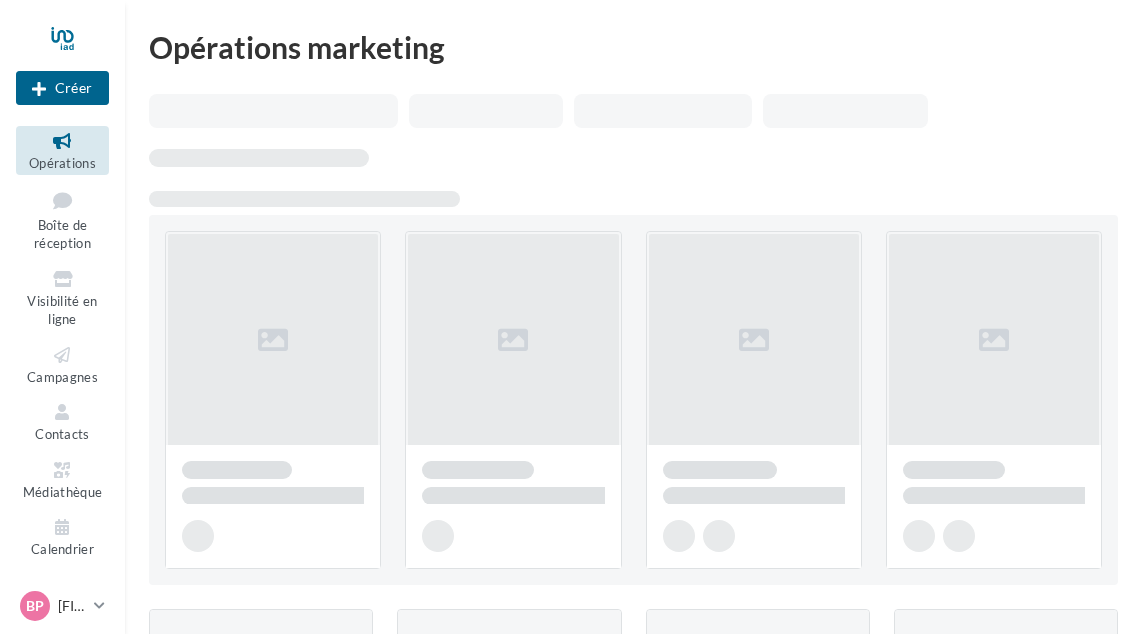 scroll, scrollTop: 0, scrollLeft: 0, axis: both 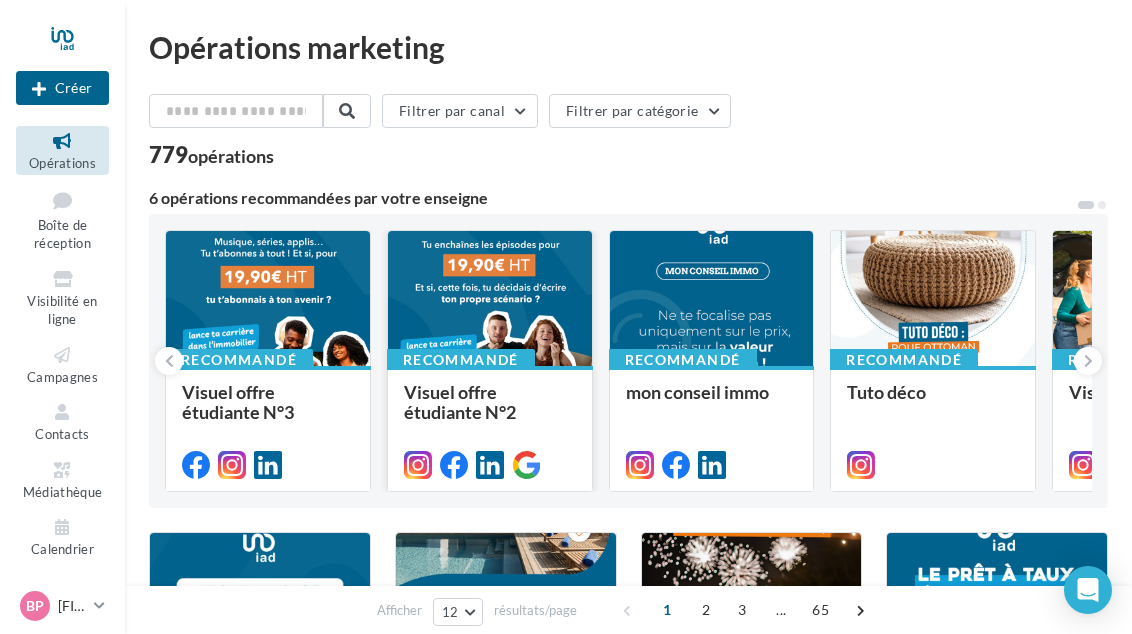 click at bounding box center (490, 299) 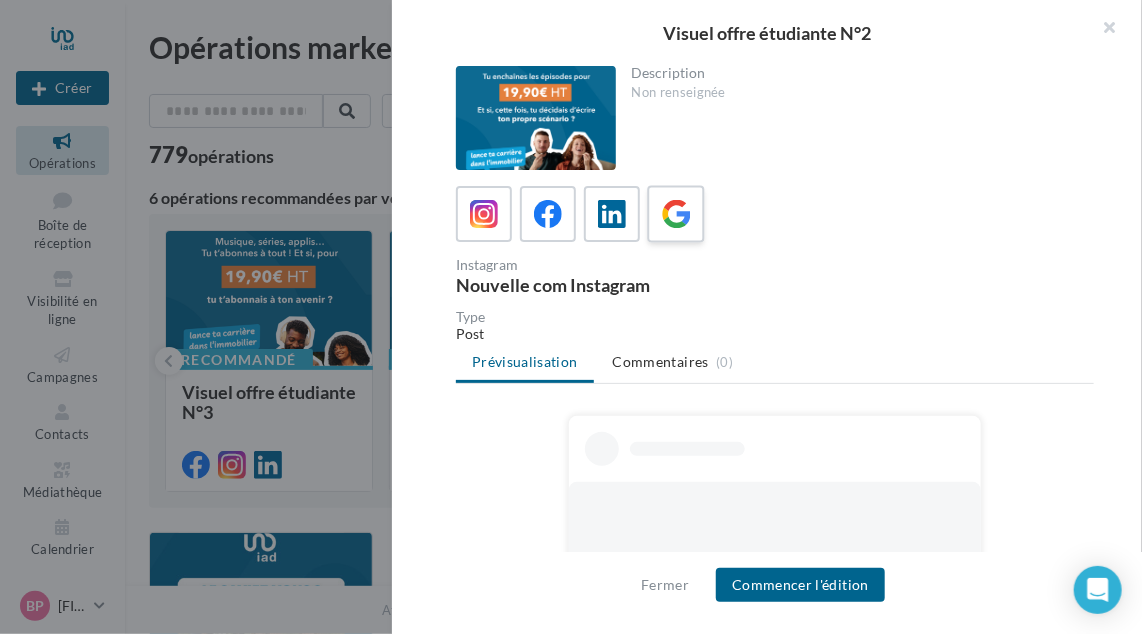 click at bounding box center [676, 214] 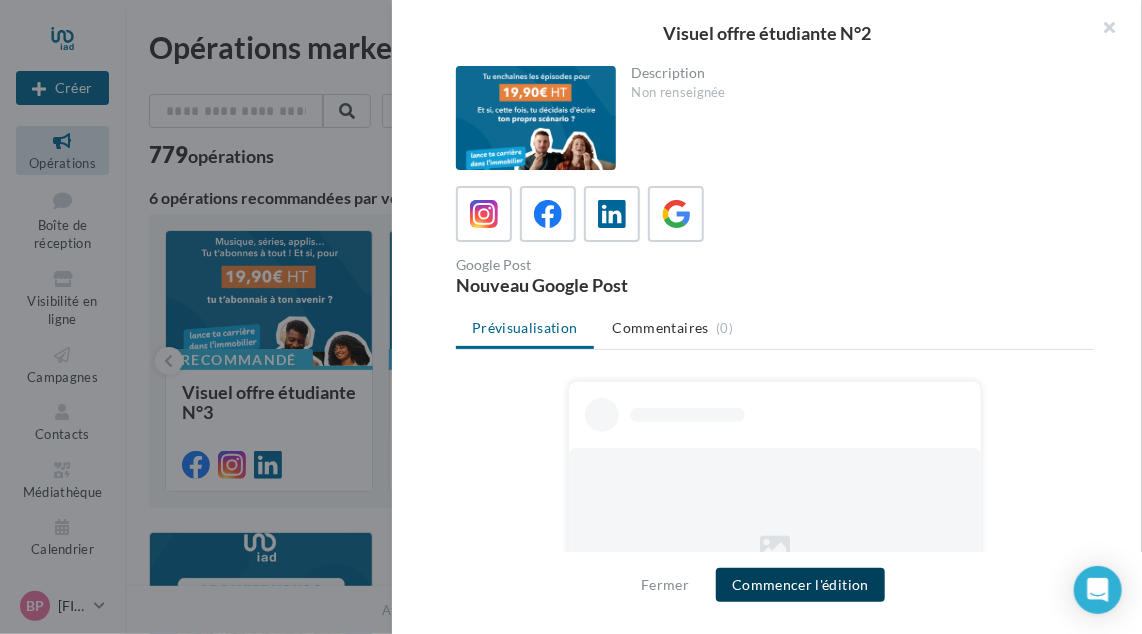 click on "Commencer l'édition" at bounding box center [800, 585] 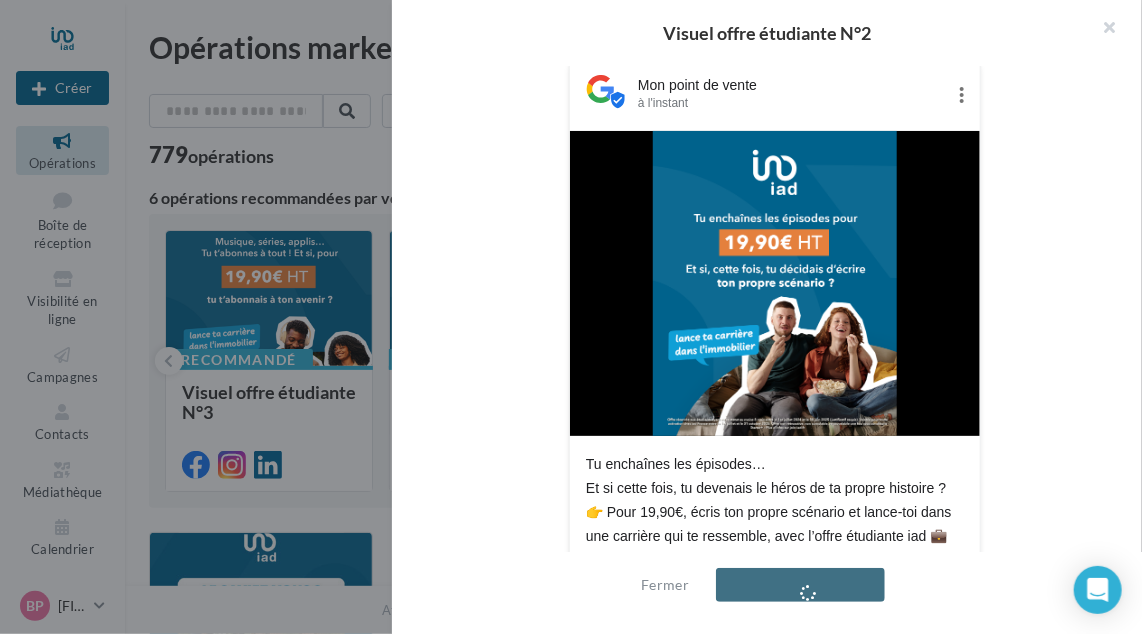 scroll, scrollTop: 400, scrollLeft: 0, axis: vertical 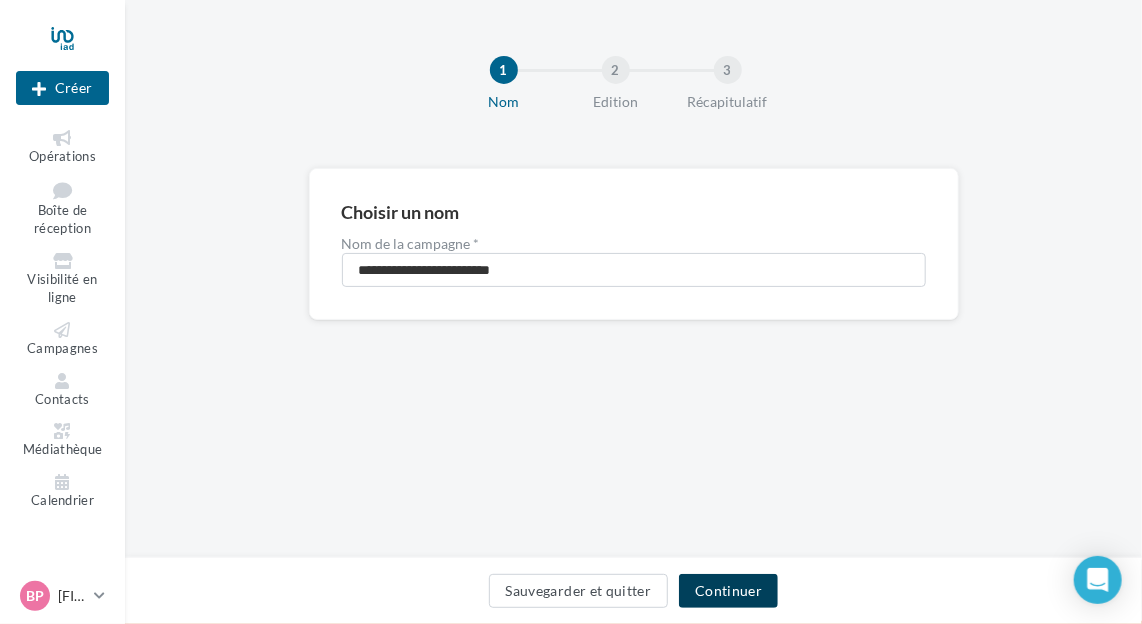 click on "Continuer" at bounding box center (728, 591) 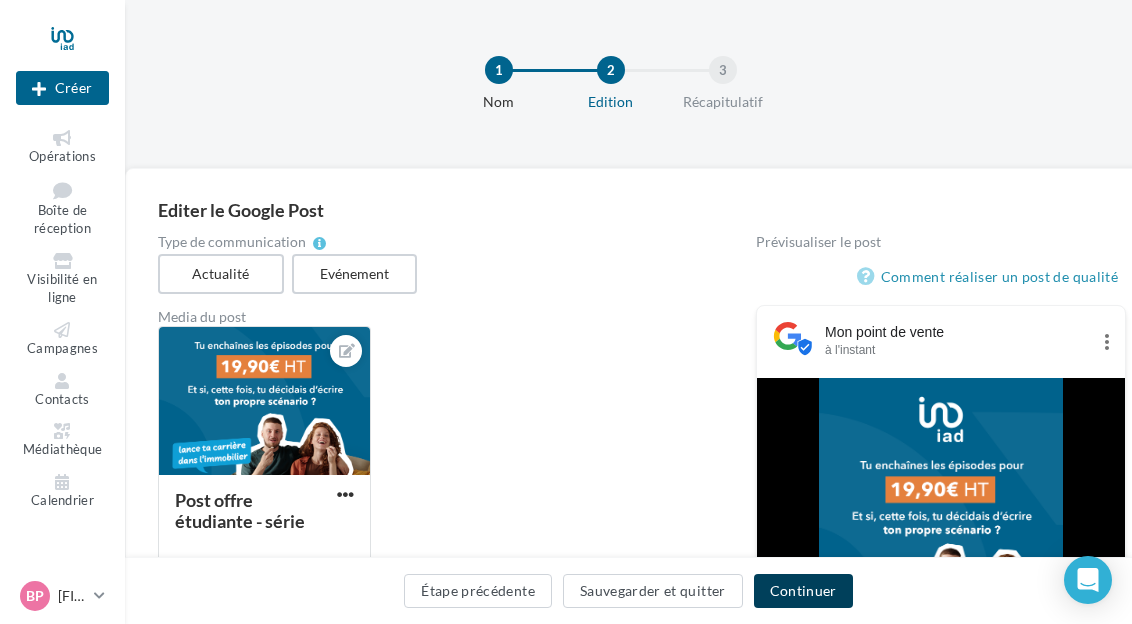 click on "Continuer" at bounding box center (803, 591) 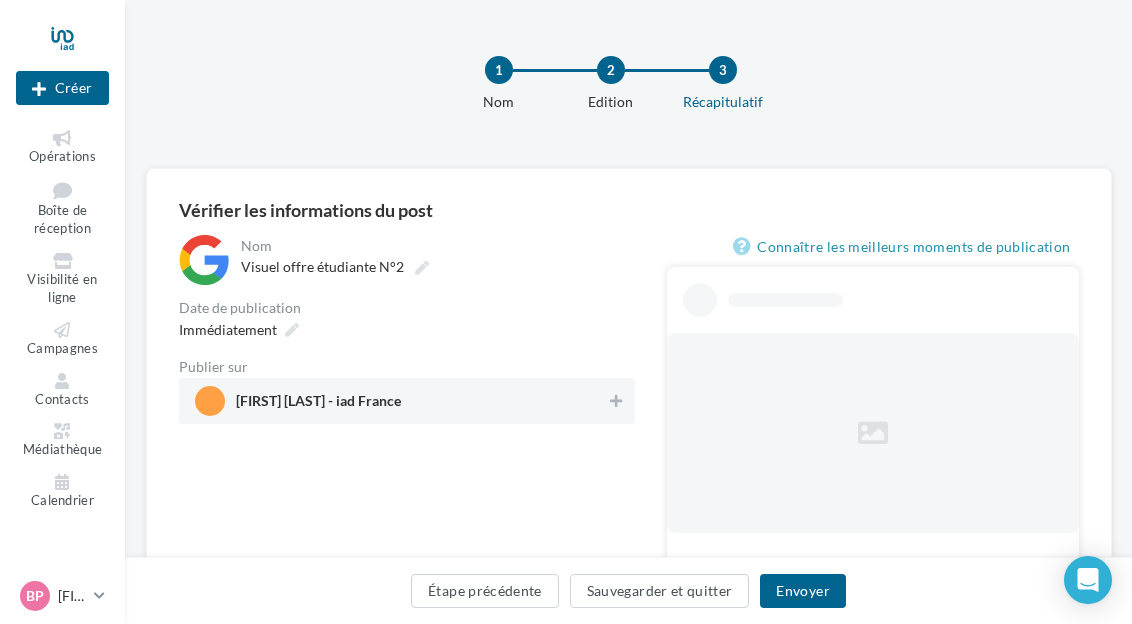 click on "[FIRST] [LAST] - iad France" at bounding box center [401, 401] 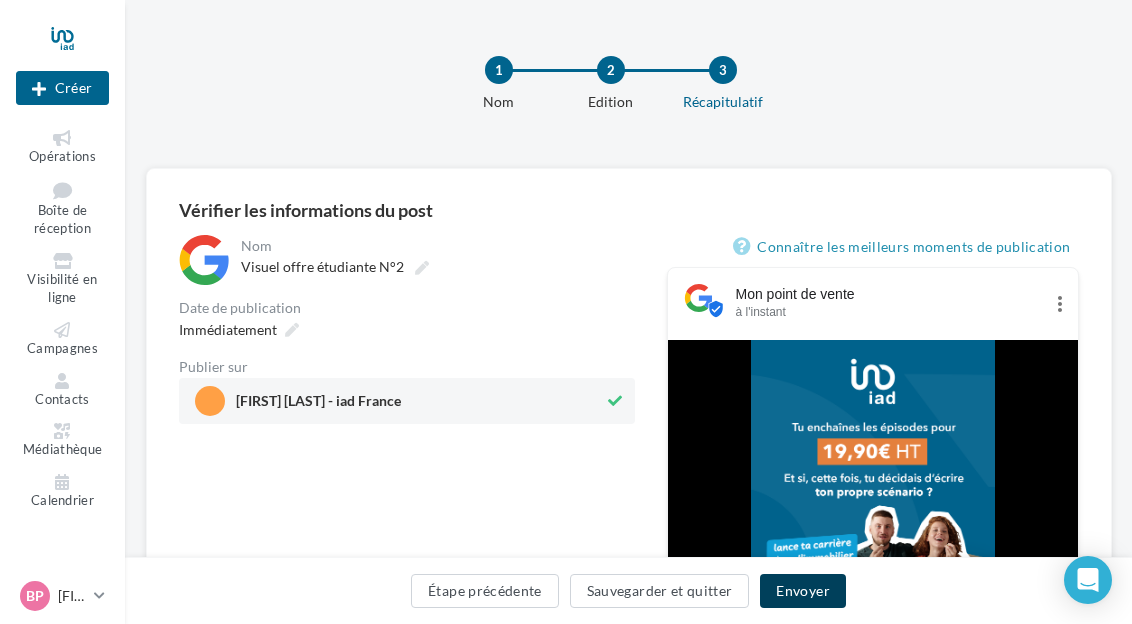 click on "Envoyer" at bounding box center (802, 591) 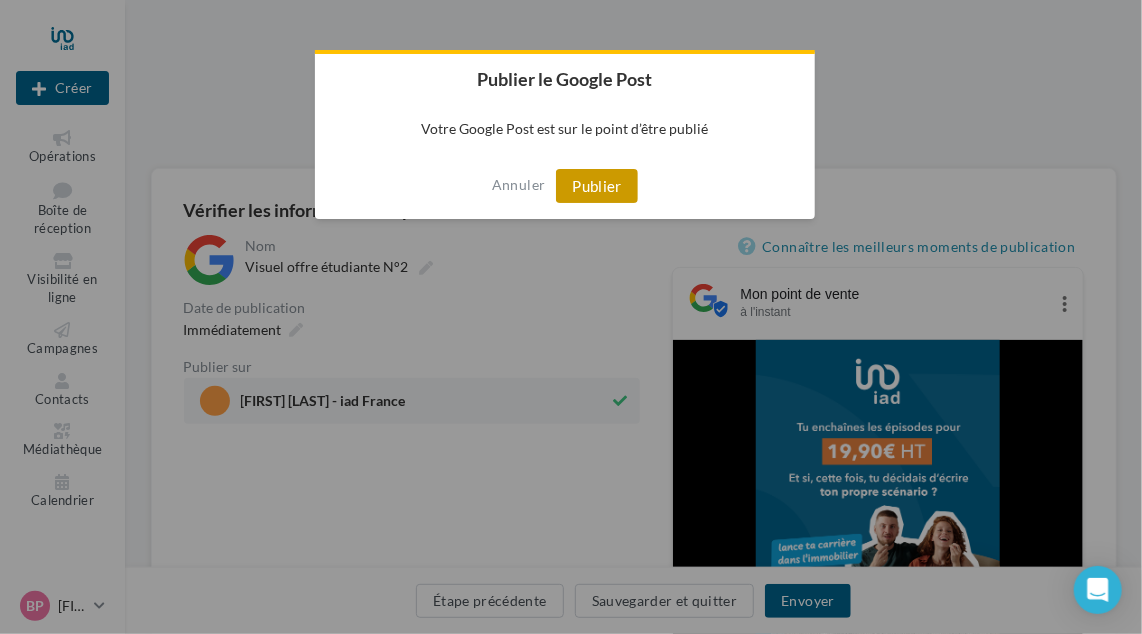 click on "Publier" at bounding box center (597, 186) 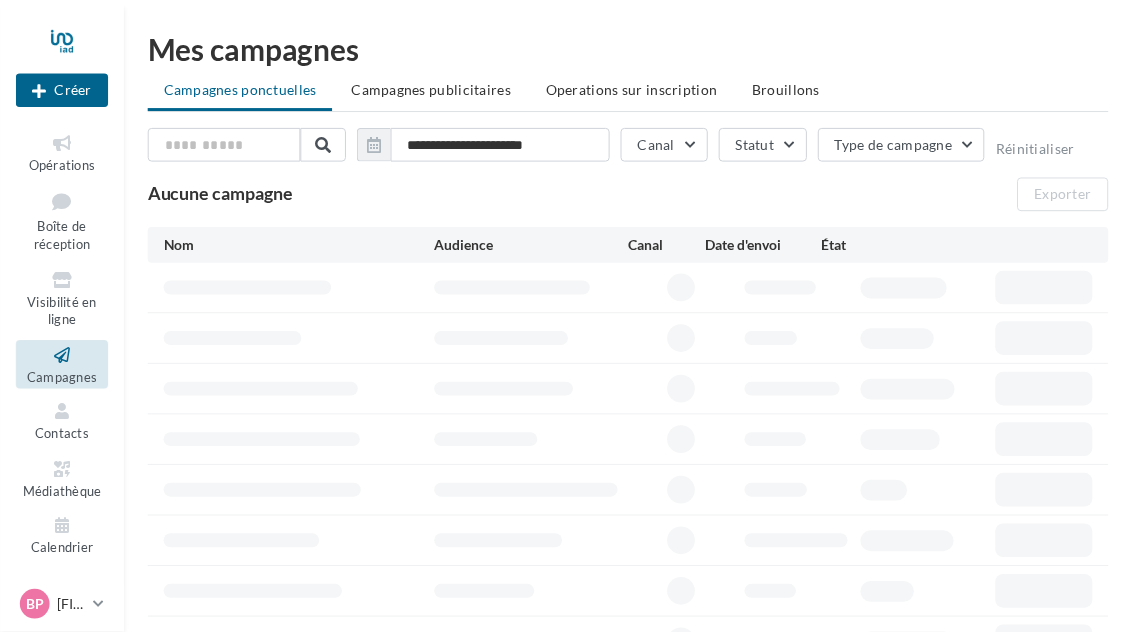scroll, scrollTop: 0, scrollLeft: 0, axis: both 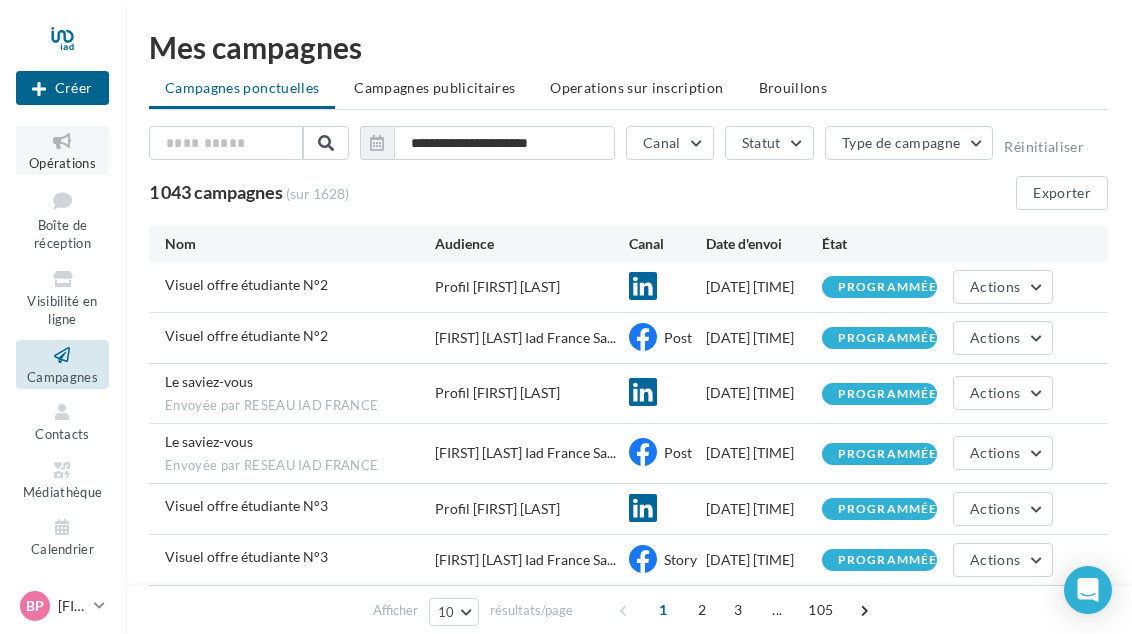 drag, startPoint x: 68, startPoint y: 132, endPoint x: 146, endPoint y: 133, distance: 78.00641 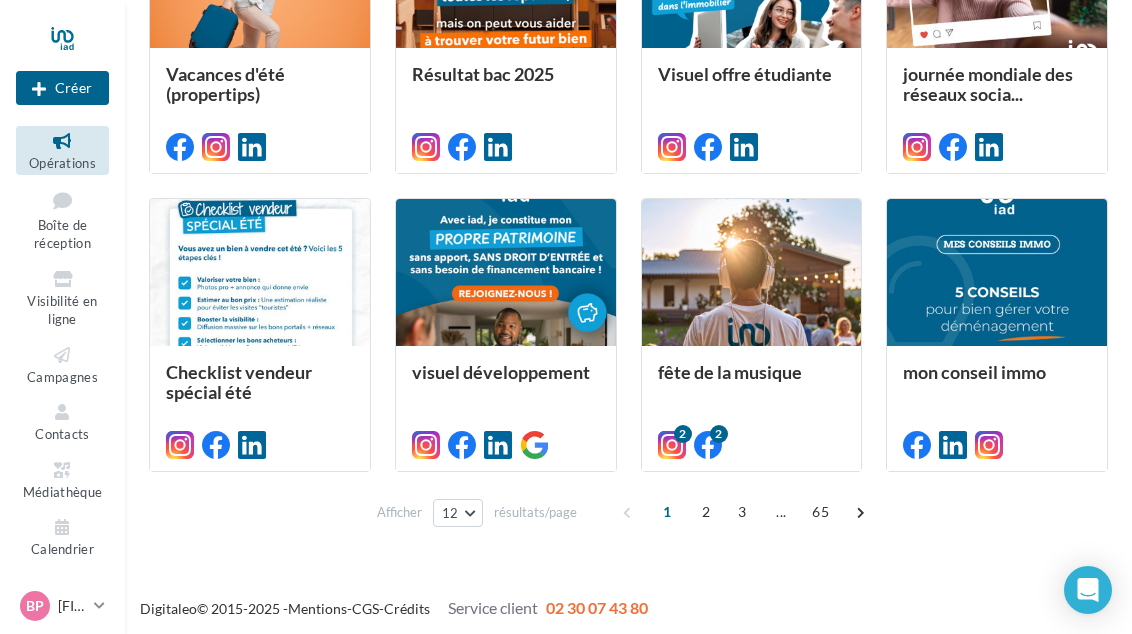 scroll, scrollTop: 931, scrollLeft: 0, axis: vertical 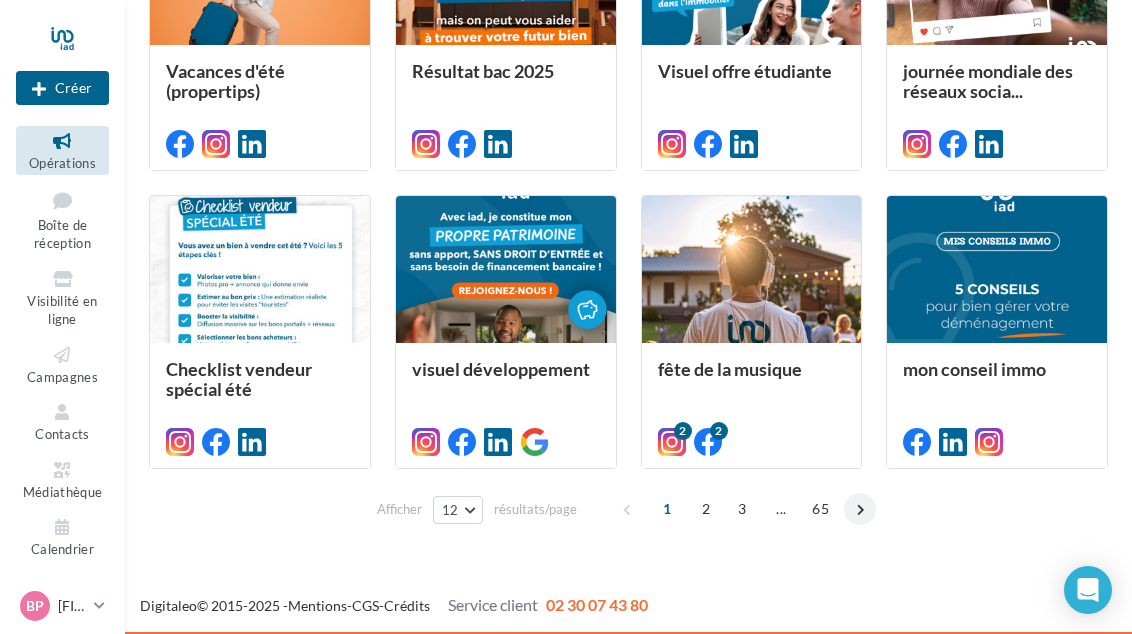 click at bounding box center [860, 509] 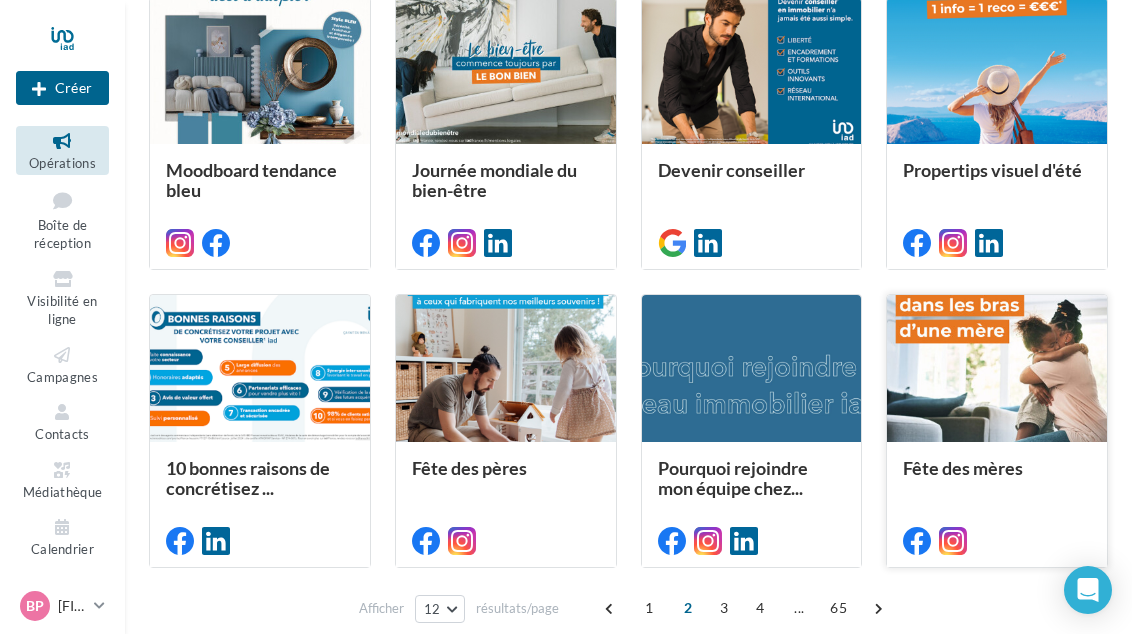 scroll, scrollTop: 931, scrollLeft: 0, axis: vertical 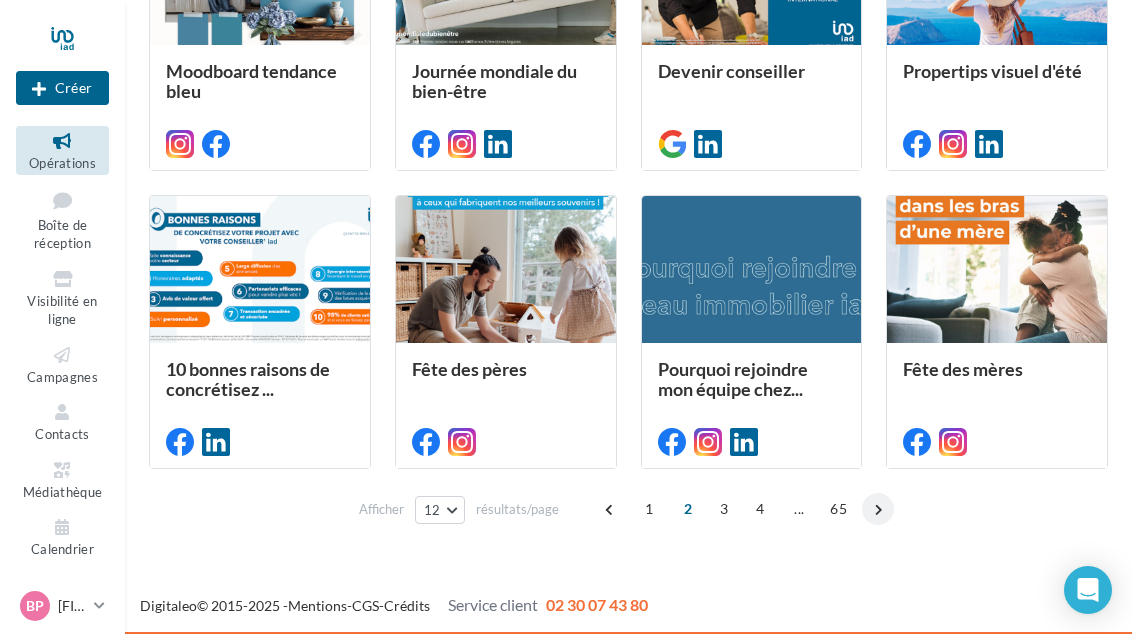 click at bounding box center (878, 509) 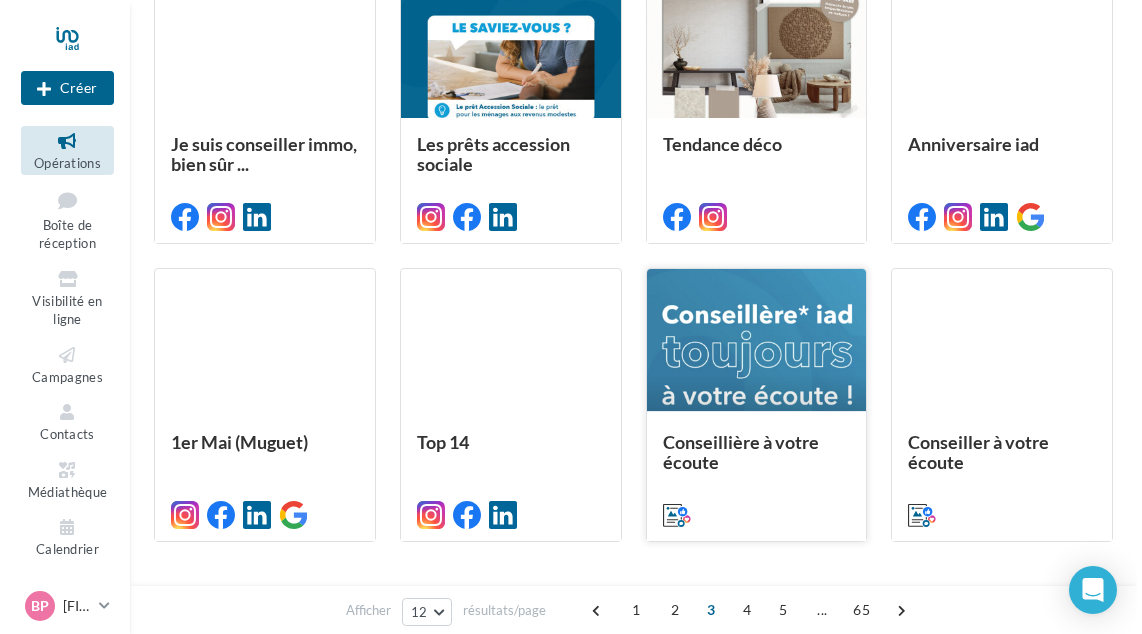 scroll, scrollTop: 931, scrollLeft: 0, axis: vertical 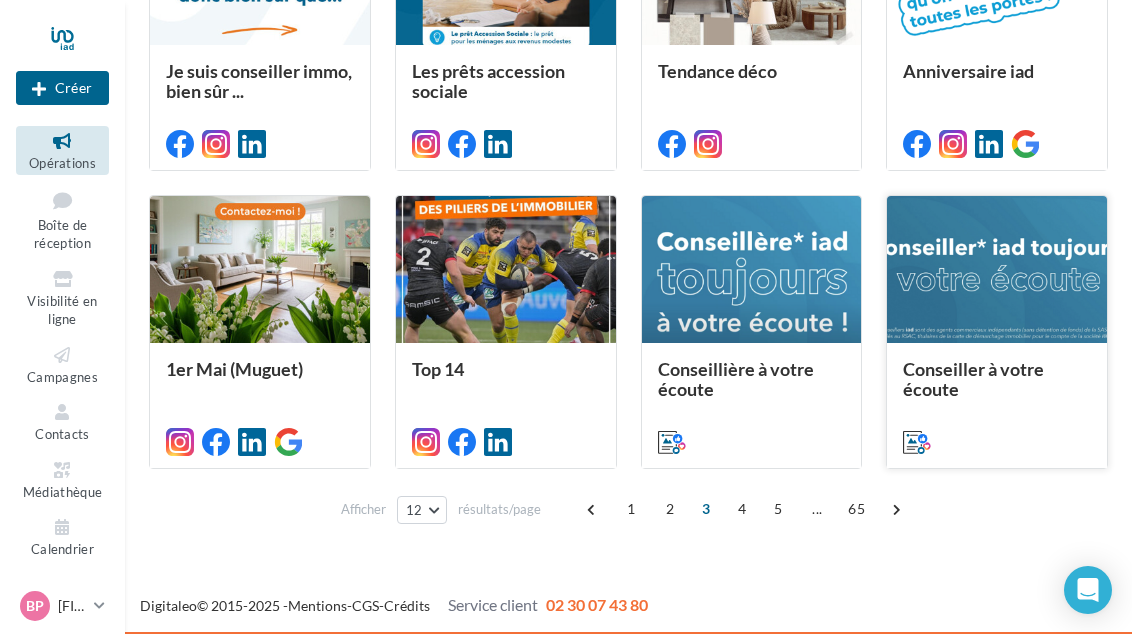 click at bounding box center [997, 270] 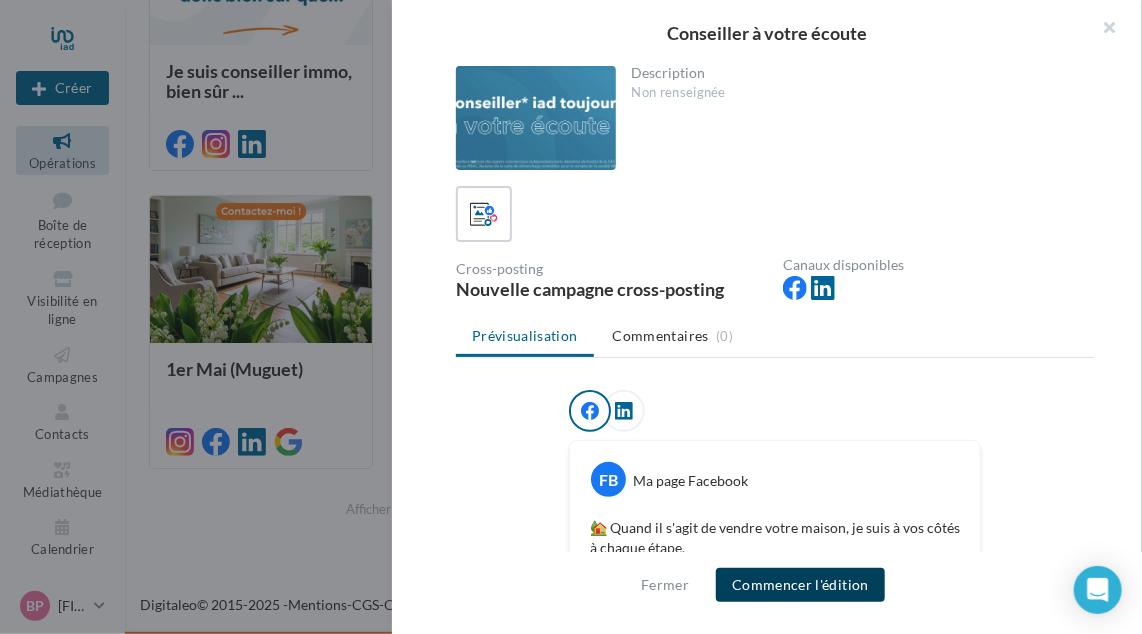 click on "Commencer l'édition" at bounding box center (800, 585) 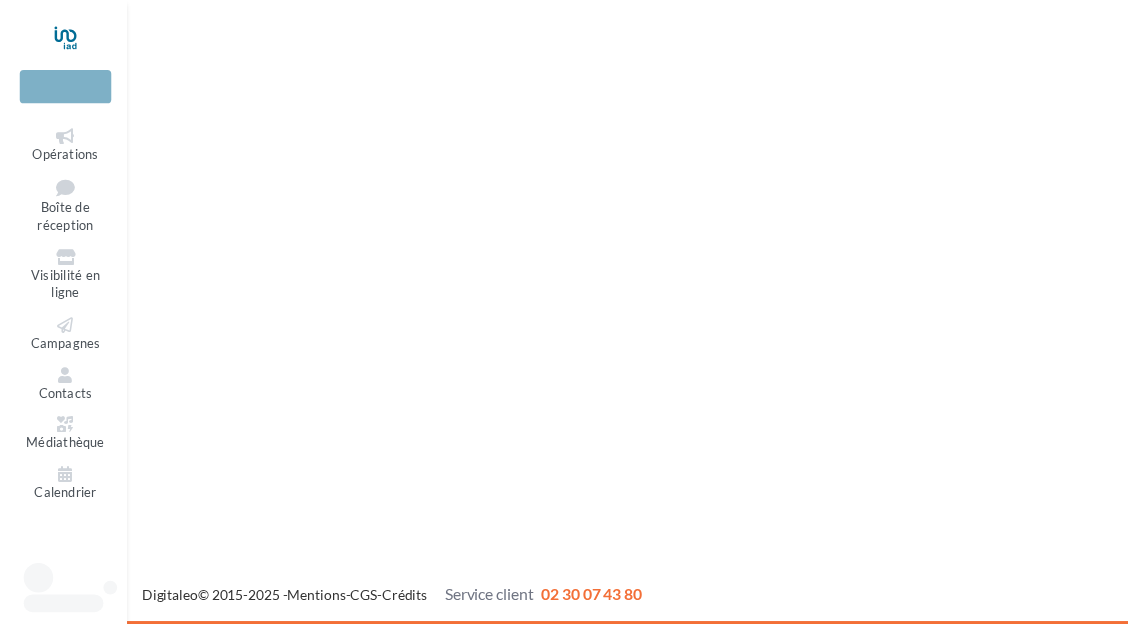 scroll, scrollTop: 0, scrollLeft: 0, axis: both 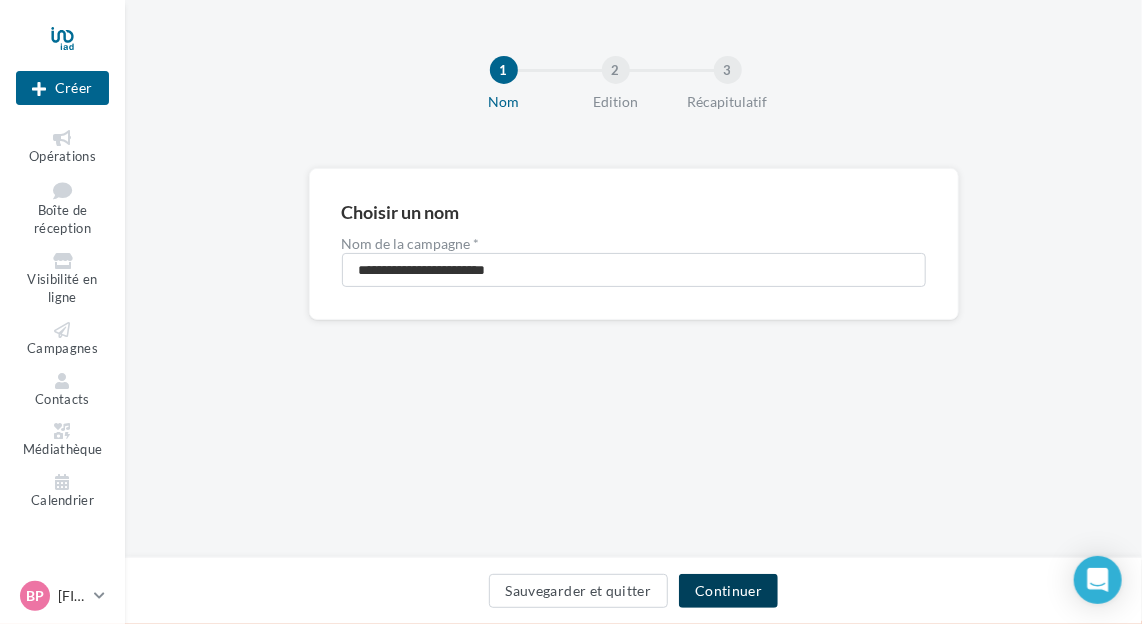 click on "Continuer" at bounding box center (728, 591) 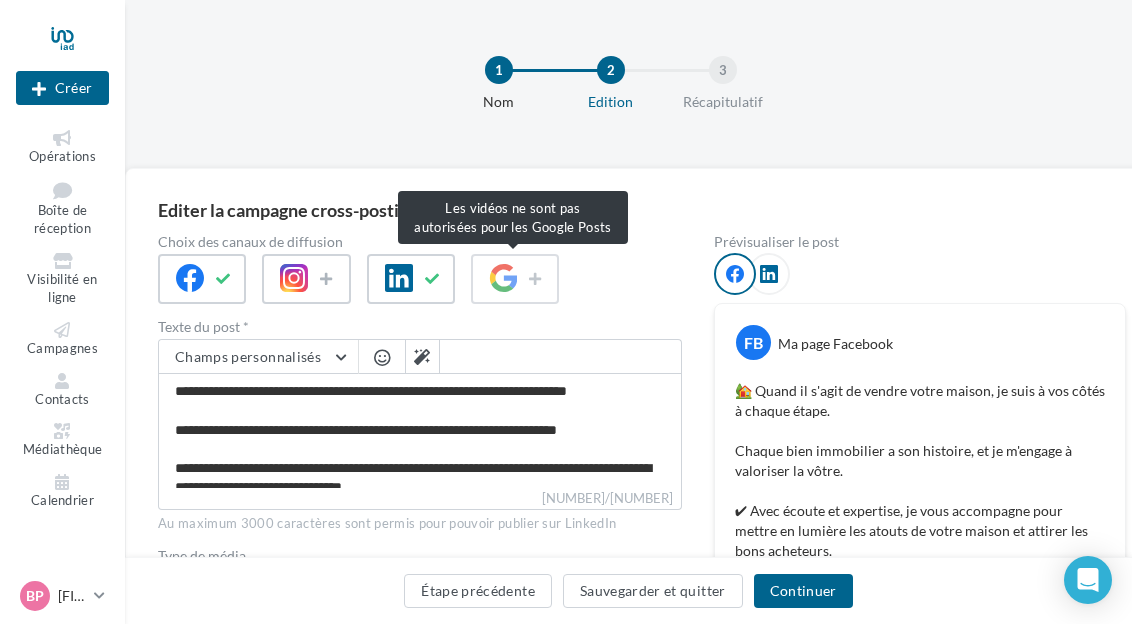 click at bounding box center (515, 279) 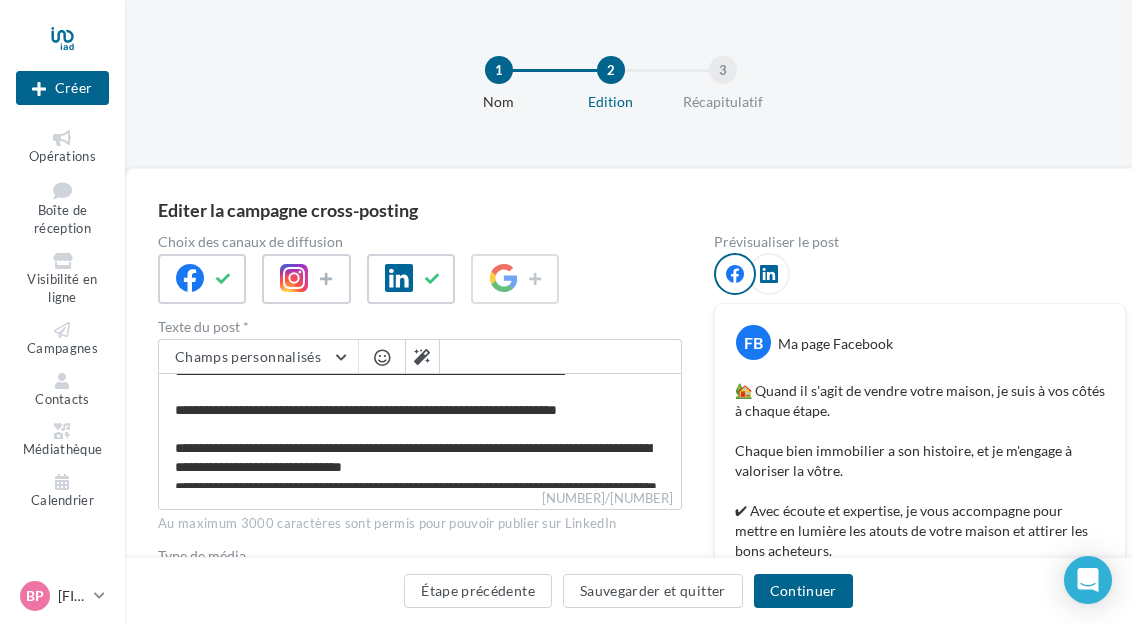 scroll, scrollTop: 56, scrollLeft: 0, axis: vertical 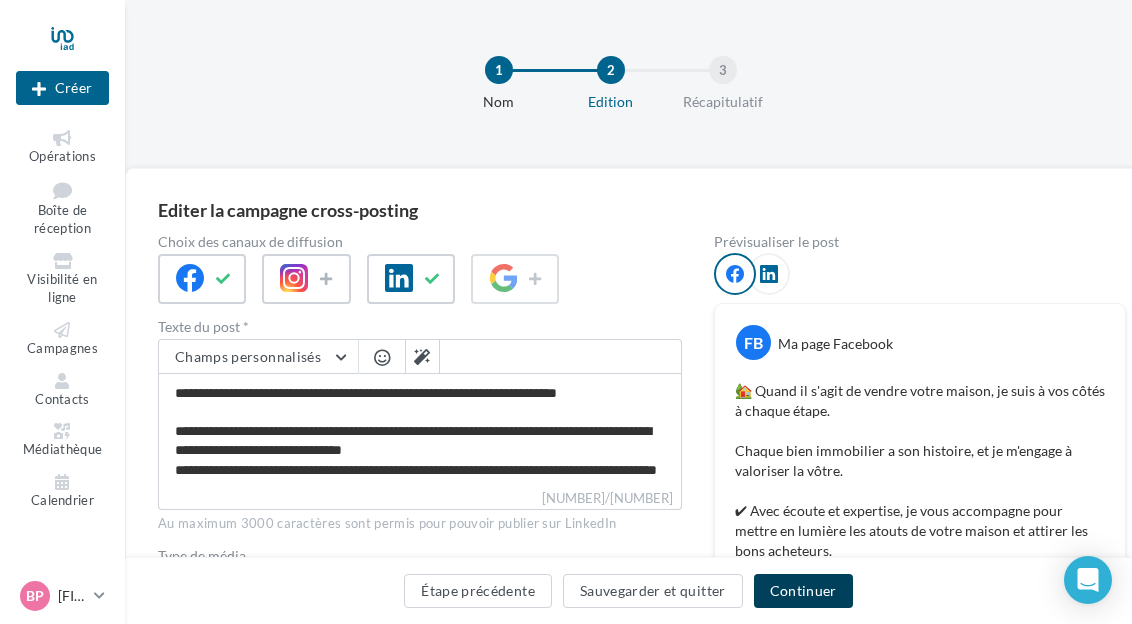 click on "Continuer" at bounding box center [803, 591] 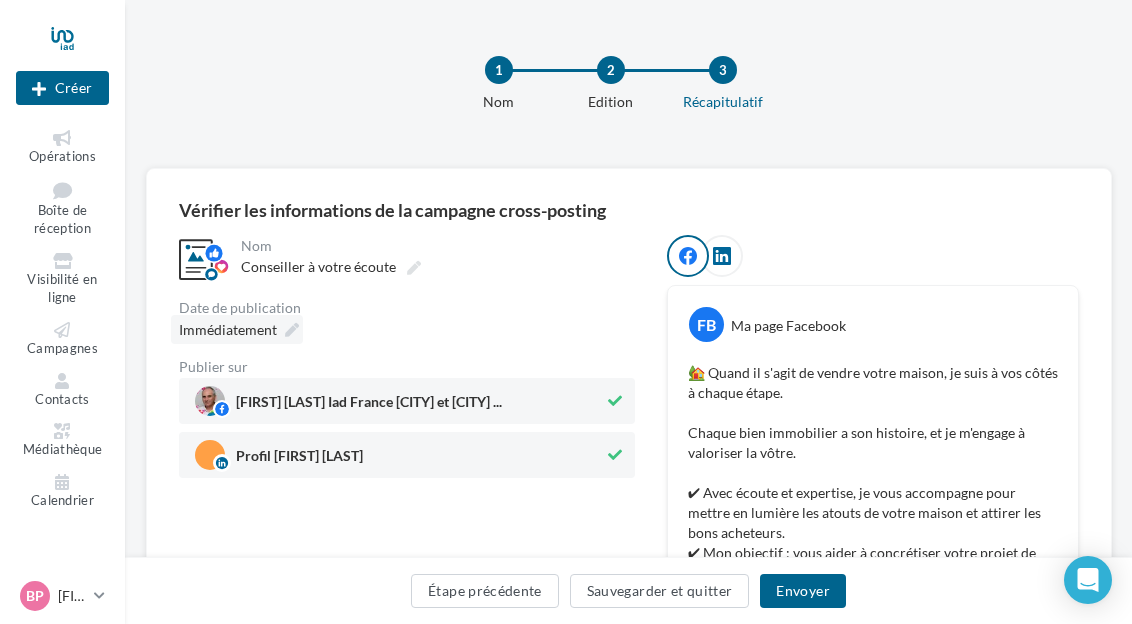 click at bounding box center (292, 330) 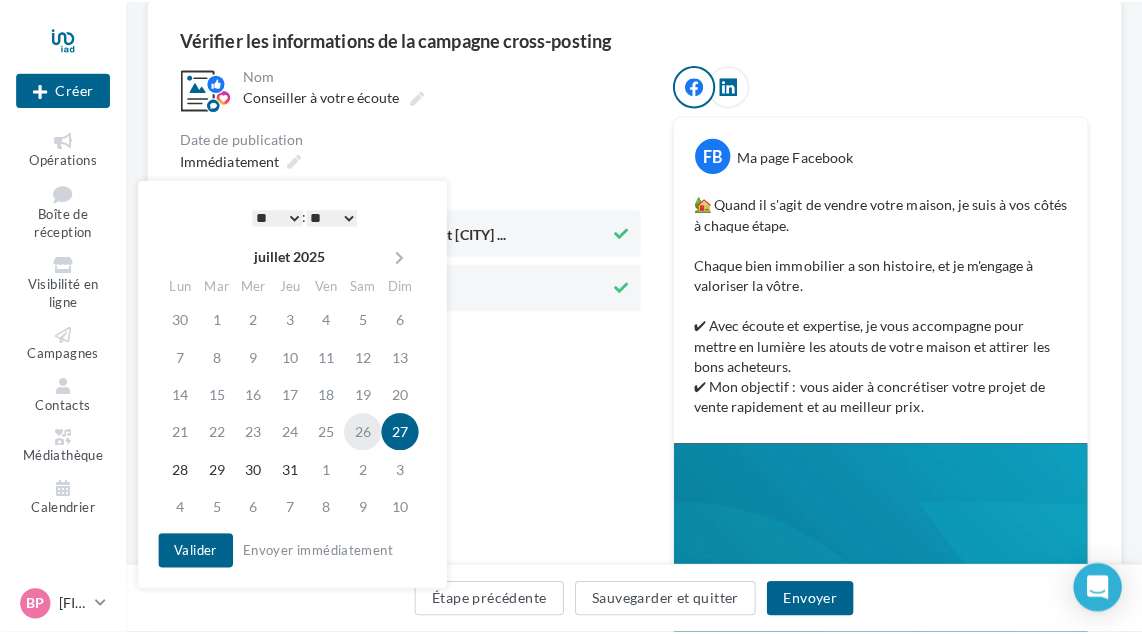 scroll, scrollTop: 200, scrollLeft: 0, axis: vertical 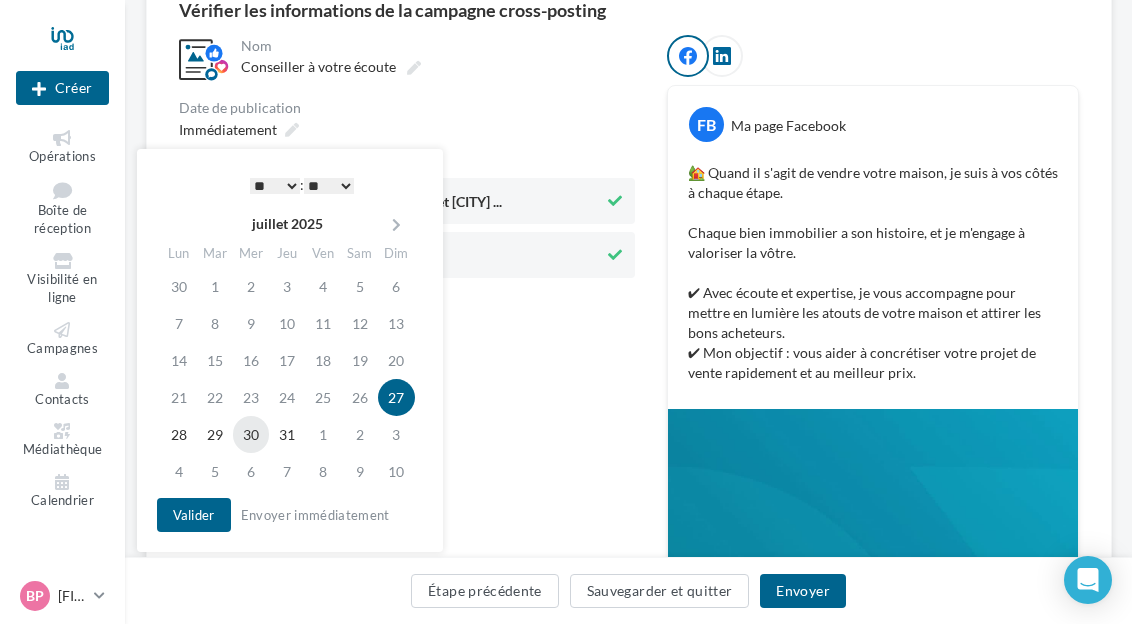 click on "30" at bounding box center (251, 434) 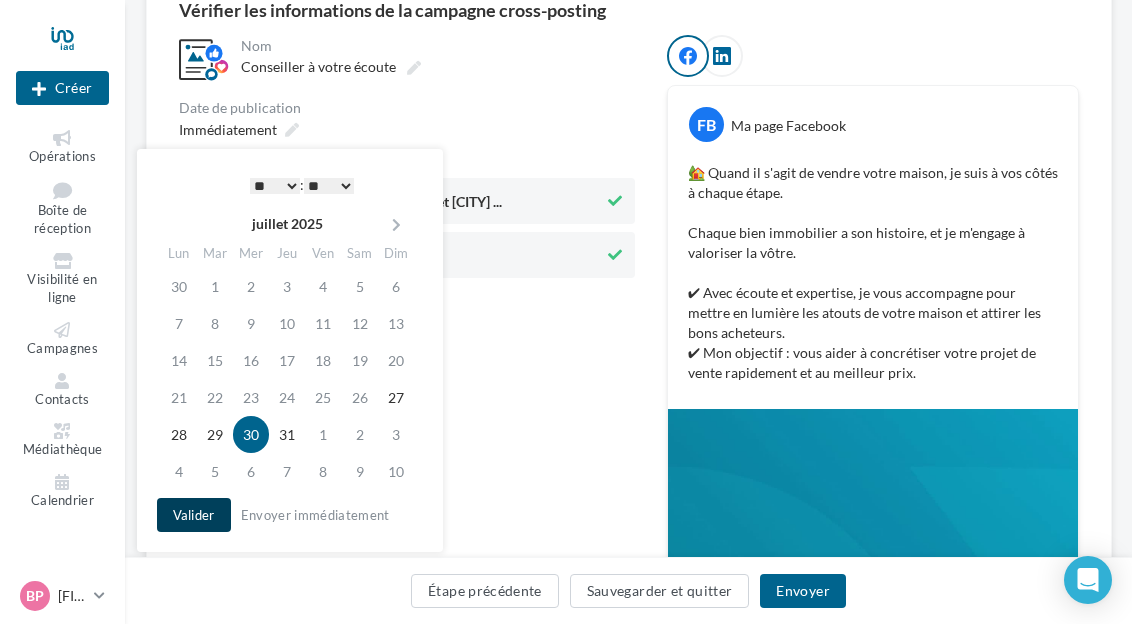 click on "Valider" at bounding box center (194, 515) 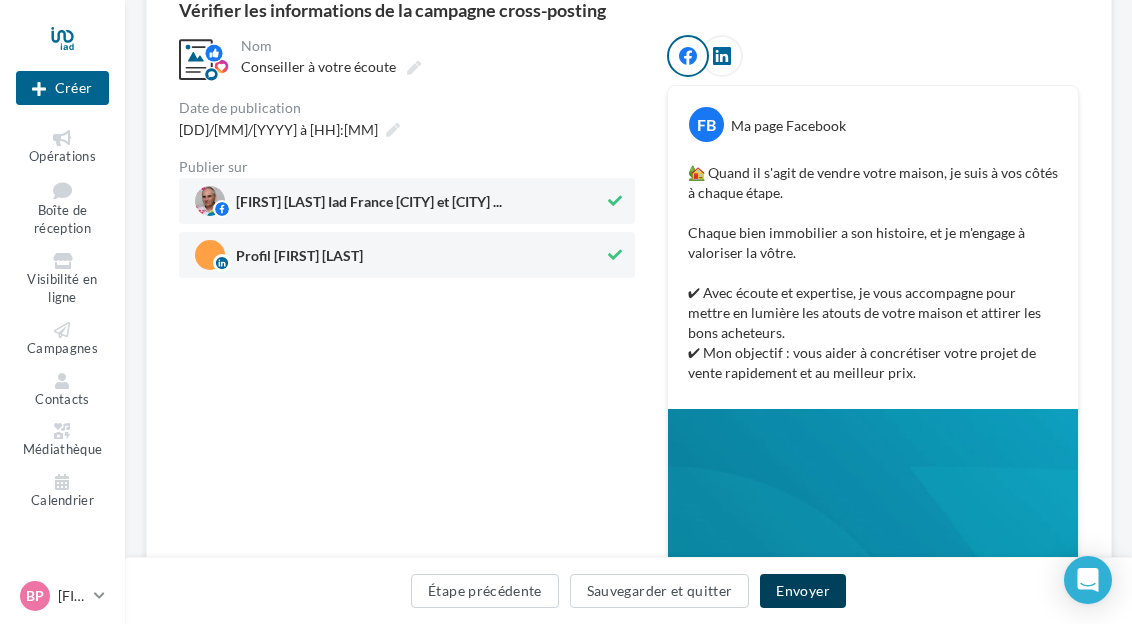 click on "Envoyer" at bounding box center [802, 591] 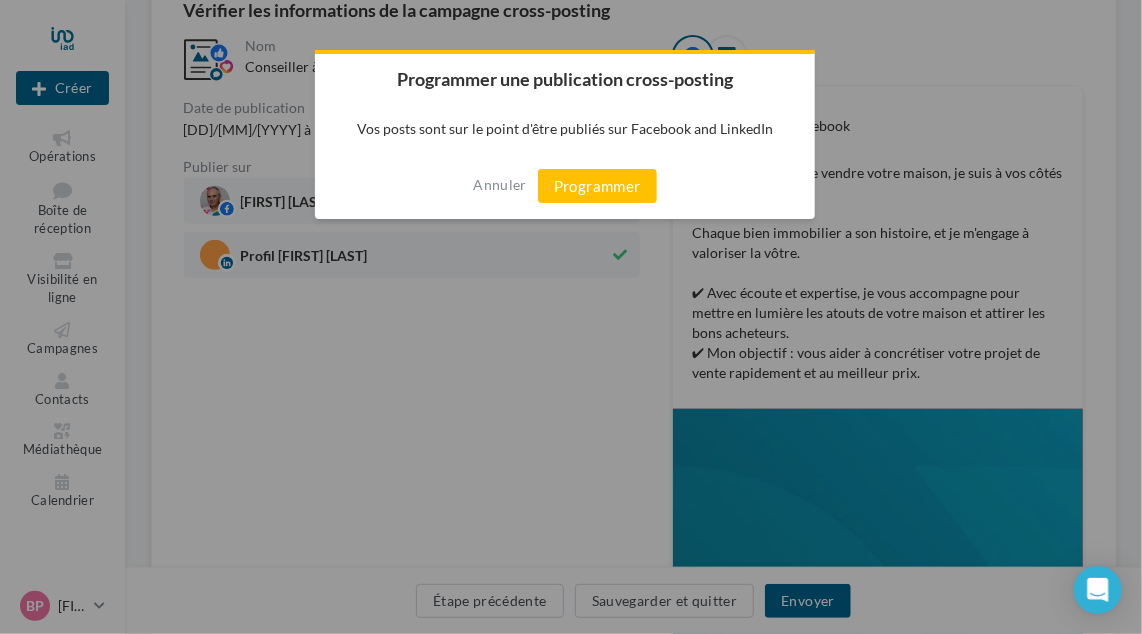click on "Programmer" at bounding box center (597, 186) 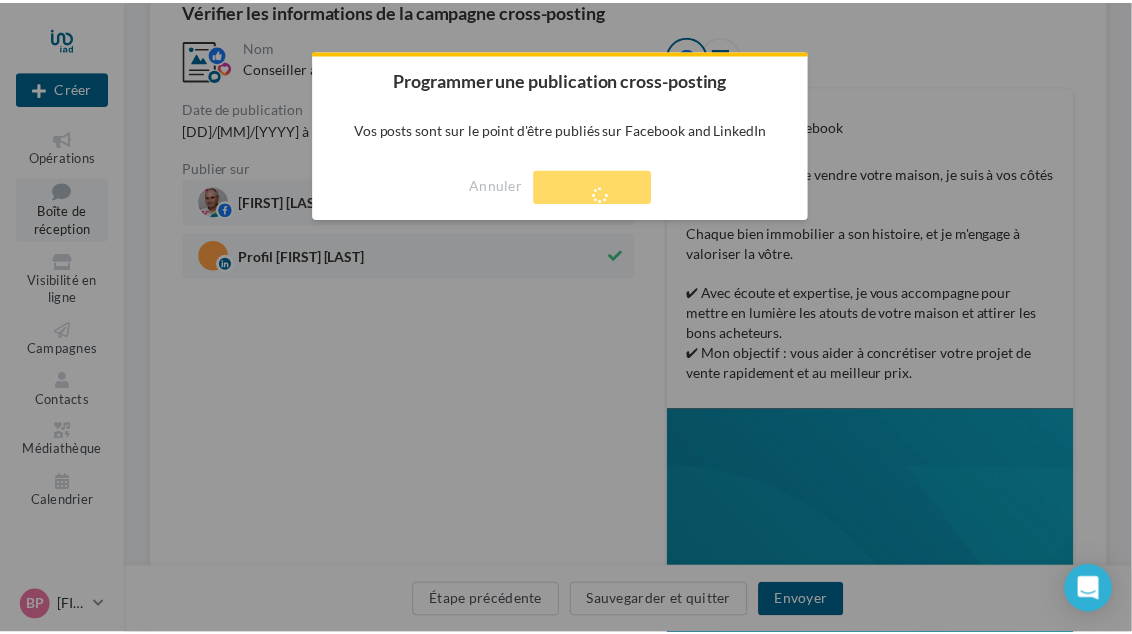 scroll, scrollTop: 32, scrollLeft: 0, axis: vertical 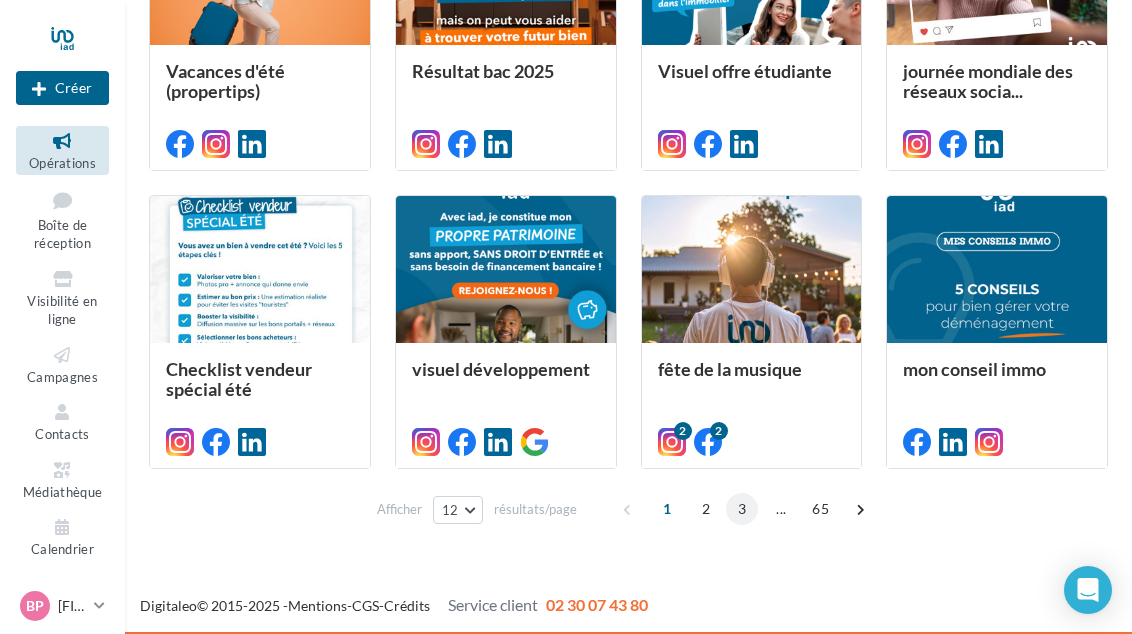 click on "3" at bounding box center (742, 509) 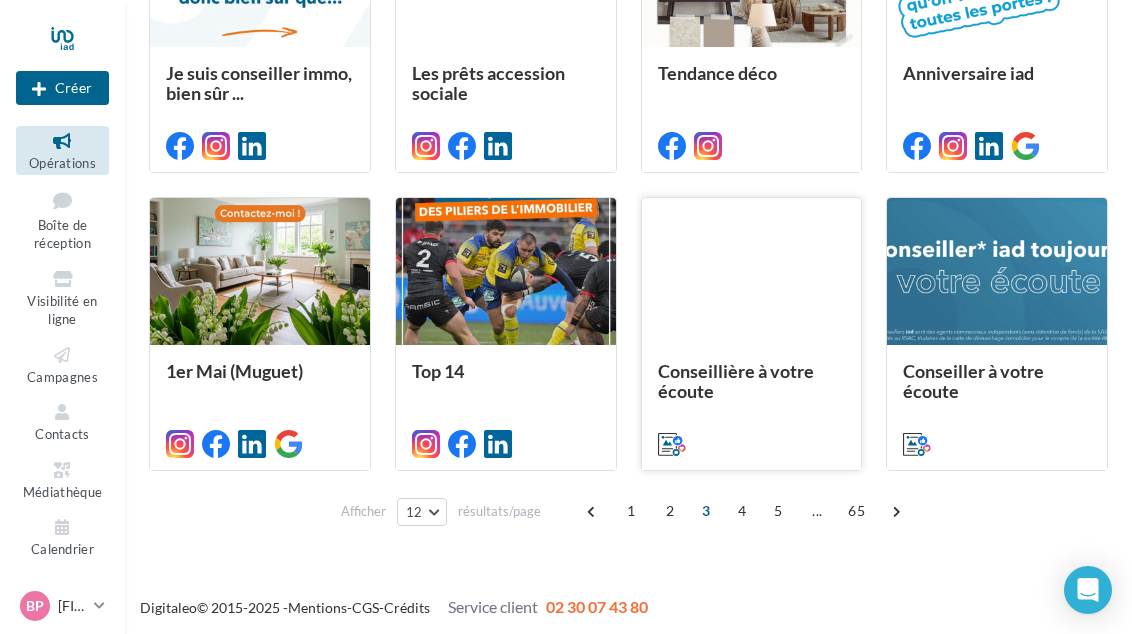scroll, scrollTop: 931, scrollLeft: 0, axis: vertical 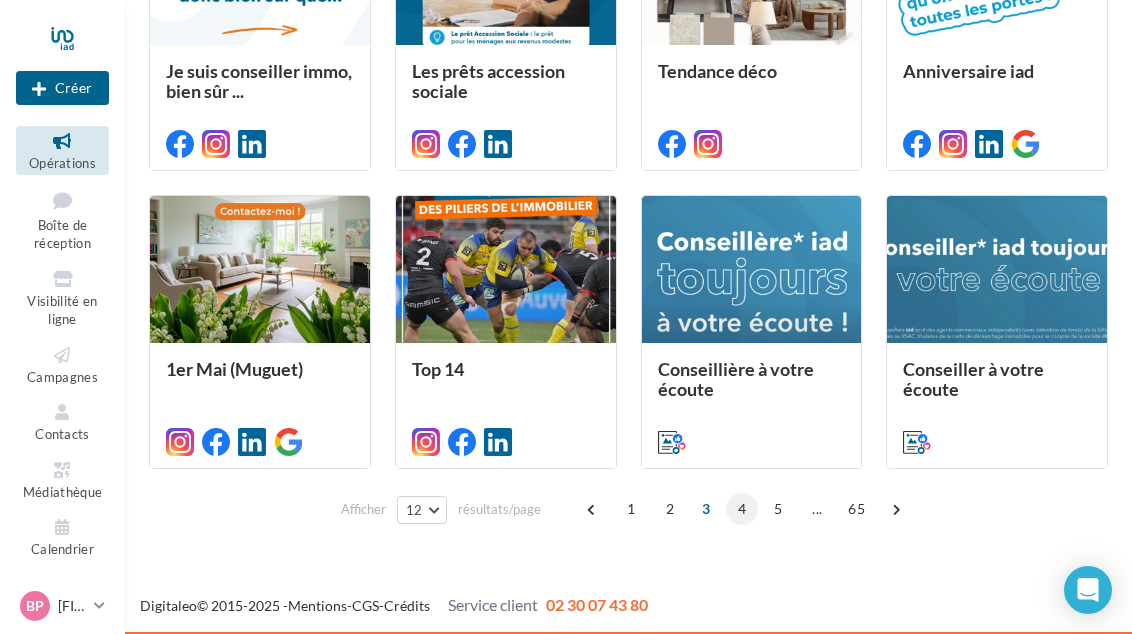 click on "4" at bounding box center [742, 509] 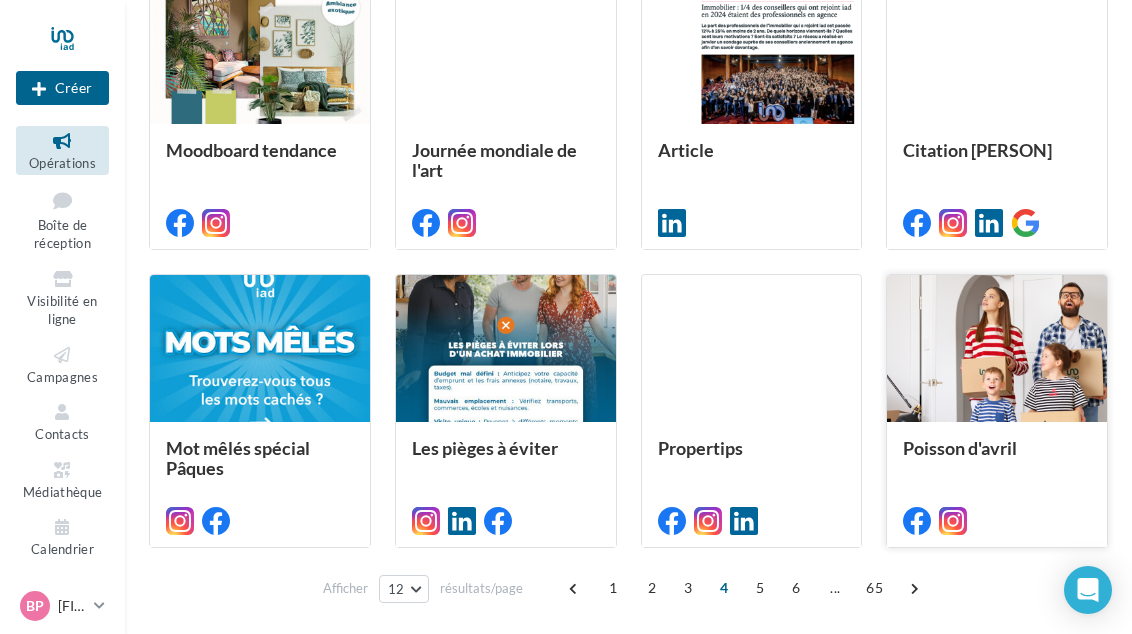 scroll, scrollTop: 931, scrollLeft: 0, axis: vertical 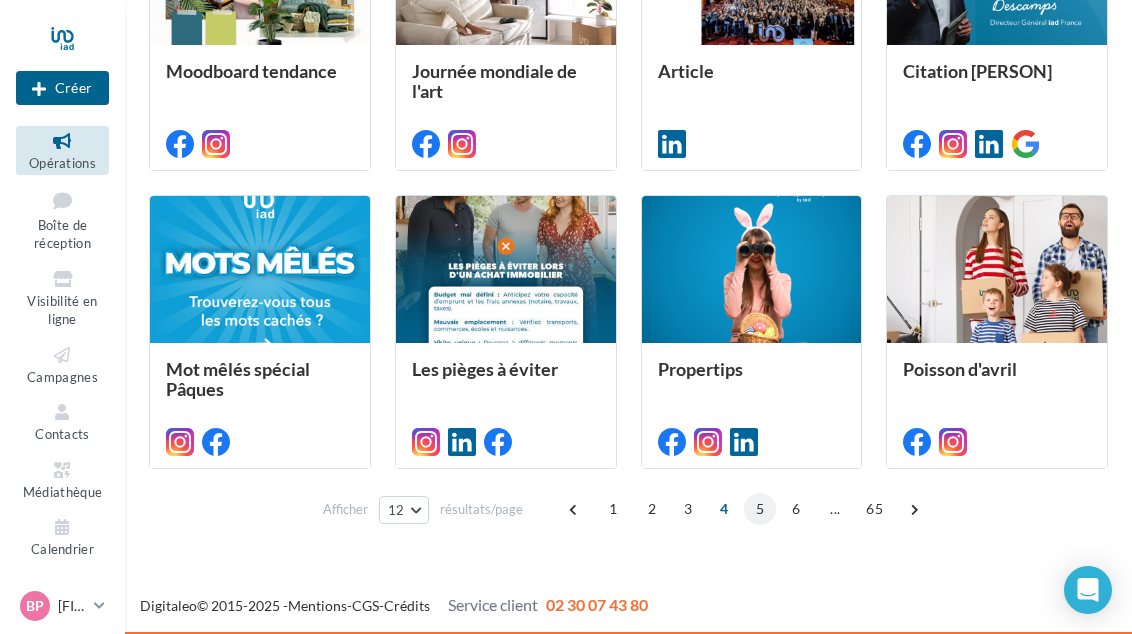 click on "5" at bounding box center (760, 509) 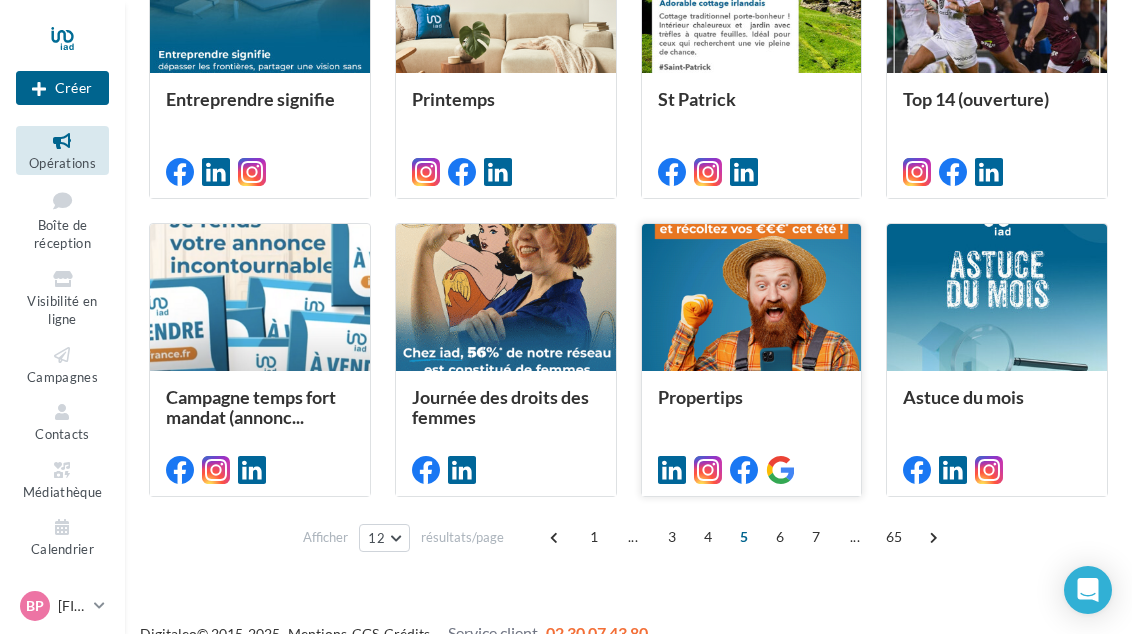 scroll, scrollTop: 931, scrollLeft: 0, axis: vertical 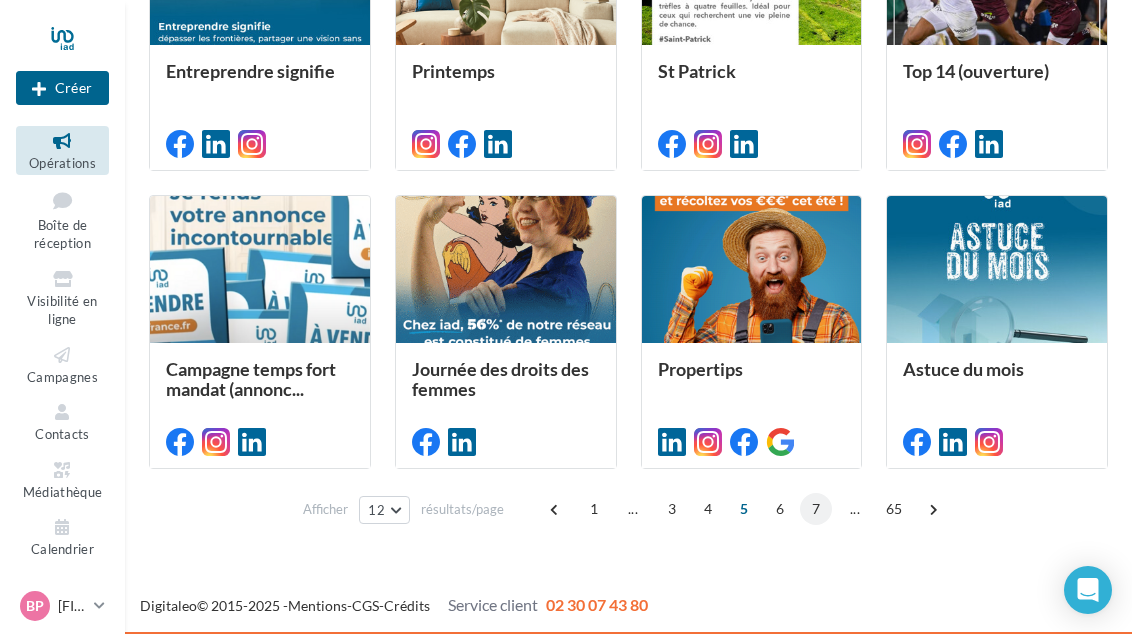 click on "7" at bounding box center [816, 509] 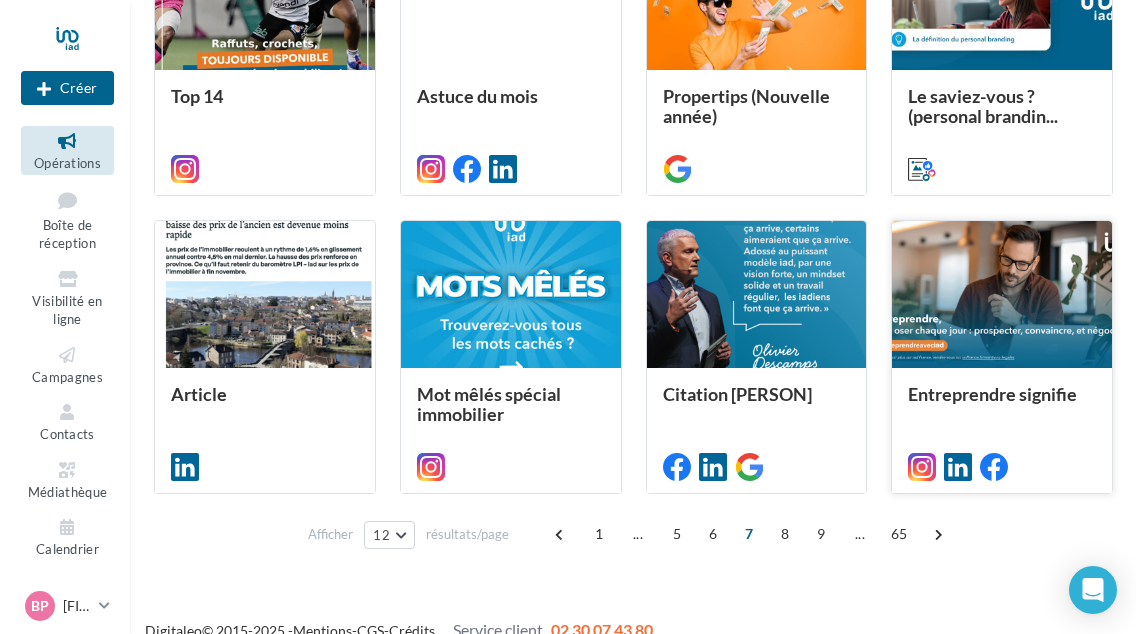 scroll, scrollTop: 931, scrollLeft: 0, axis: vertical 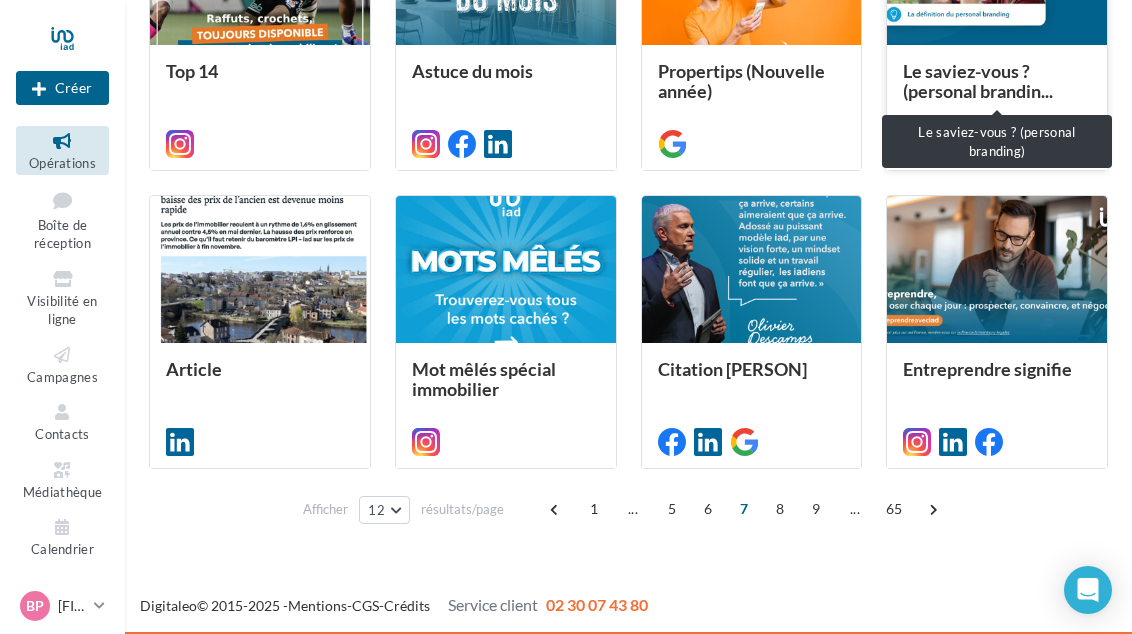 click on "Le saviez-vous ? (personal brandin..." at bounding box center (978, 81) 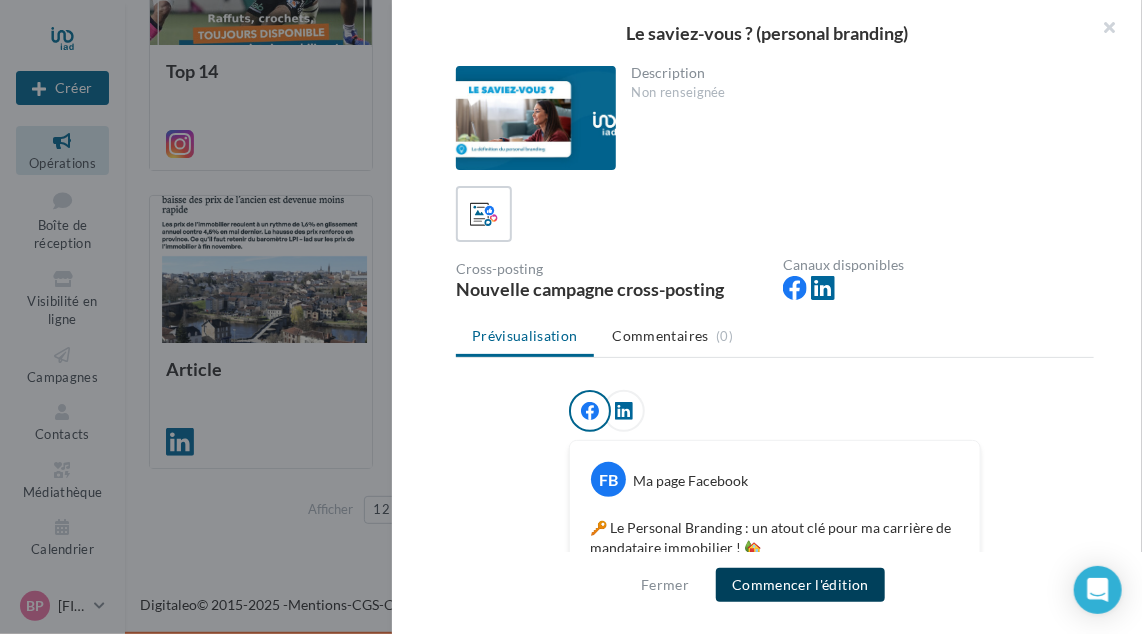 click on "Commencer l'édition" at bounding box center [800, 585] 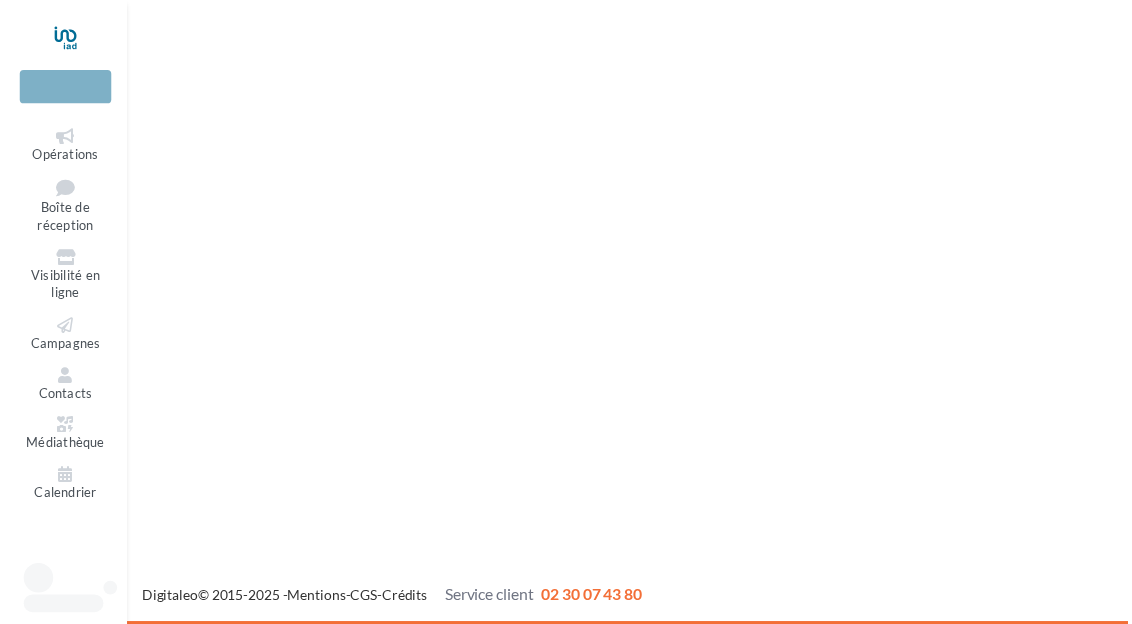 scroll, scrollTop: 0, scrollLeft: 0, axis: both 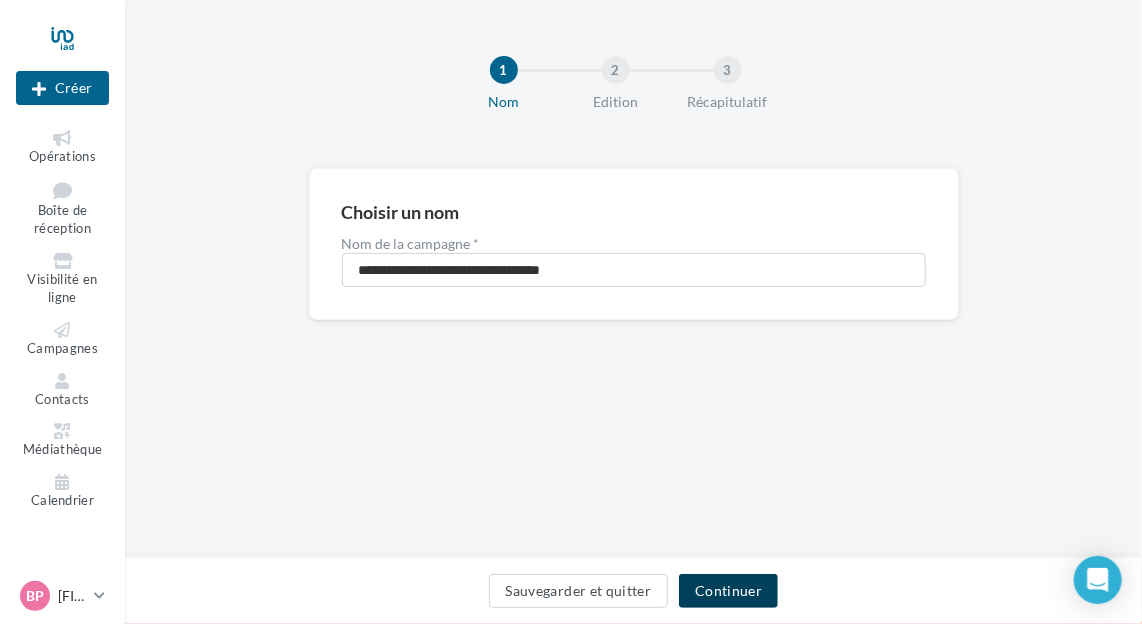 click on "Continuer" at bounding box center [728, 591] 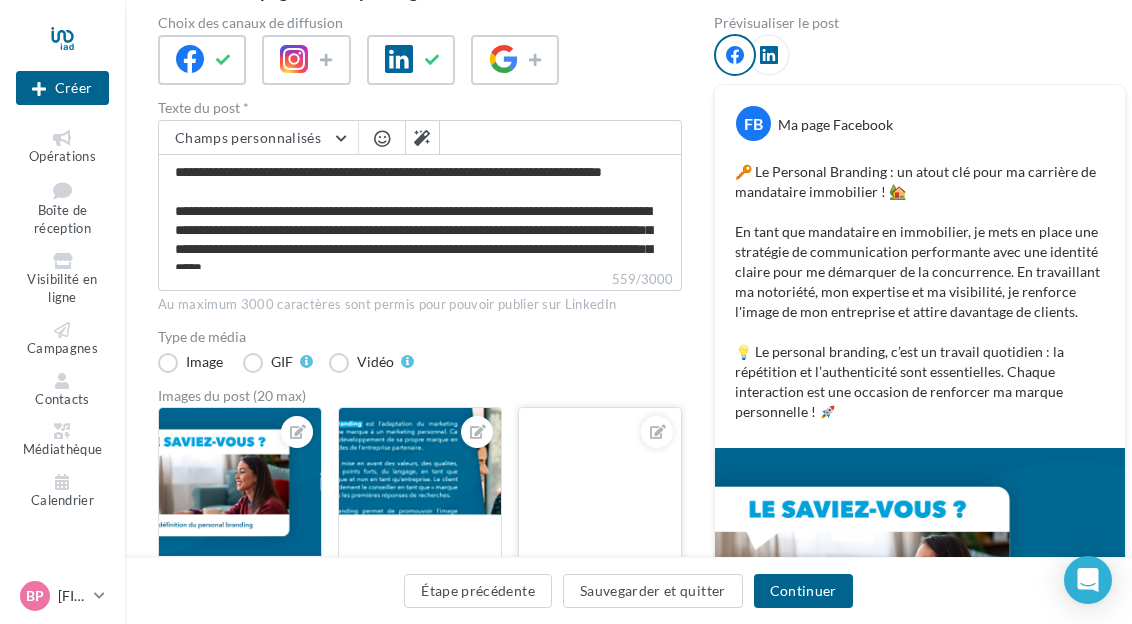scroll, scrollTop: 300, scrollLeft: 0, axis: vertical 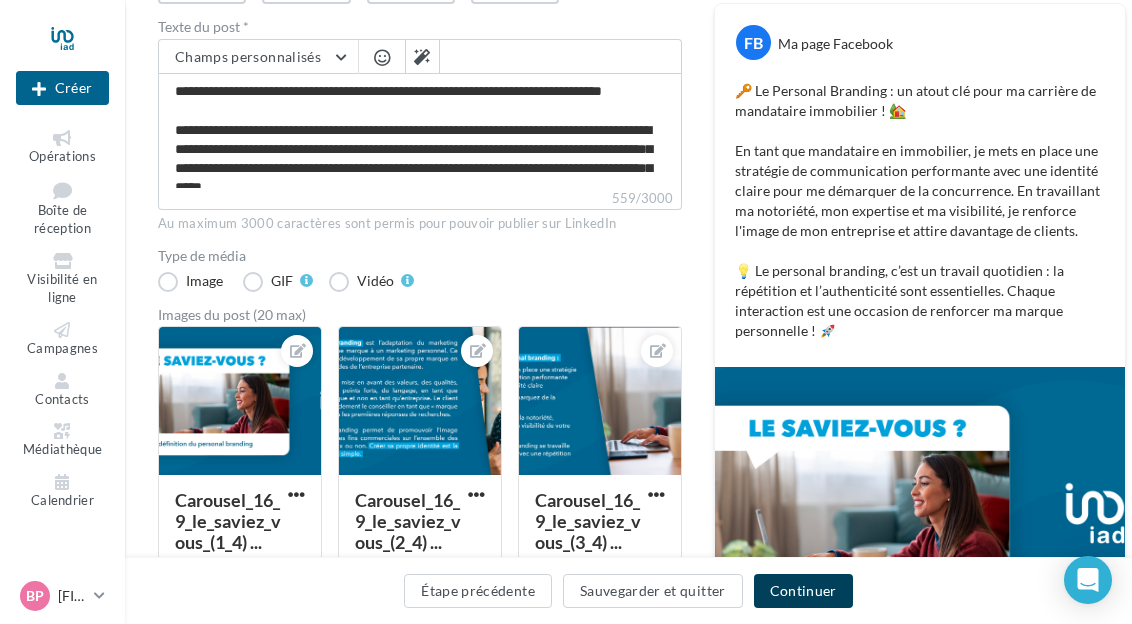 click on "Continuer" at bounding box center (803, 591) 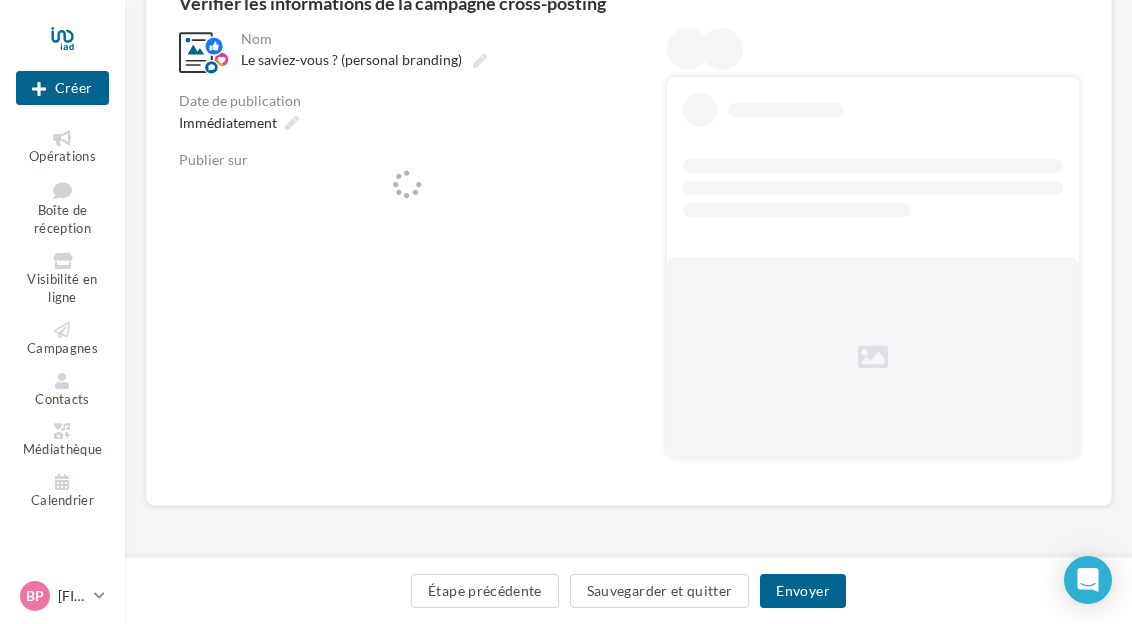 scroll, scrollTop: 206, scrollLeft: 0, axis: vertical 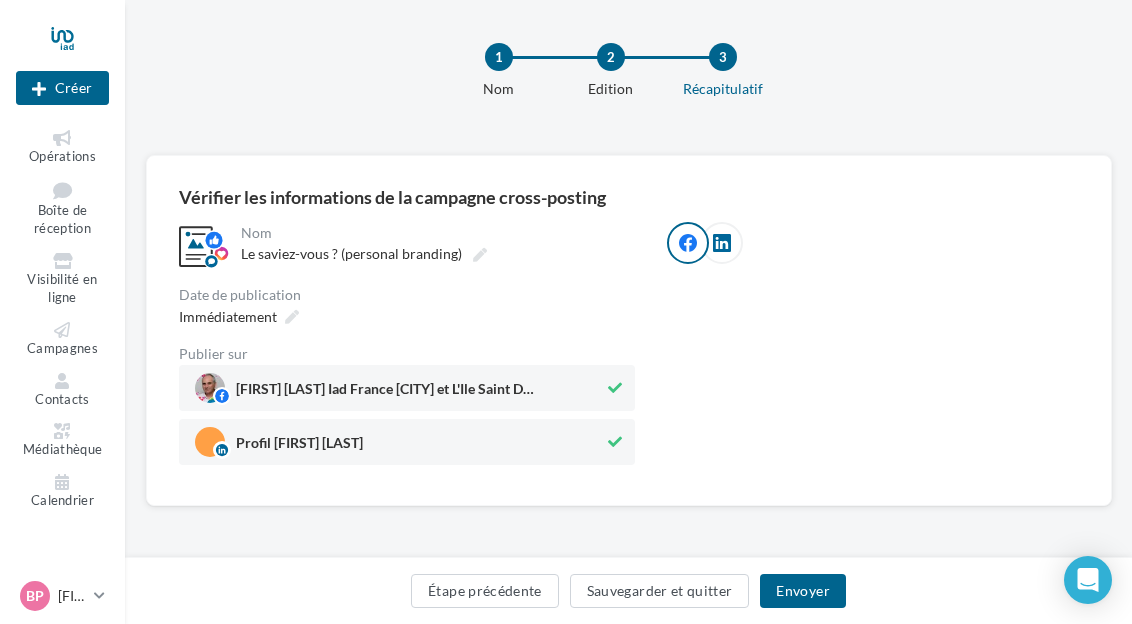 click on "1 Nom 2 Edition 3 Récapitulatif" at bounding box center [660, 79] 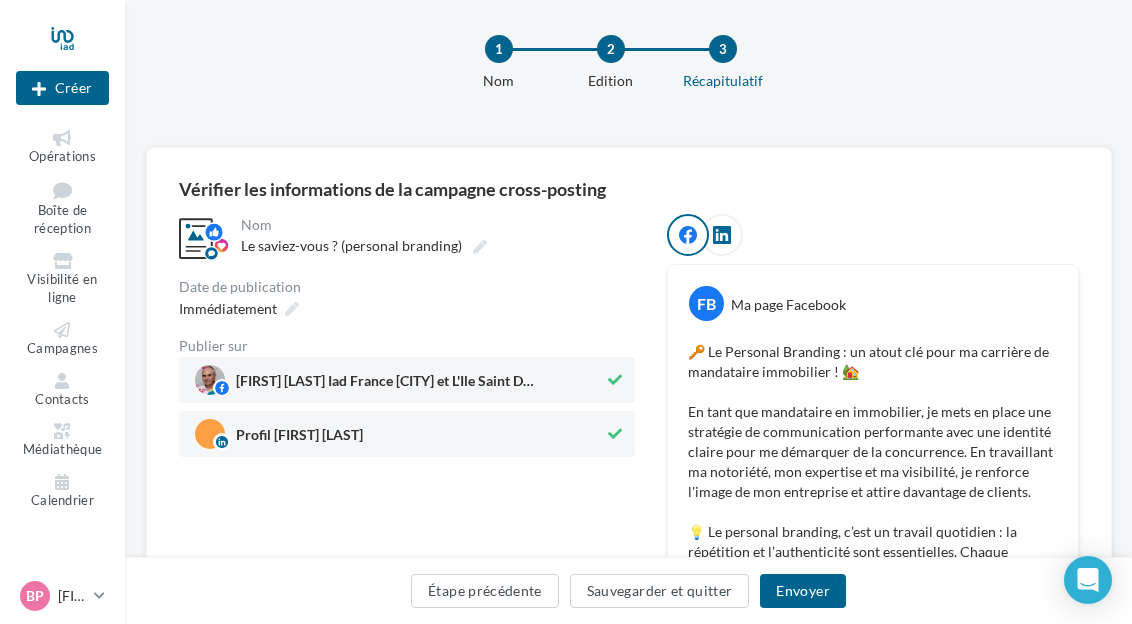 scroll, scrollTop: 206, scrollLeft: 0, axis: vertical 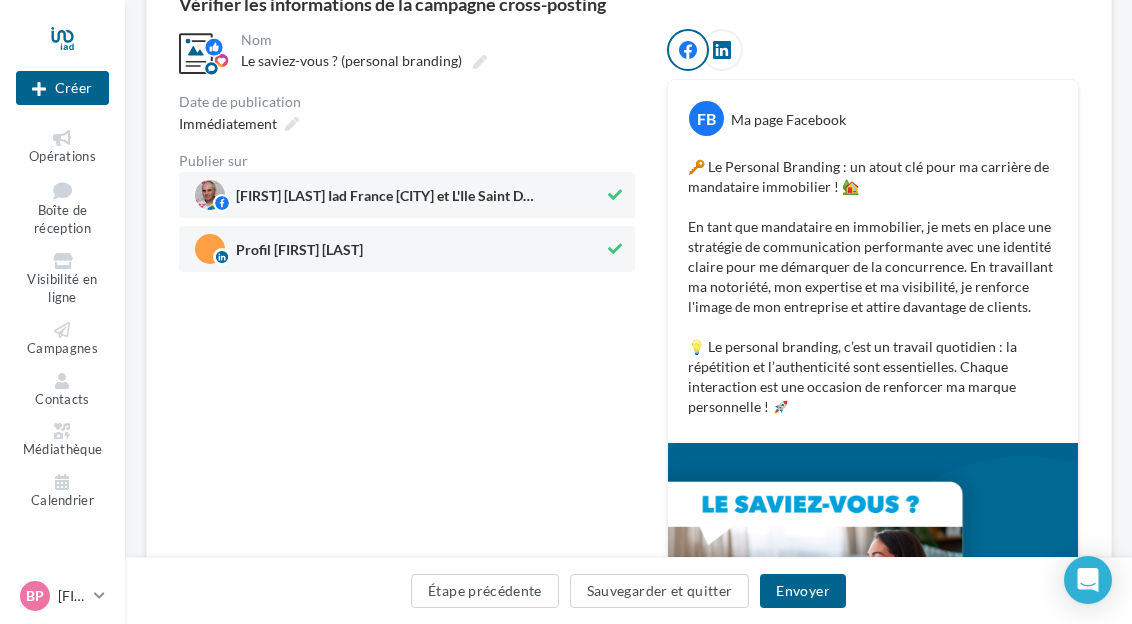 drag, startPoint x: 272, startPoint y: 305, endPoint x: 270, endPoint y: 281, distance: 24.083189 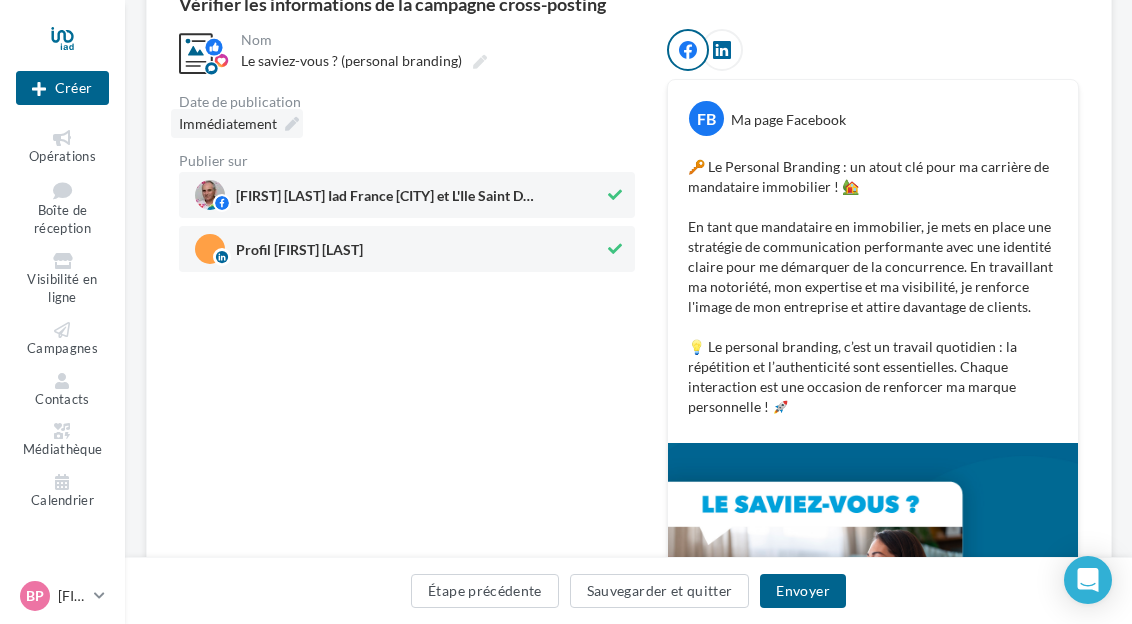 click on "Immédiatement" at bounding box center [228, 123] 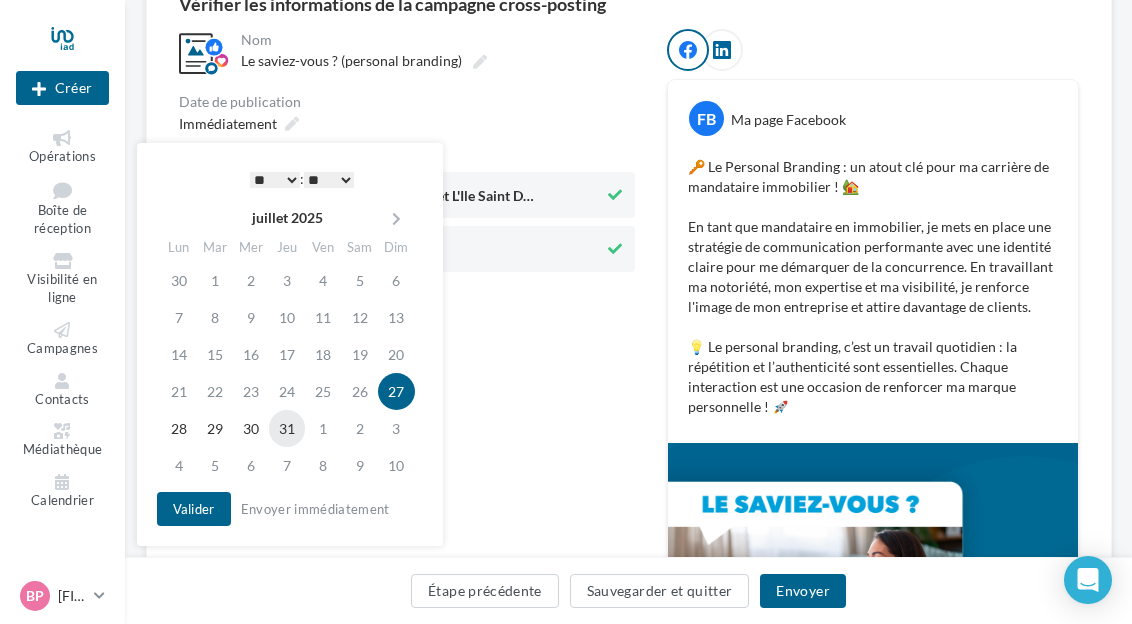 click on "31" at bounding box center (287, 428) 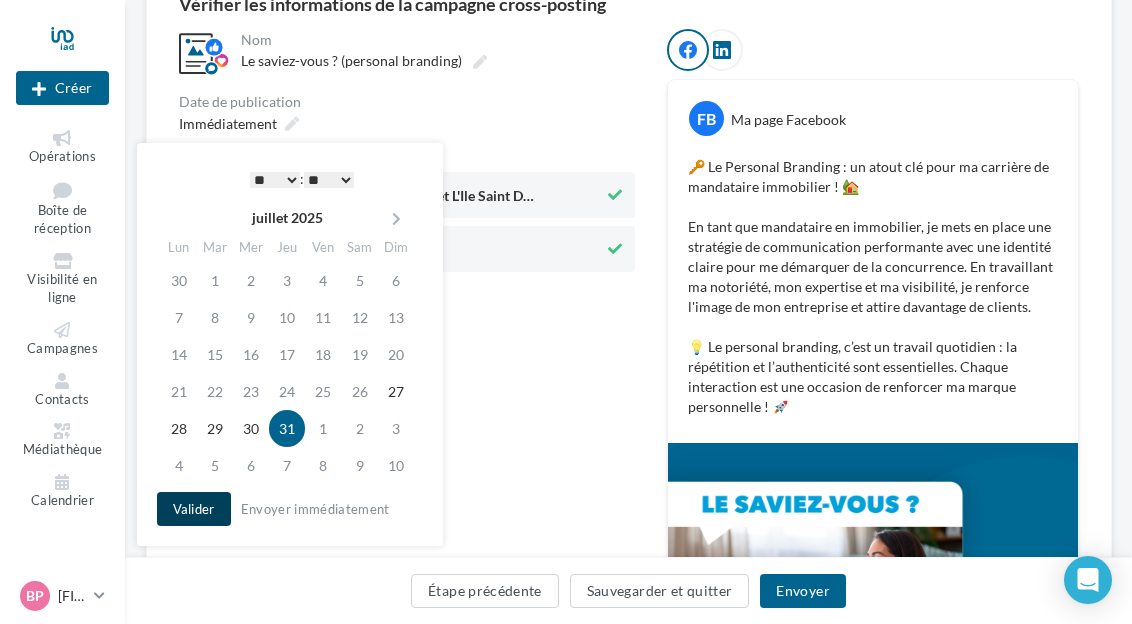 click on "Valider" at bounding box center [194, 509] 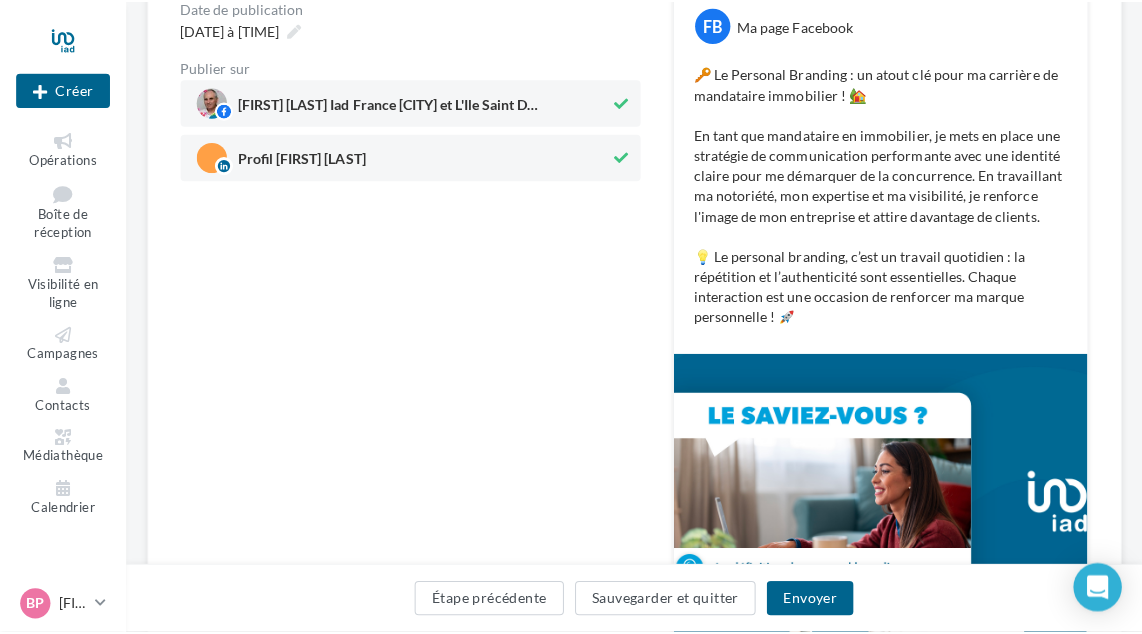 scroll, scrollTop: 406, scrollLeft: 0, axis: vertical 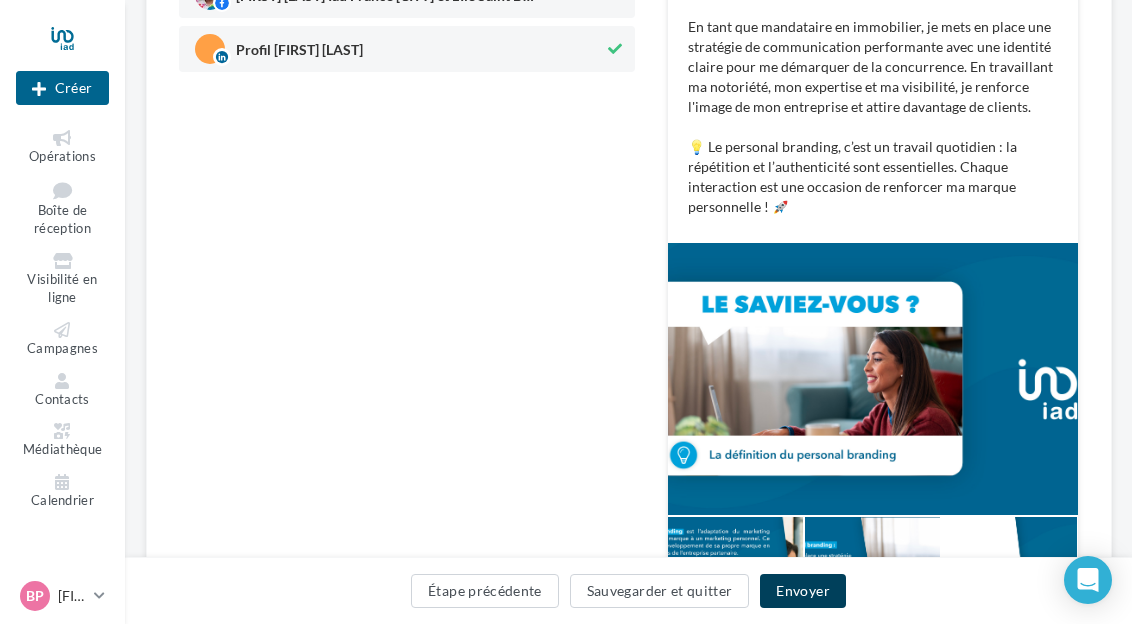 drag, startPoint x: 807, startPoint y: 581, endPoint x: 789, endPoint y: 534, distance: 50.32892 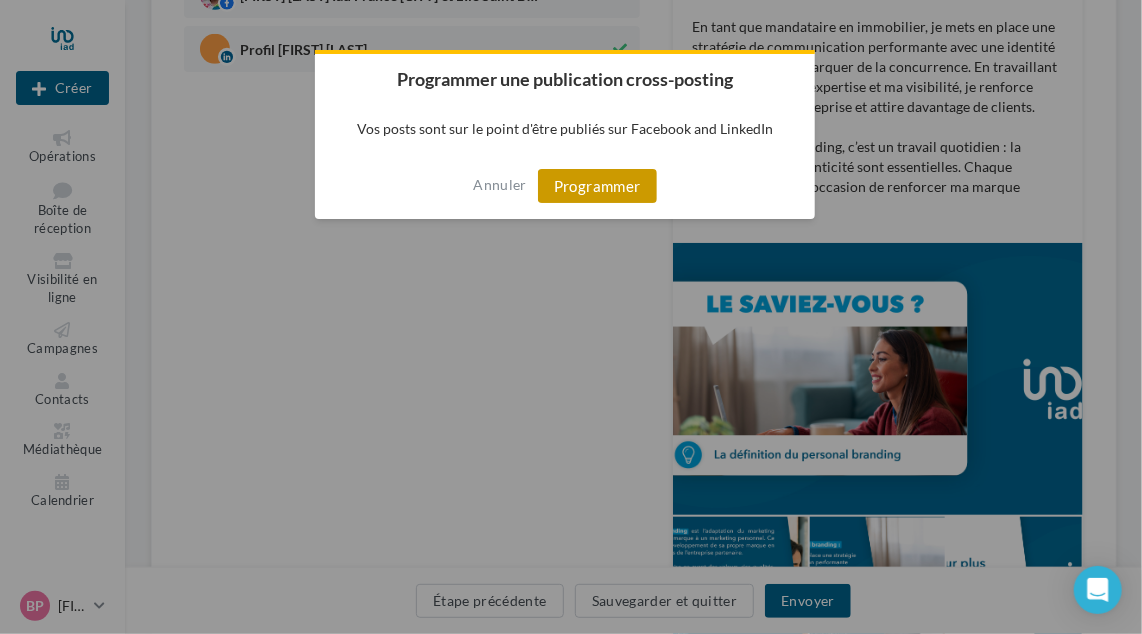 drag, startPoint x: 597, startPoint y: 181, endPoint x: 559, endPoint y: 182, distance: 38.013157 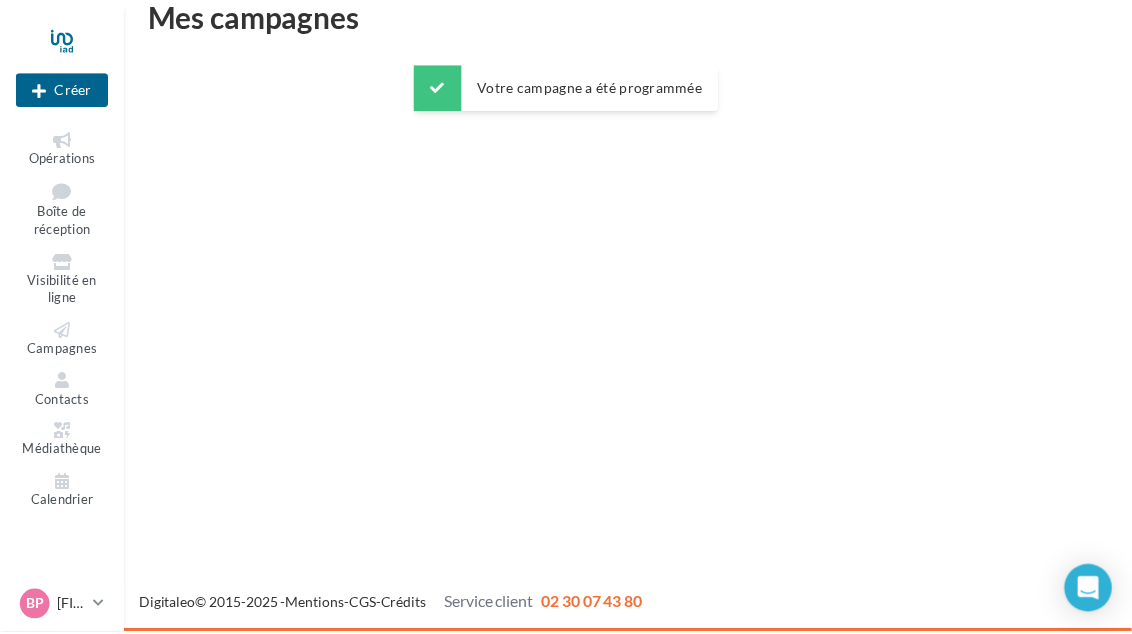 scroll, scrollTop: 32, scrollLeft: 0, axis: vertical 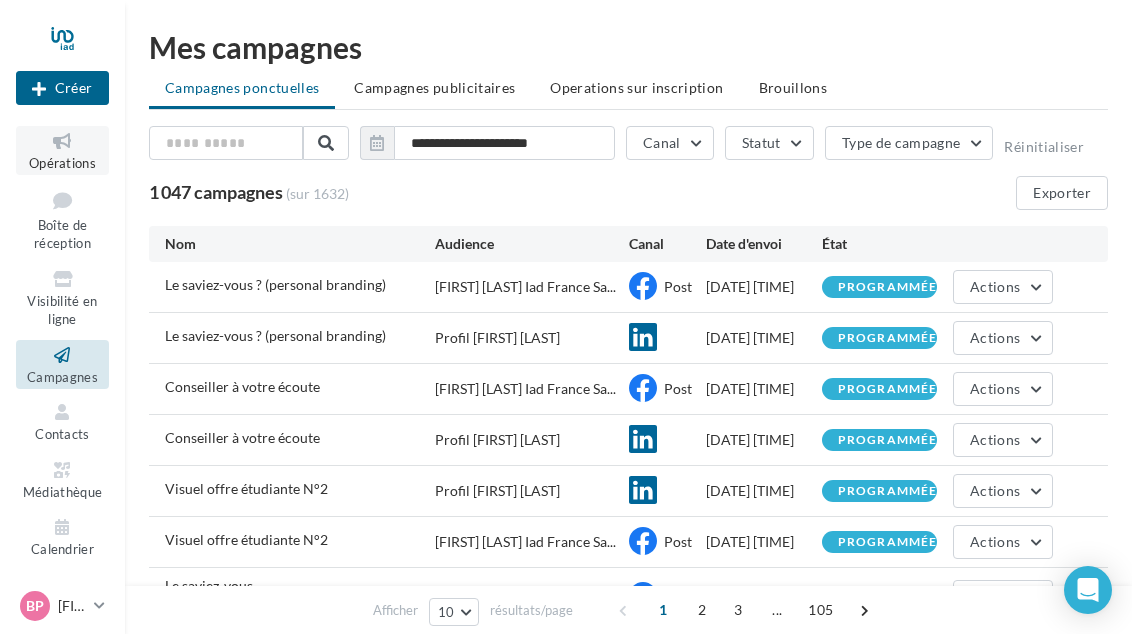 click at bounding box center (62, 141) 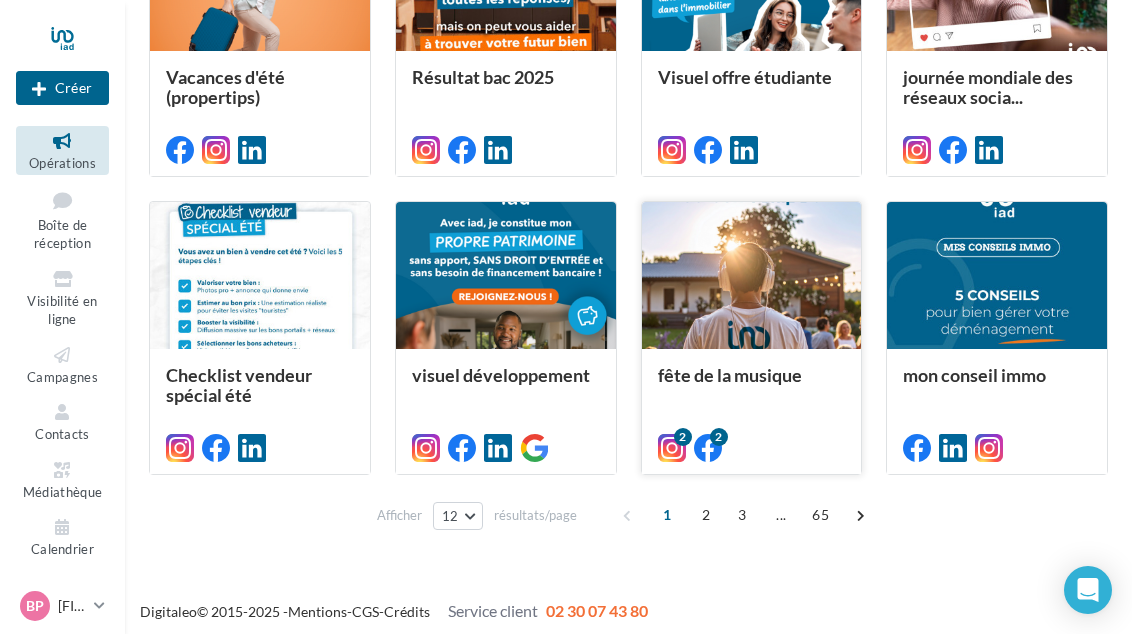 scroll, scrollTop: 931, scrollLeft: 0, axis: vertical 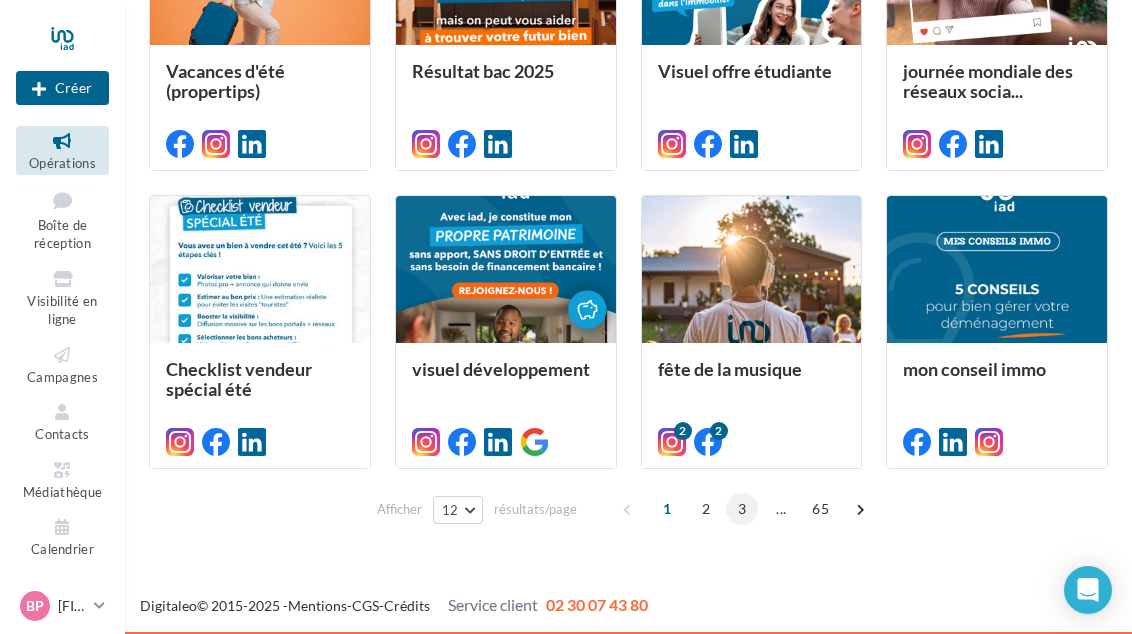 click on "3" at bounding box center (742, 509) 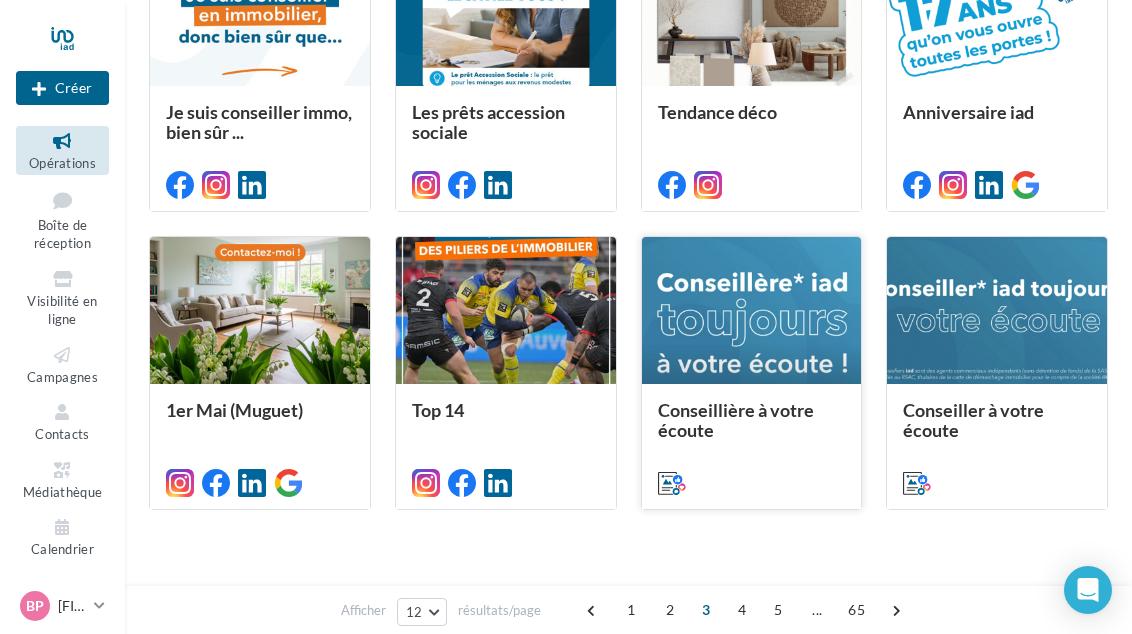 scroll, scrollTop: 931, scrollLeft: 0, axis: vertical 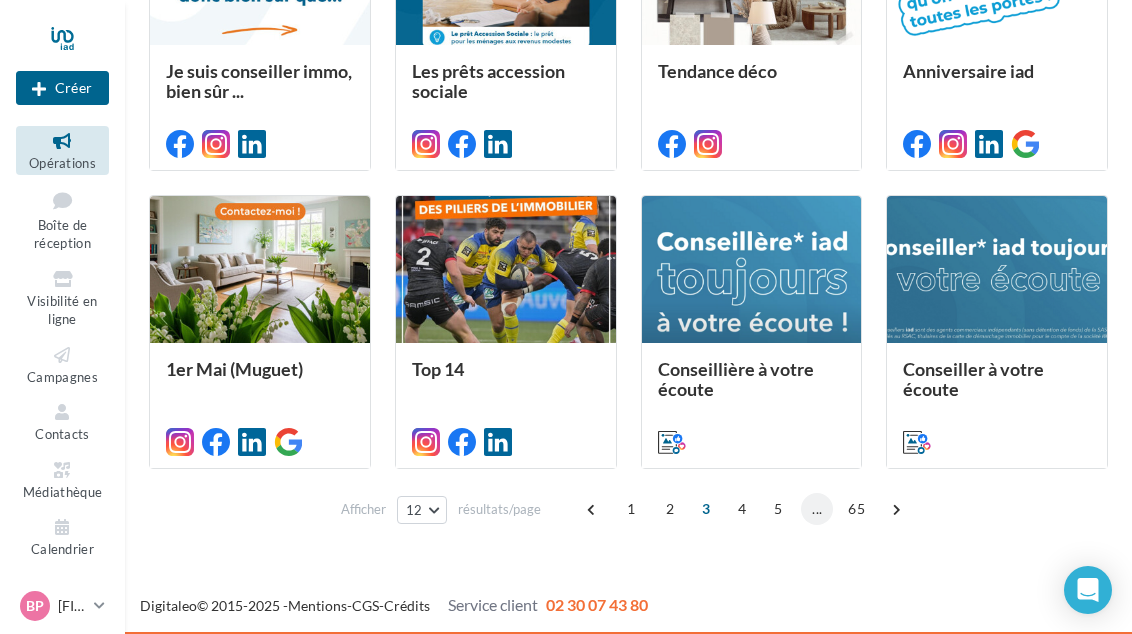 click on "..." at bounding box center (817, 509) 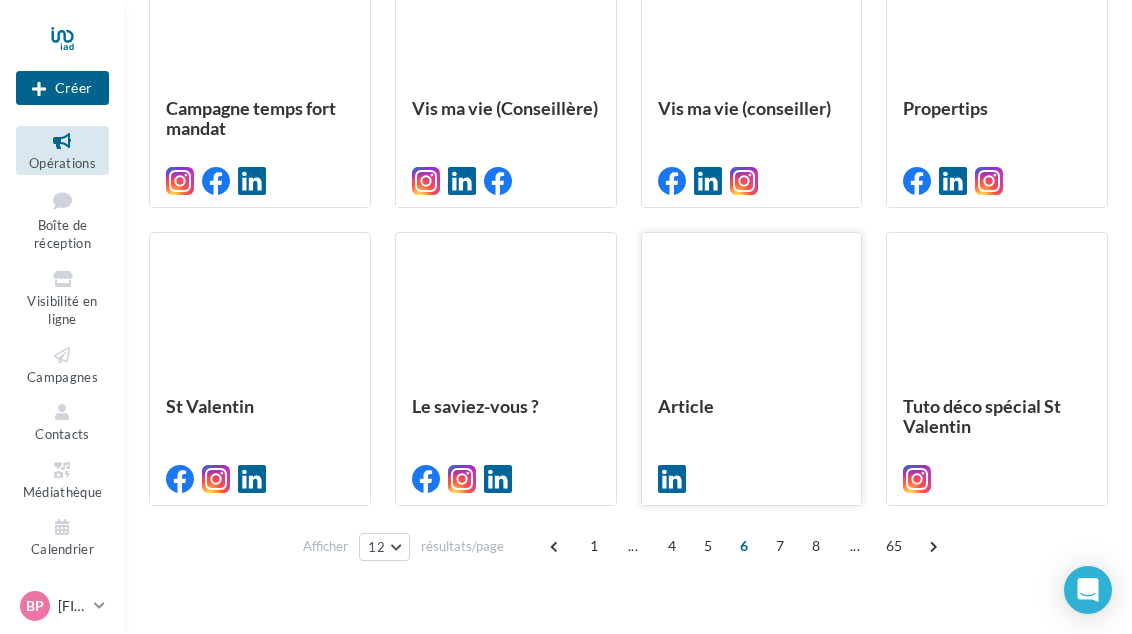 scroll, scrollTop: 900, scrollLeft: 0, axis: vertical 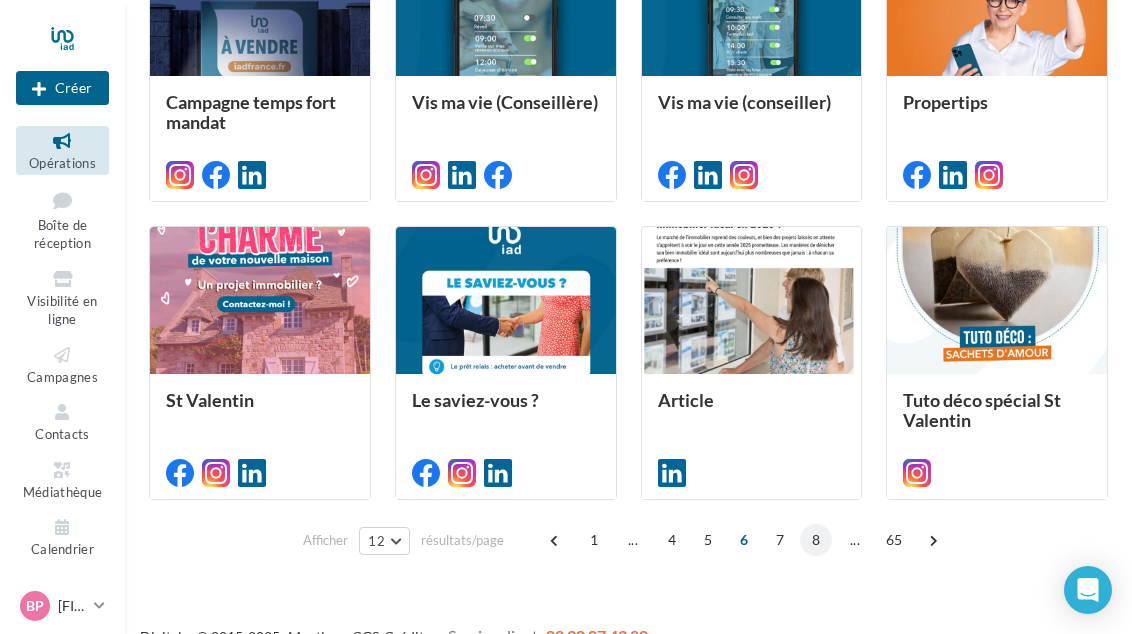 click on "8" at bounding box center [816, 540] 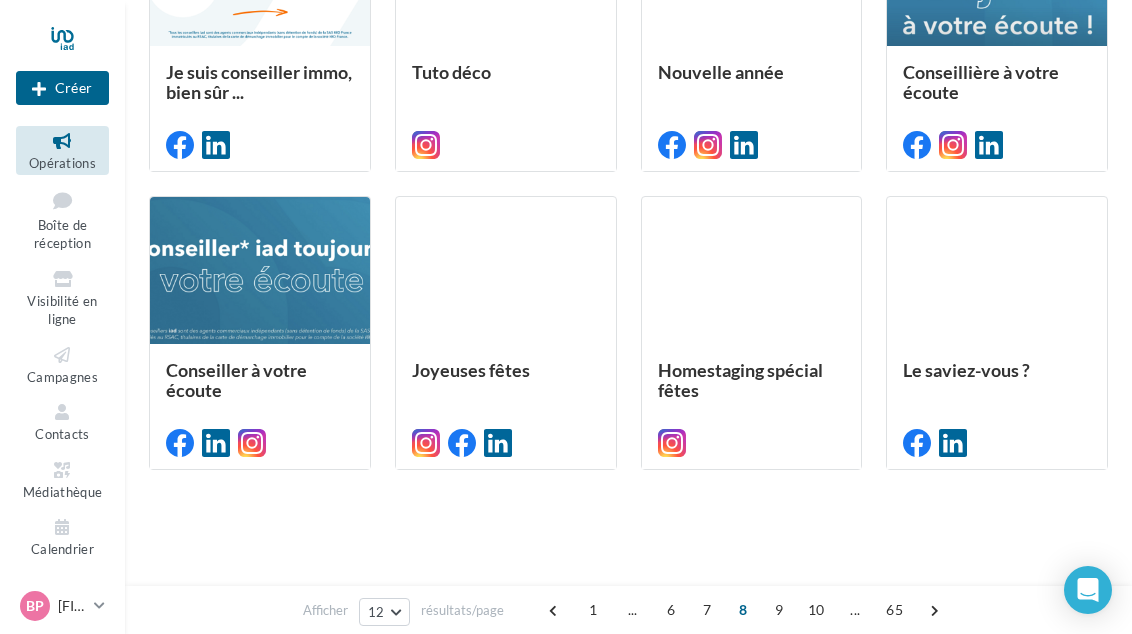 scroll, scrollTop: 931, scrollLeft: 0, axis: vertical 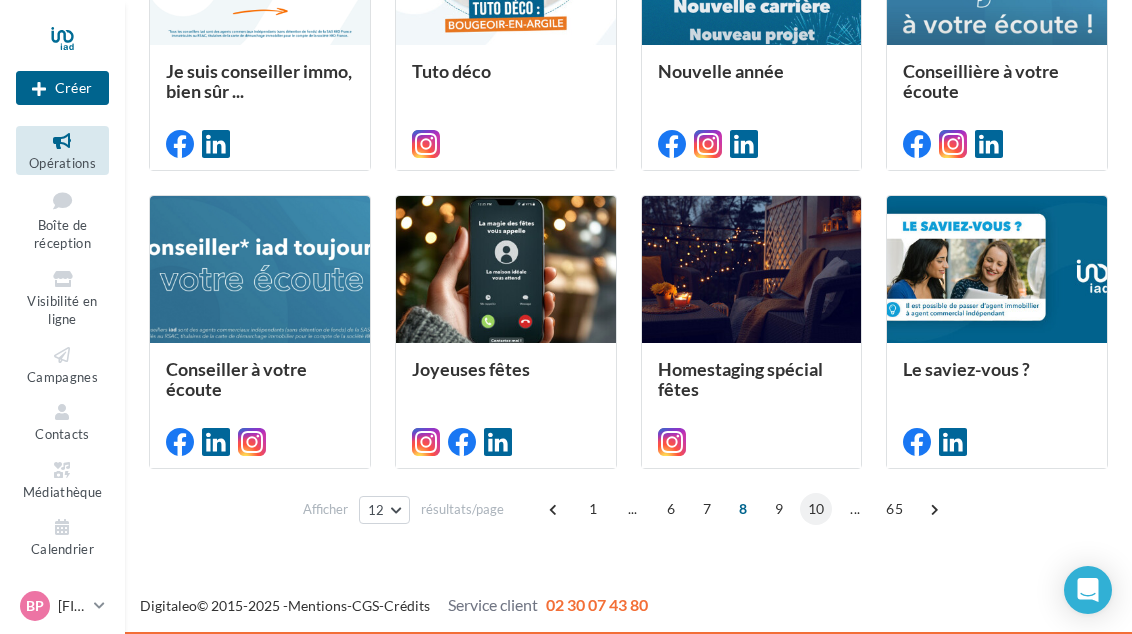click on "10" at bounding box center (816, 509) 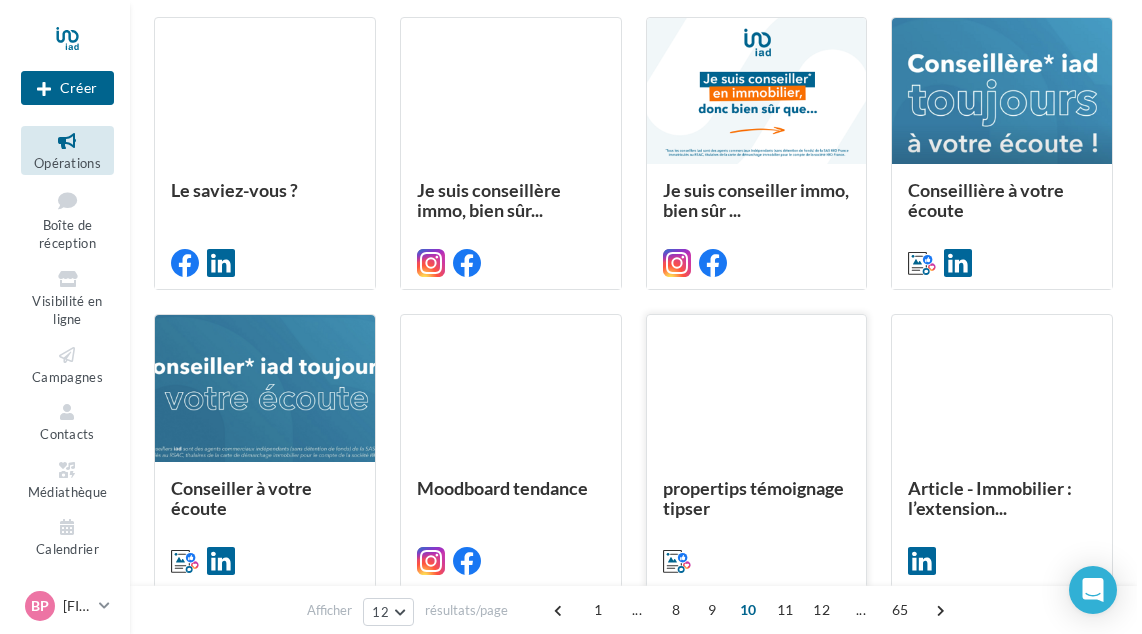 scroll, scrollTop: 852, scrollLeft: 0, axis: vertical 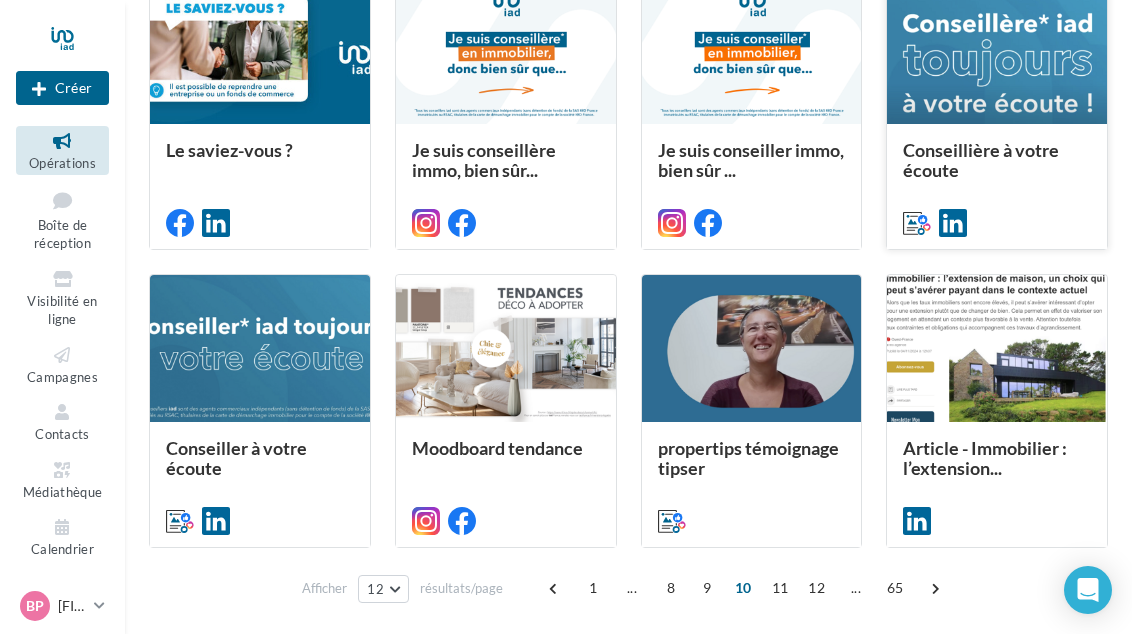 click at bounding box center (997, 52) 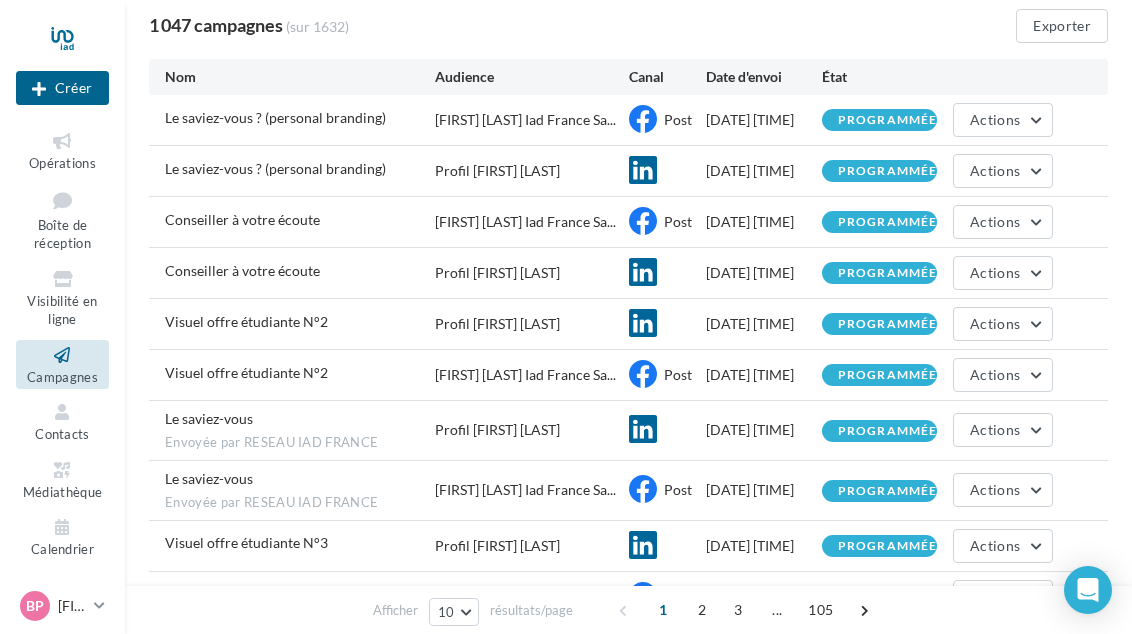 scroll, scrollTop: 293, scrollLeft: 0, axis: vertical 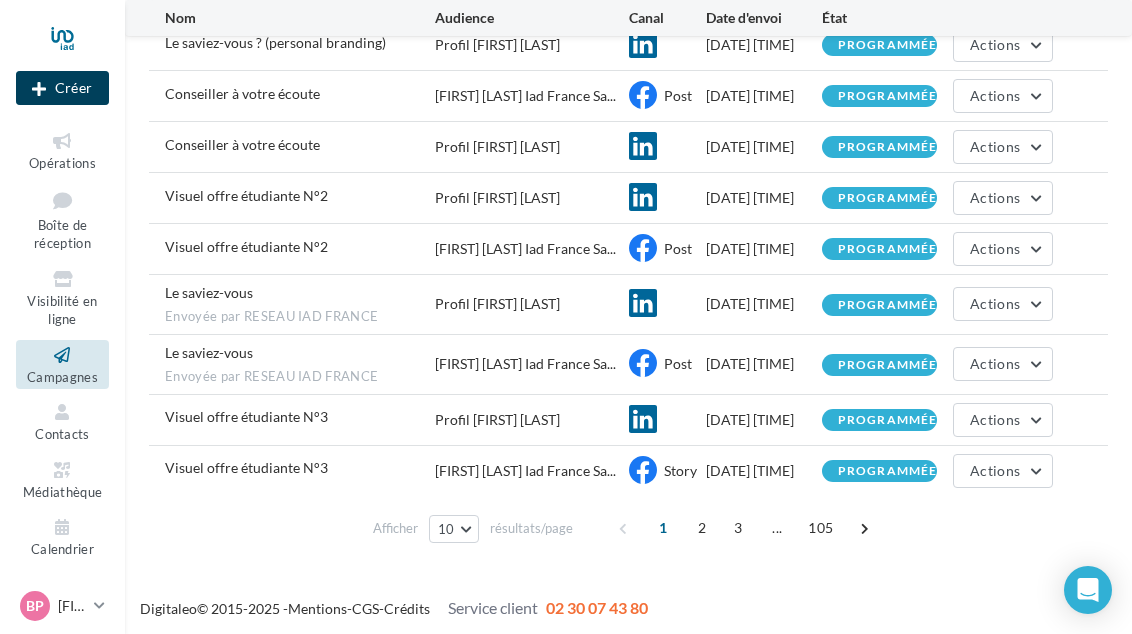 click on "Créer" at bounding box center (62, 88) 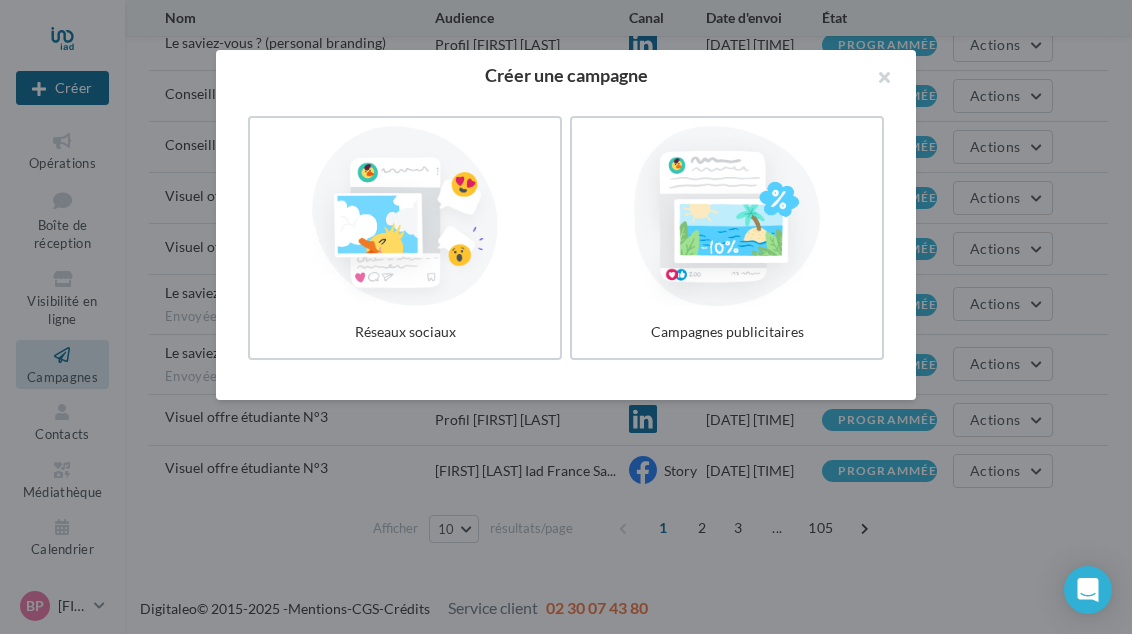 click at bounding box center (566, 317) 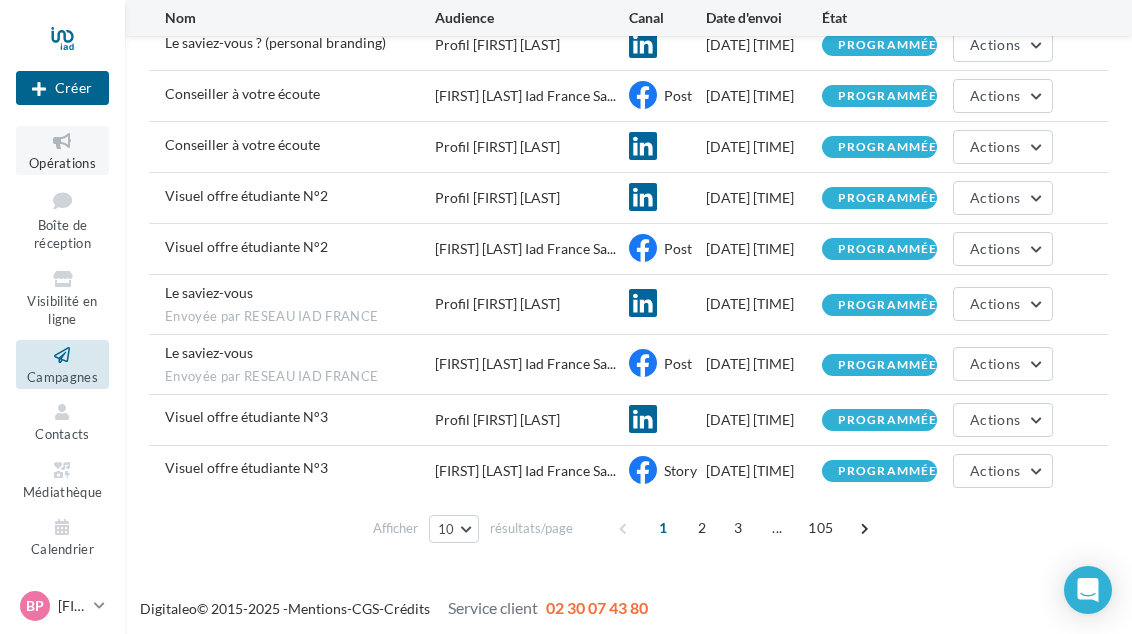click at bounding box center (62, 141) 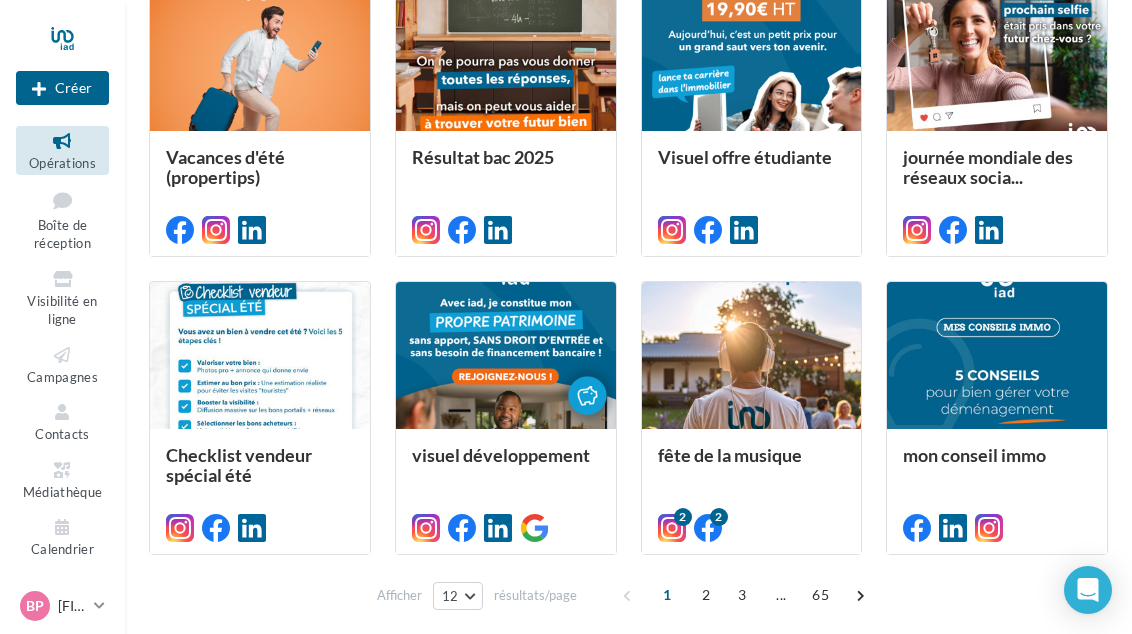 scroll, scrollTop: 931, scrollLeft: 0, axis: vertical 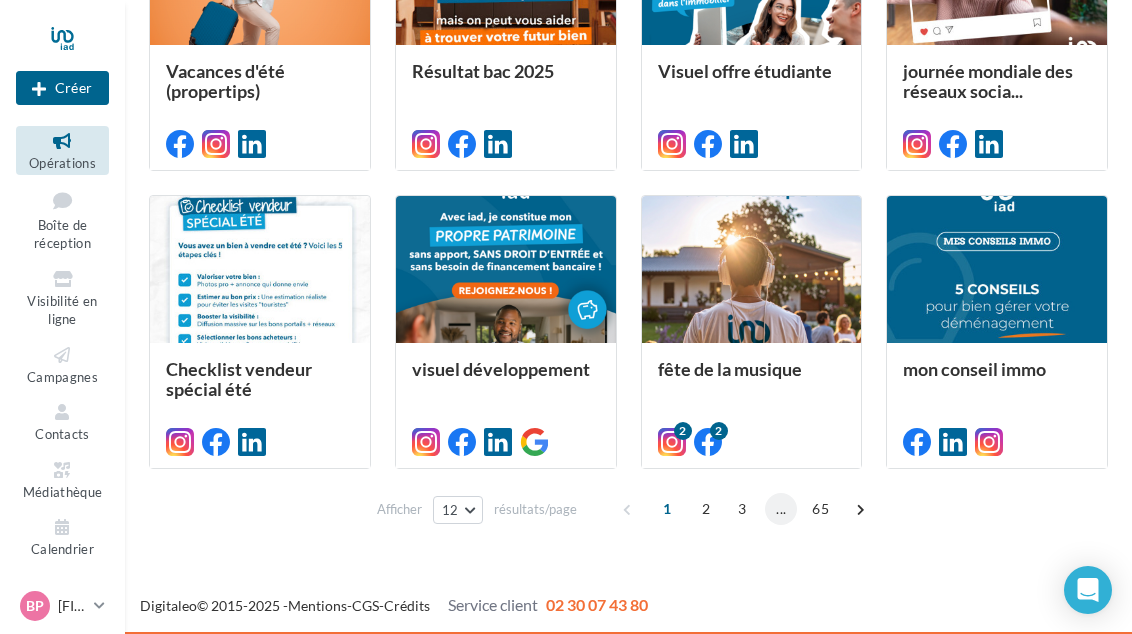 click on "..." at bounding box center [781, 509] 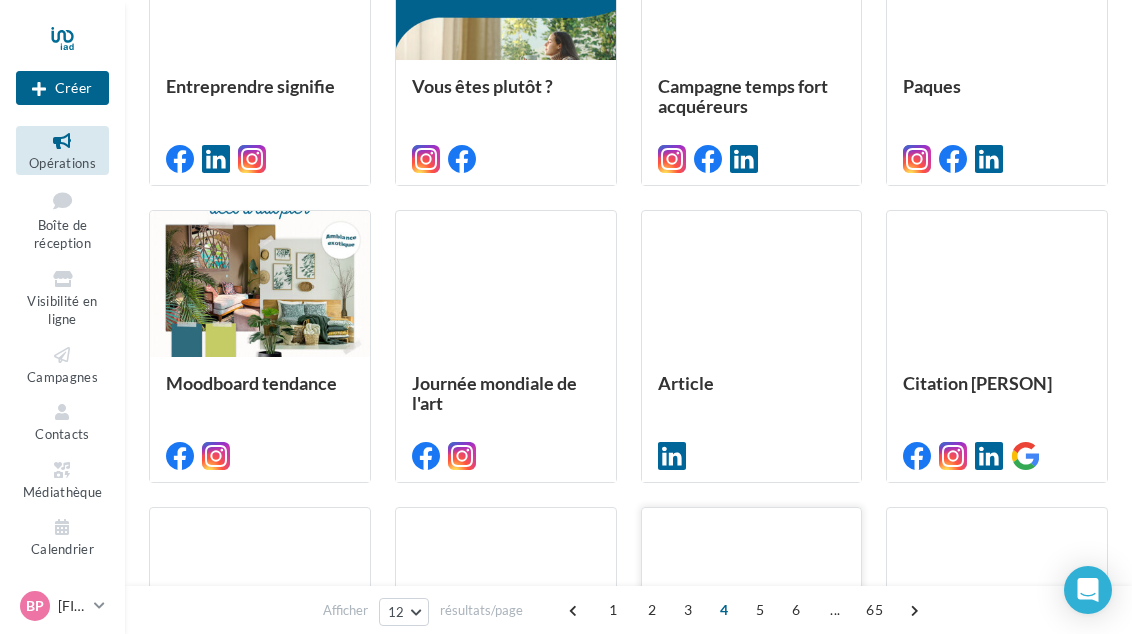 scroll, scrollTop: 931, scrollLeft: 0, axis: vertical 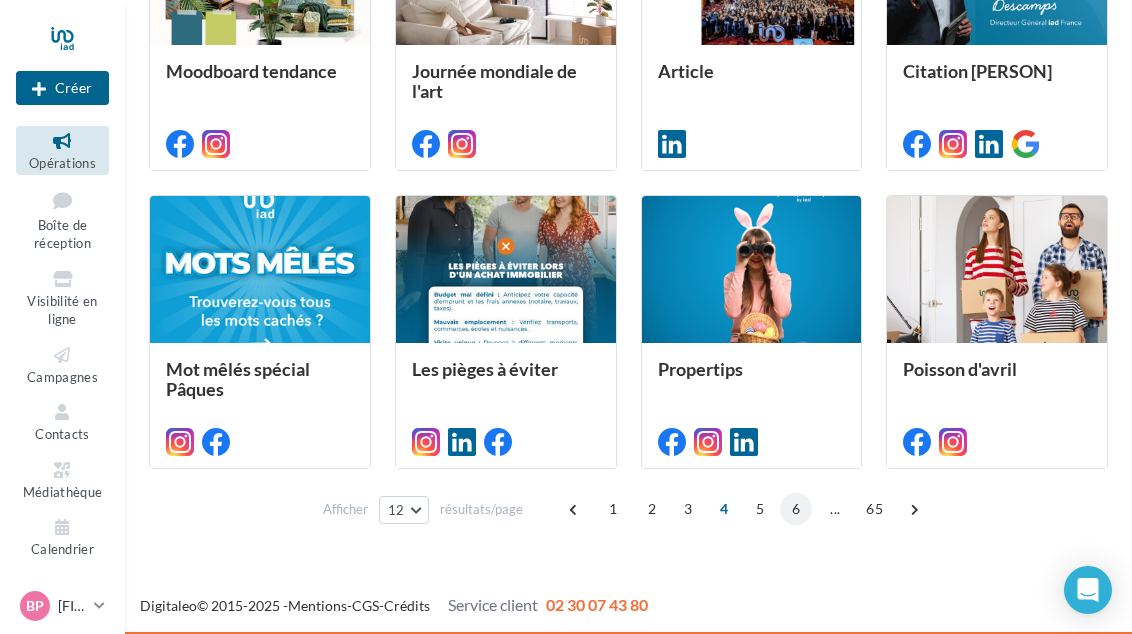 click on "6" at bounding box center (796, 509) 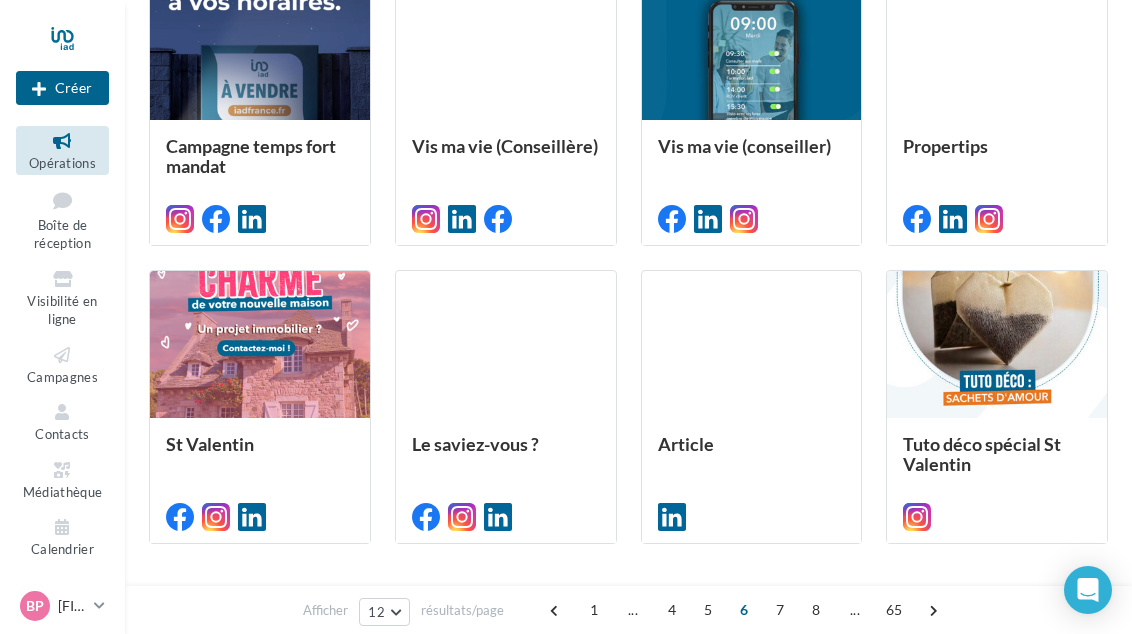 scroll, scrollTop: 931, scrollLeft: 0, axis: vertical 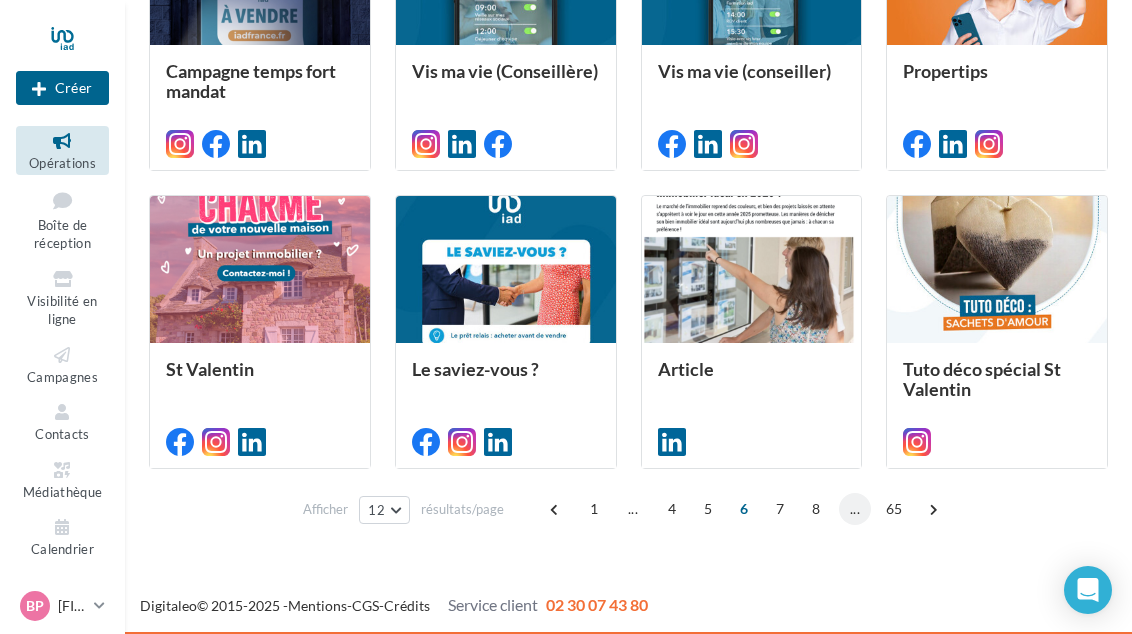 click on "..." at bounding box center [855, 509] 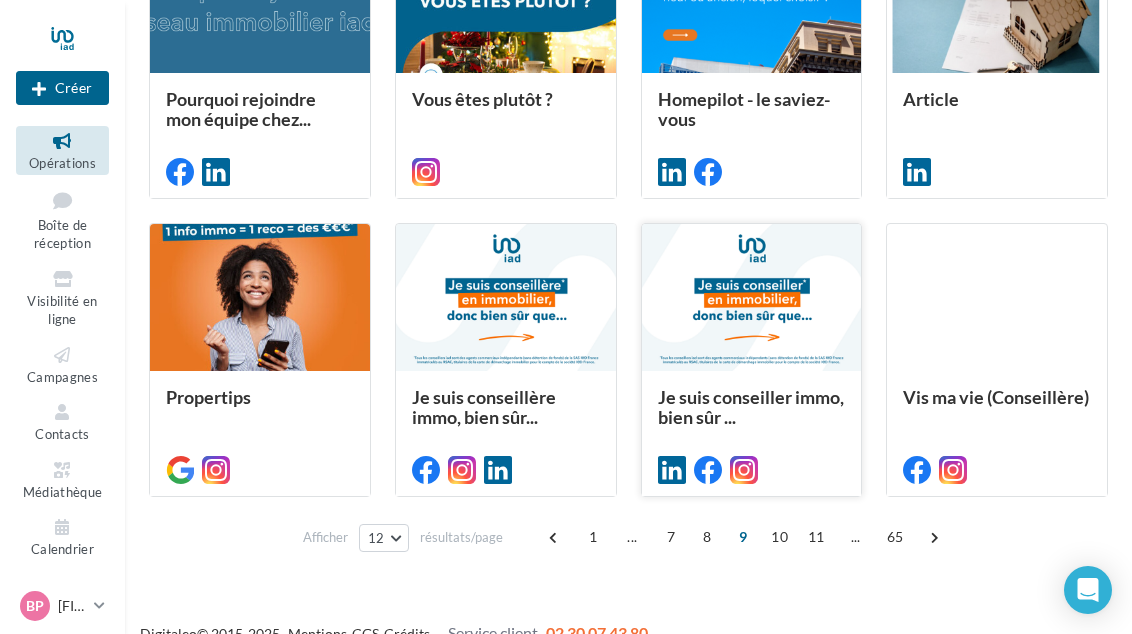 scroll, scrollTop: 931, scrollLeft: 0, axis: vertical 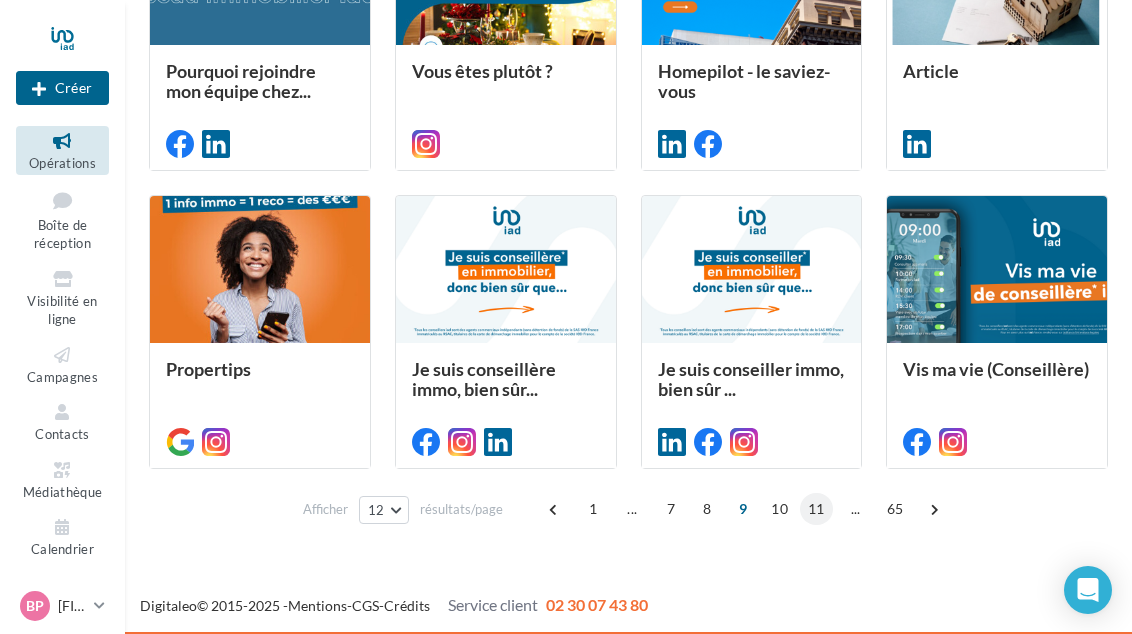 click on "11" at bounding box center [816, 509] 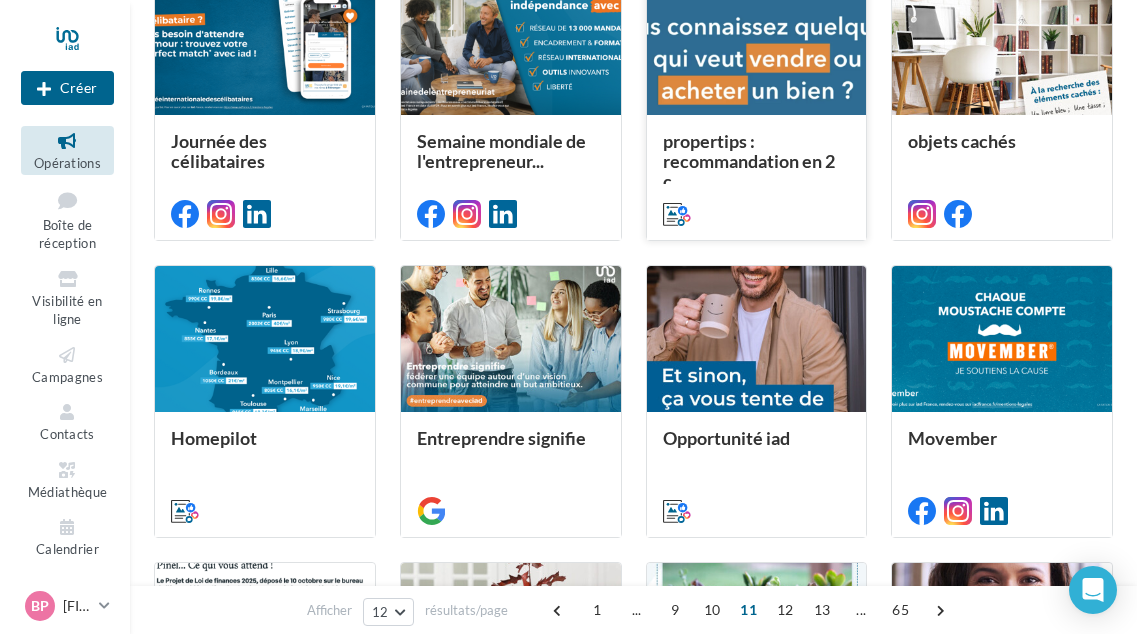 scroll, scrollTop: 552, scrollLeft: 0, axis: vertical 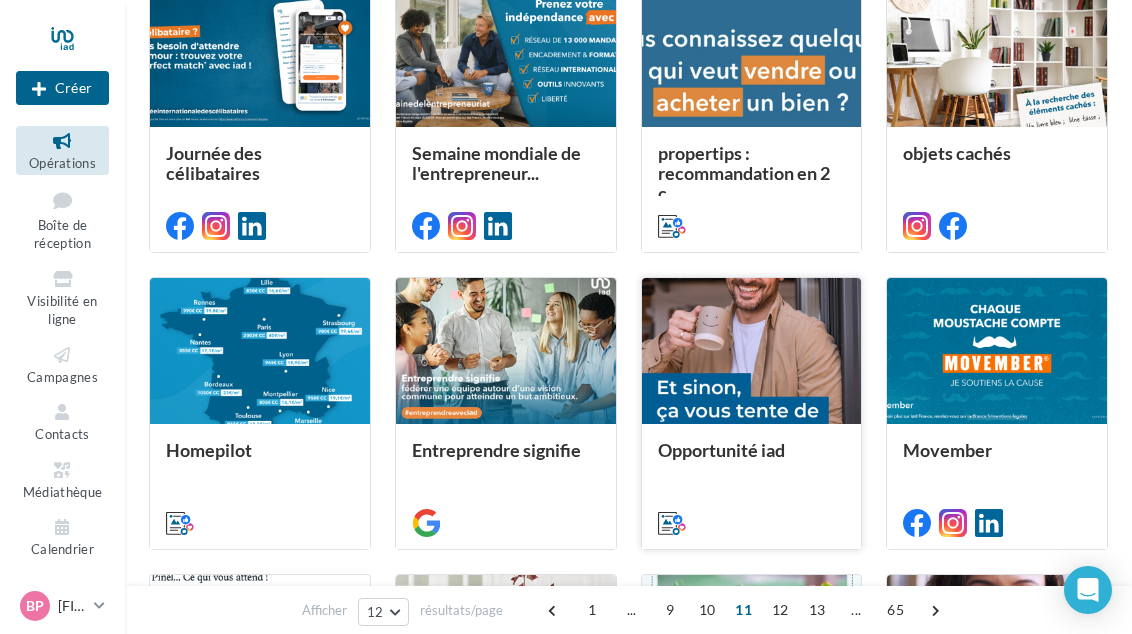 click at bounding box center (752, 352) 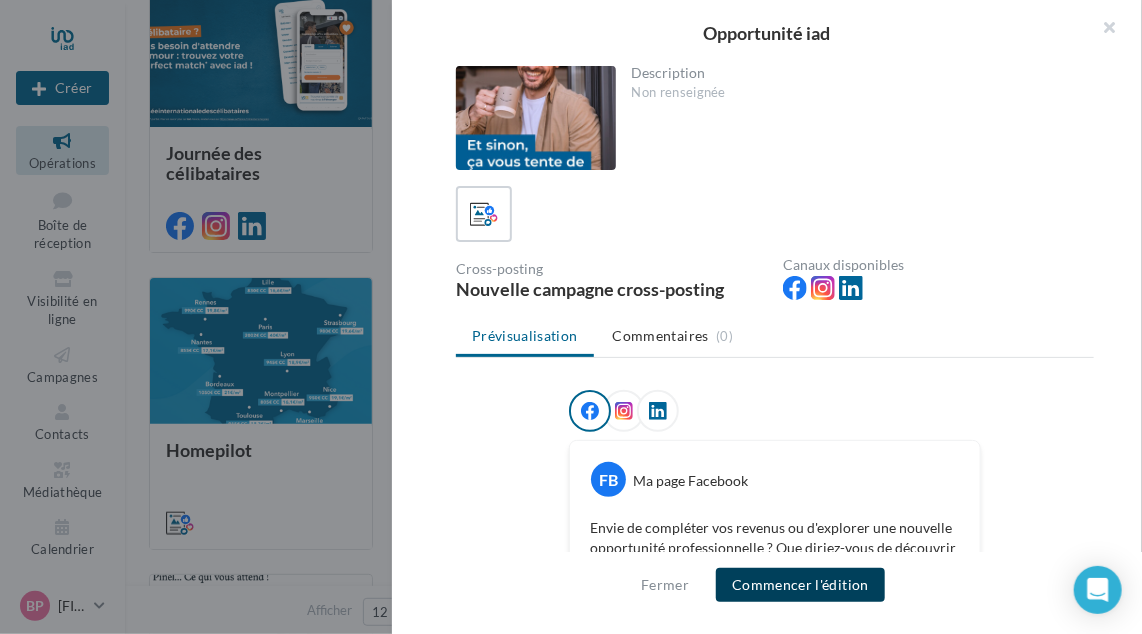 click on "Commencer l'édition" at bounding box center (800, 585) 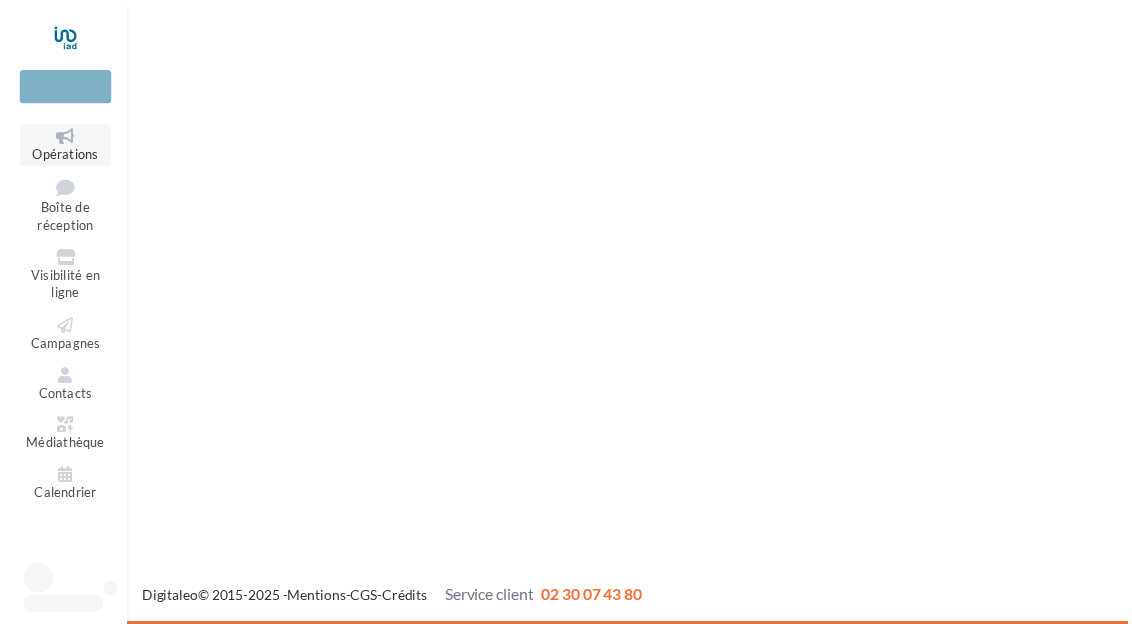 scroll, scrollTop: 0, scrollLeft: 0, axis: both 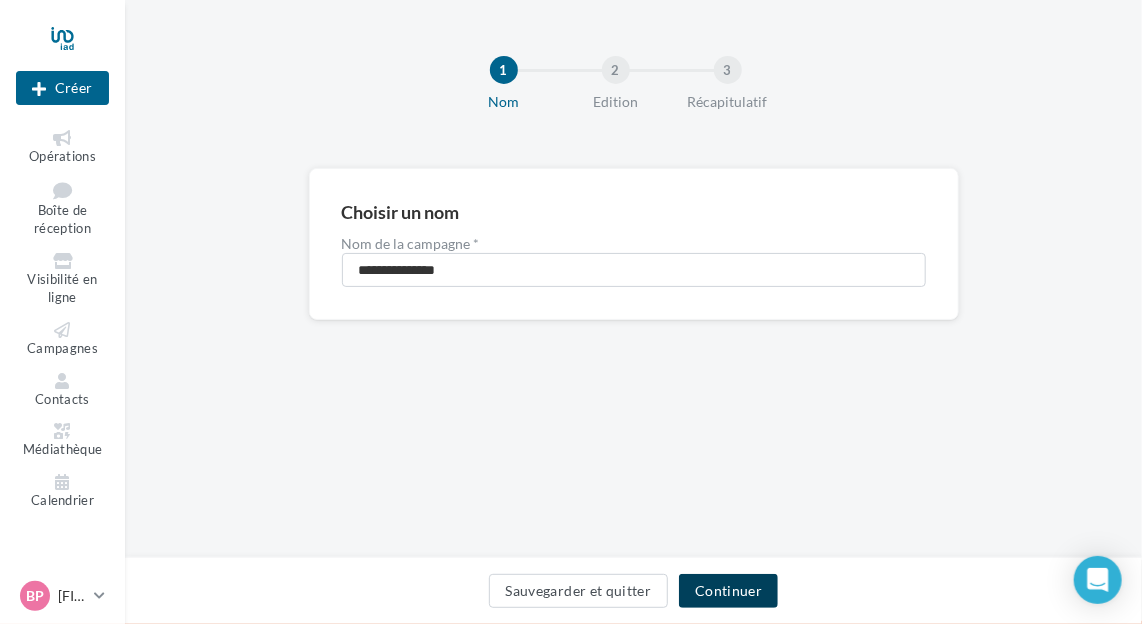 click on "Continuer" at bounding box center [728, 591] 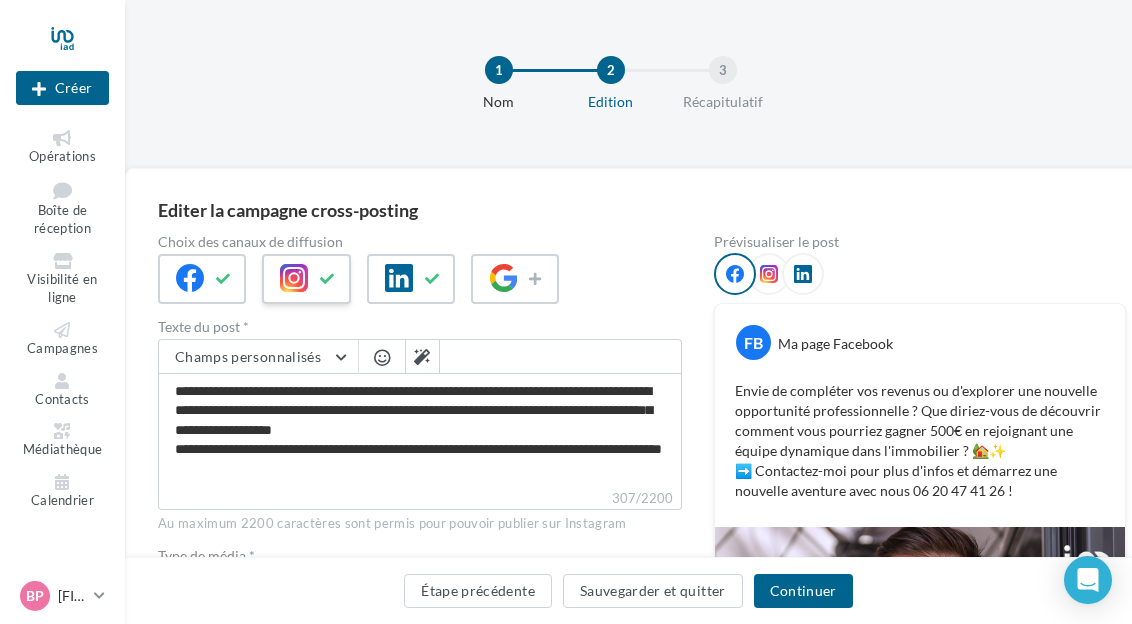 click at bounding box center [328, 279] 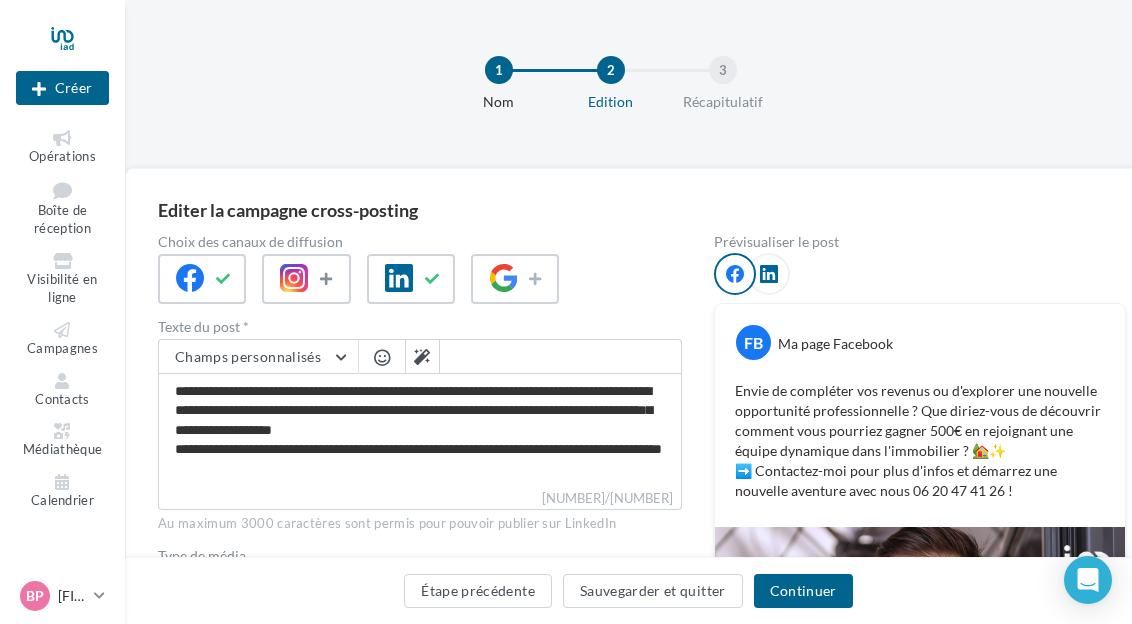 scroll, scrollTop: 100, scrollLeft: 0, axis: vertical 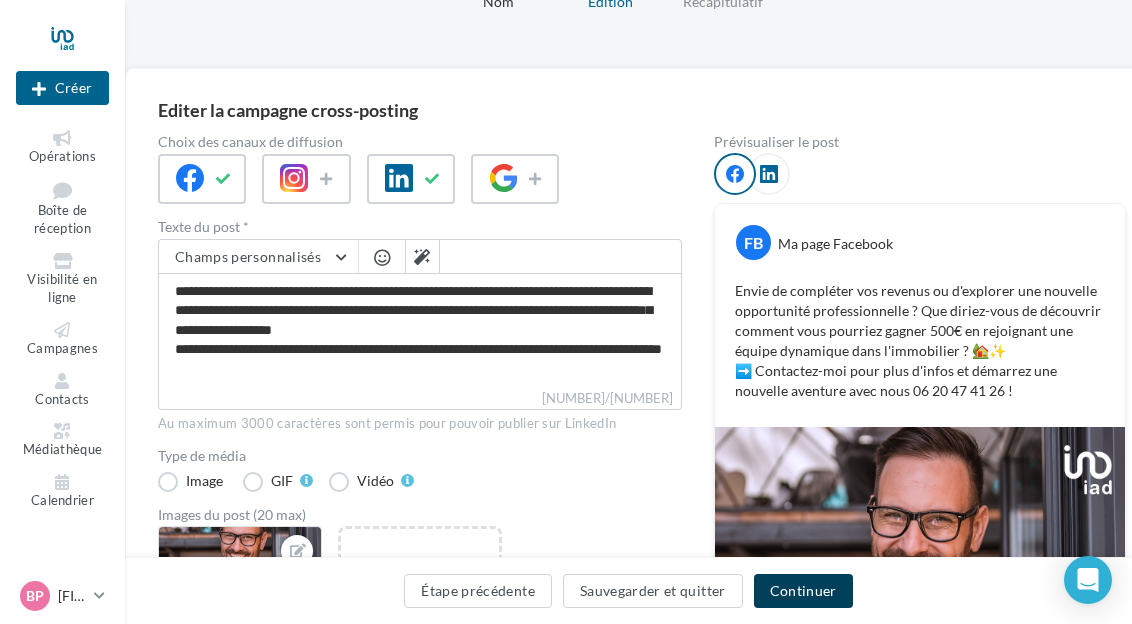 click on "Continuer" at bounding box center [803, 591] 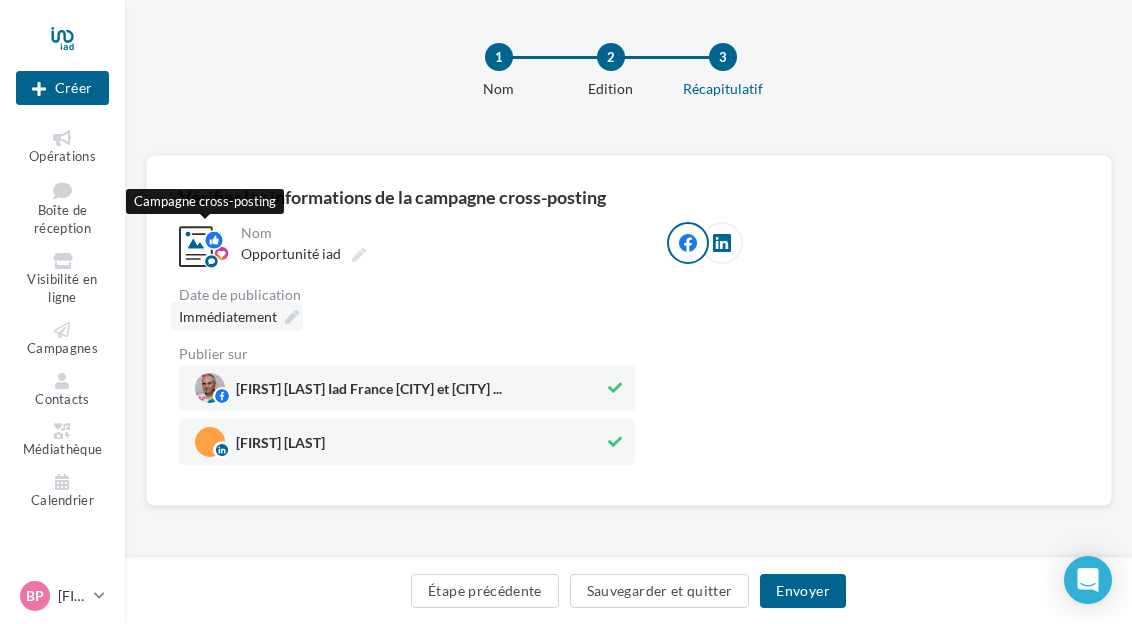 click at bounding box center (204, 247) 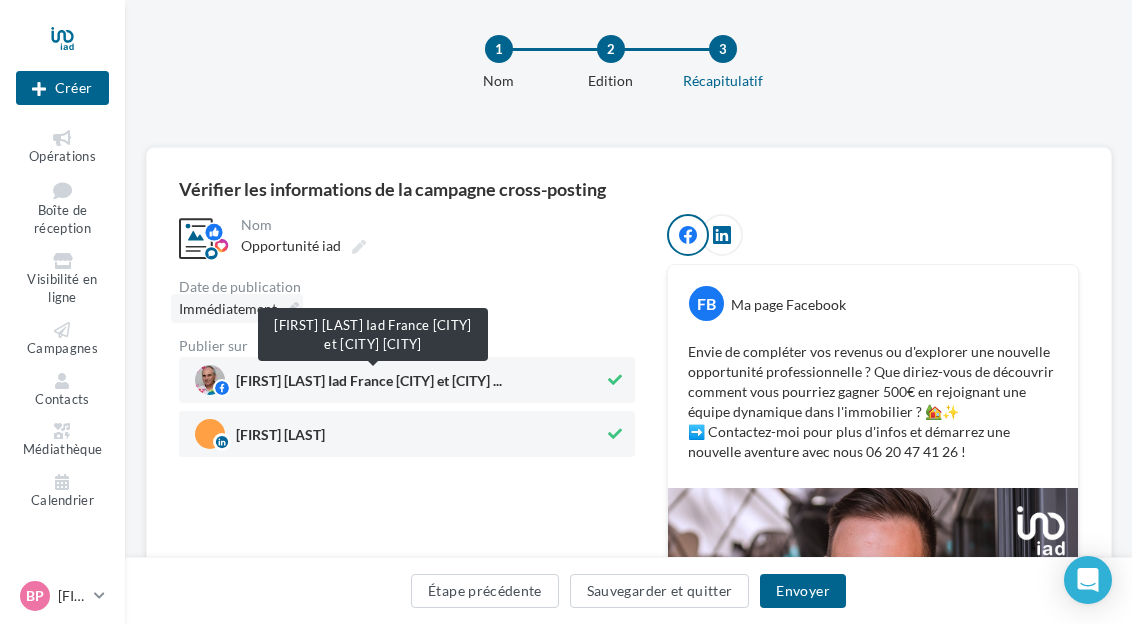 scroll, scrollTop: 100, scrollLeft: 0, axis: vertical 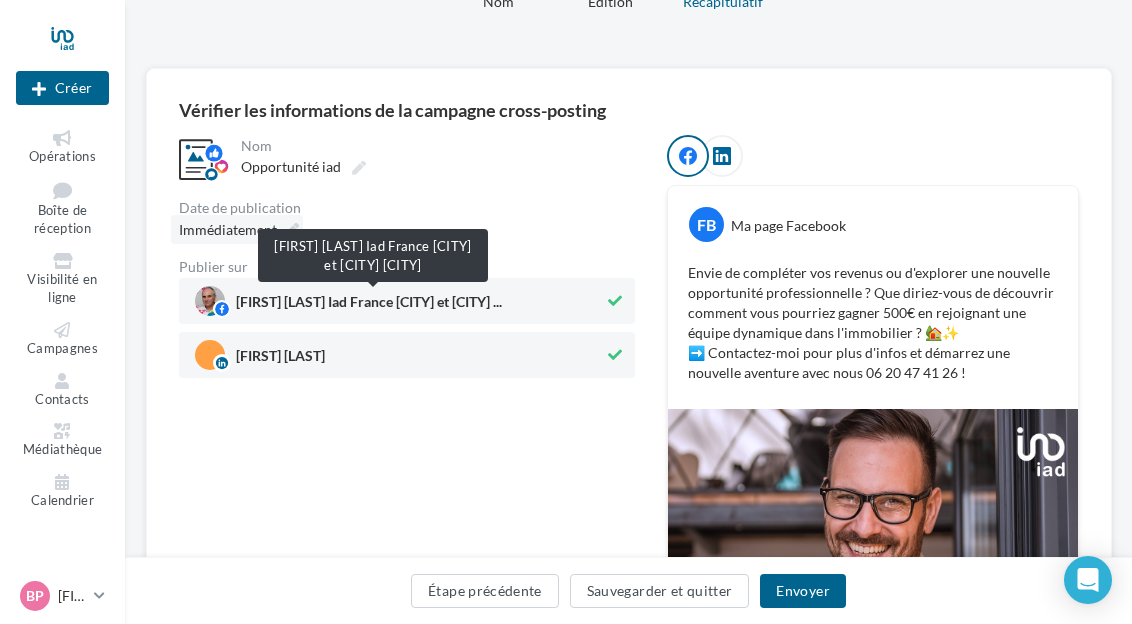 click on "Bruno PAPIN Iad France Saint Ouen et L'Ile ..." at bounding box center (369, 306) 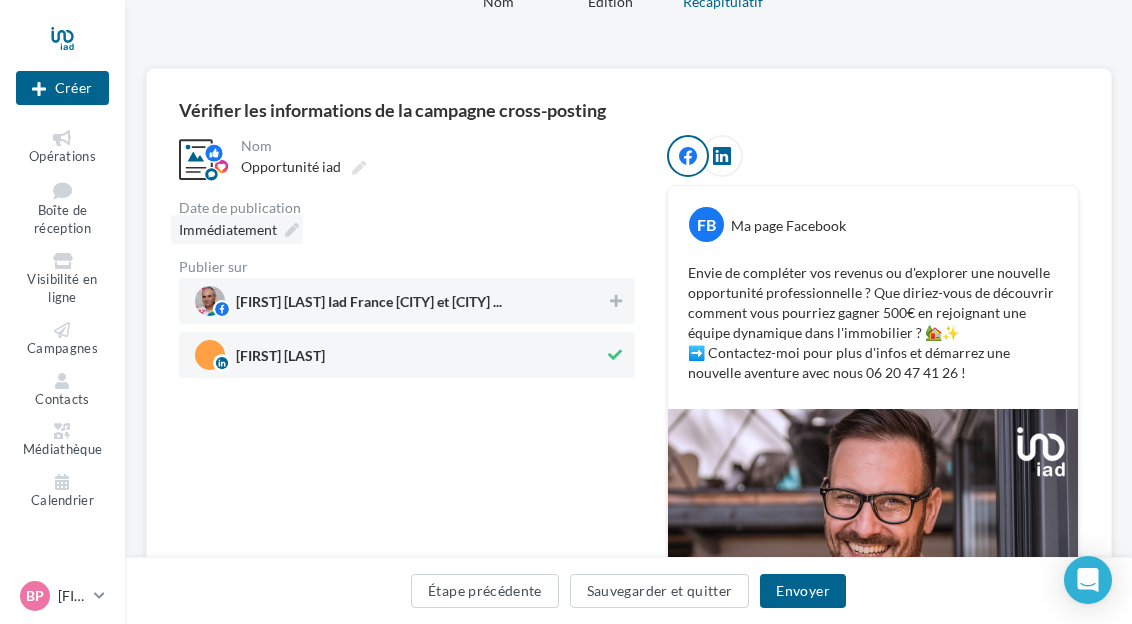 click on "Immédiatement" at bounding box center [228, 229] 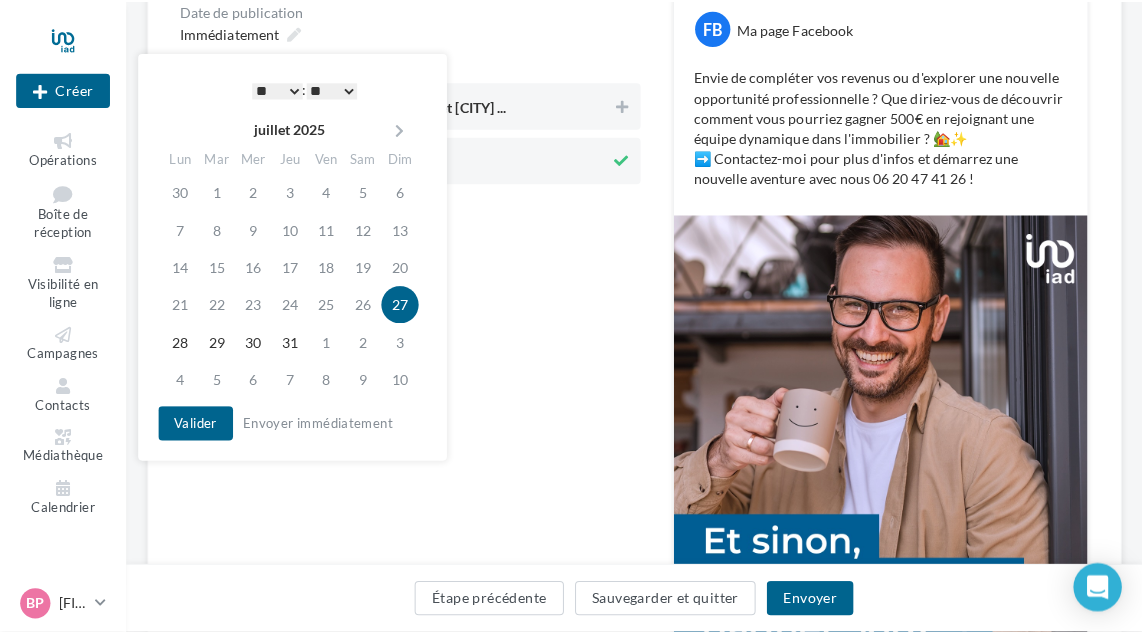 scroll, scrollTop: 300, scrollLeft: 0, axis: vertical 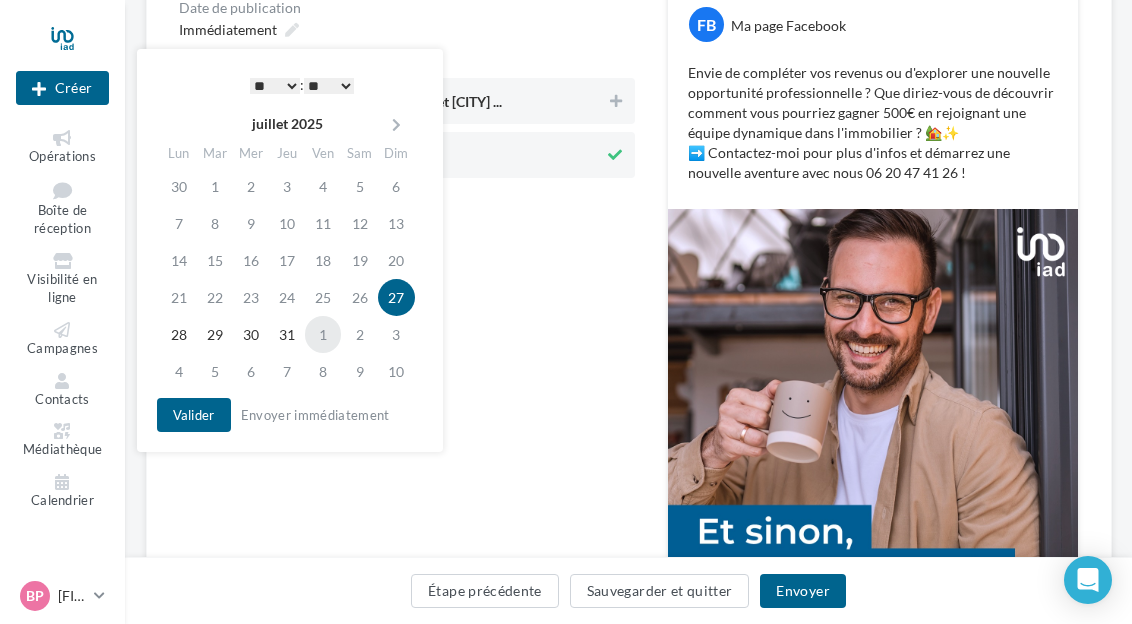 click on "1" at bounding box center [323, 334] 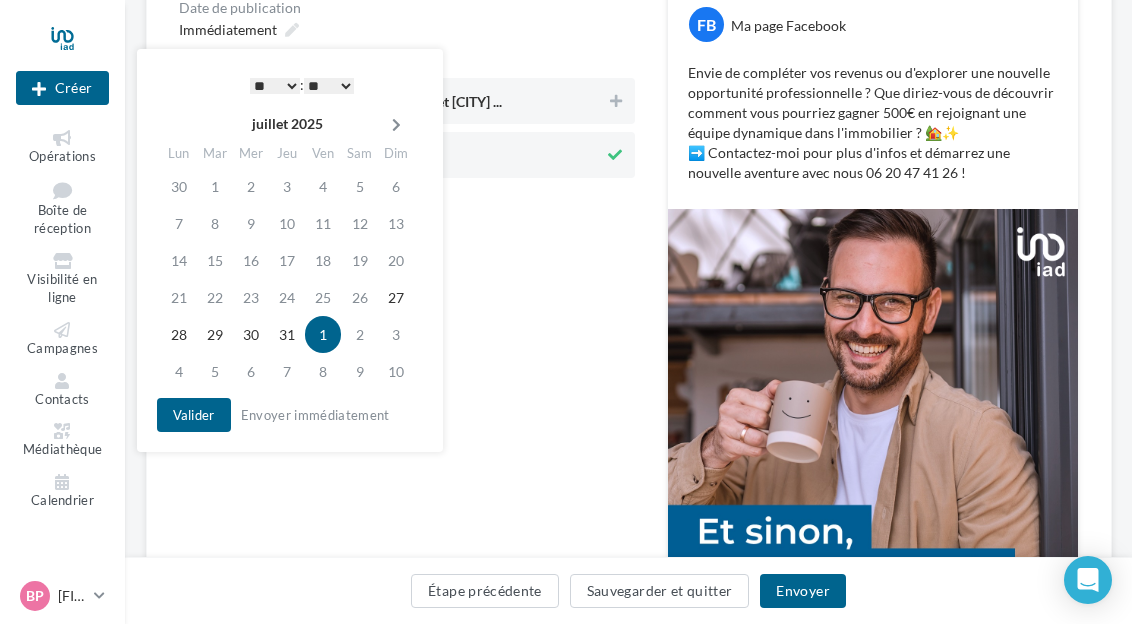 click at bounding box center (396, 124) 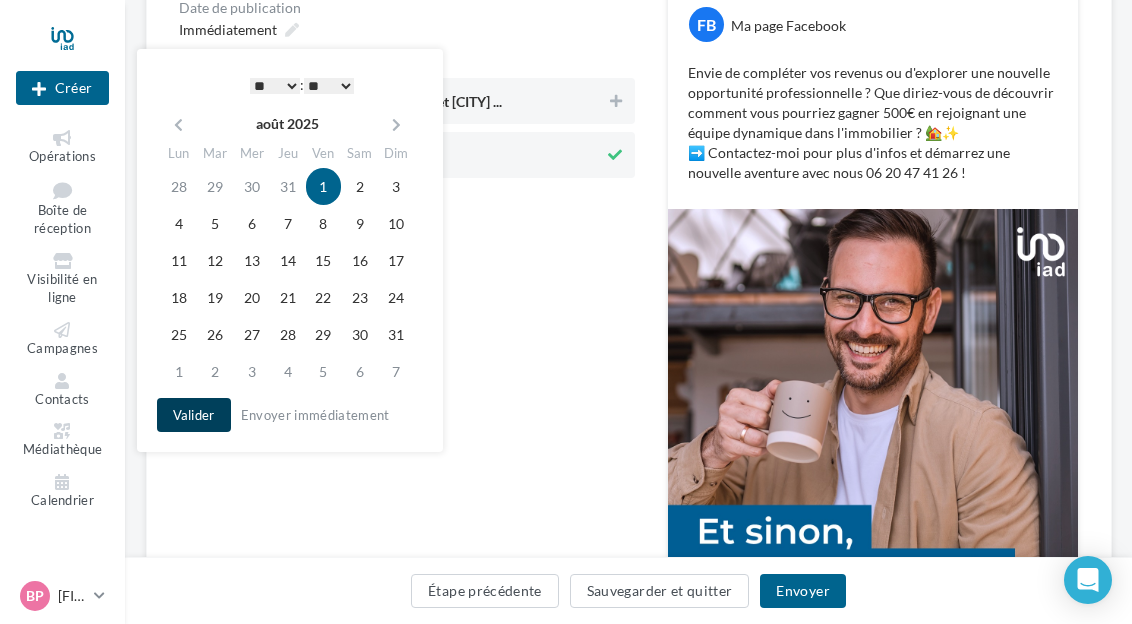 click on "Valider" at bounding box center [194, 415] 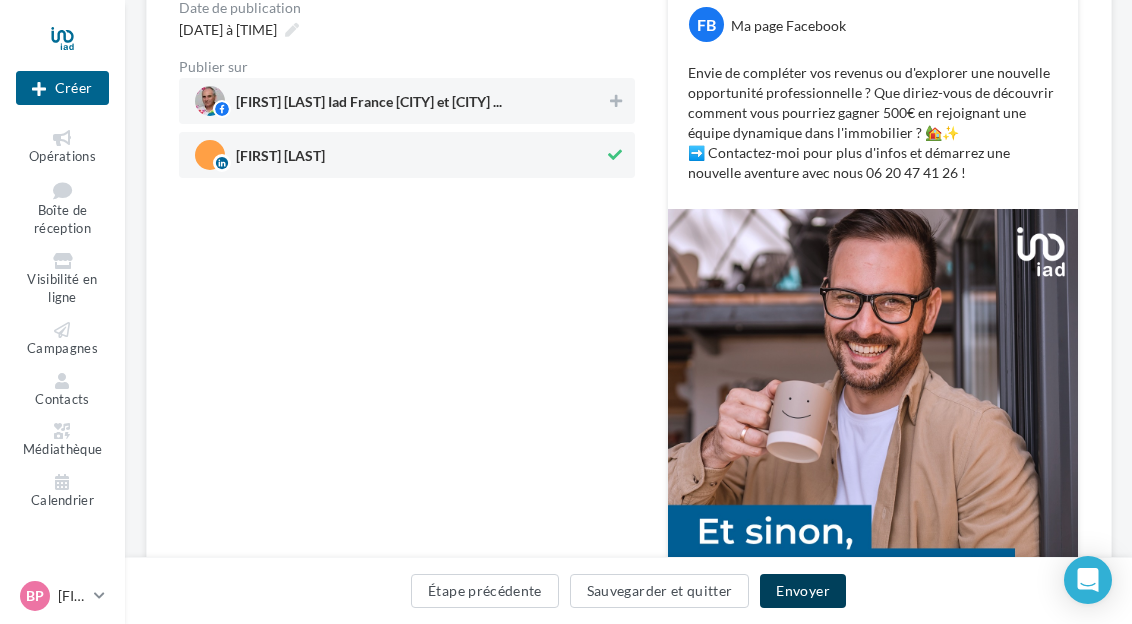 click on "Envoyer" at bounding box center [802, 591] 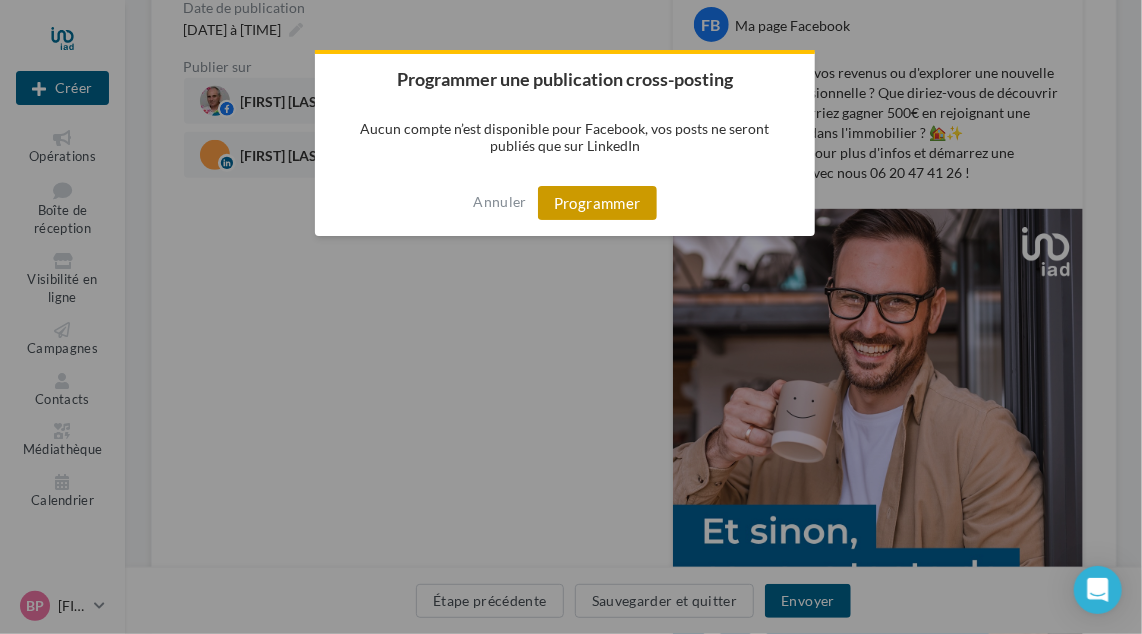 click on "Programmer" at bounding box center (597, 203) 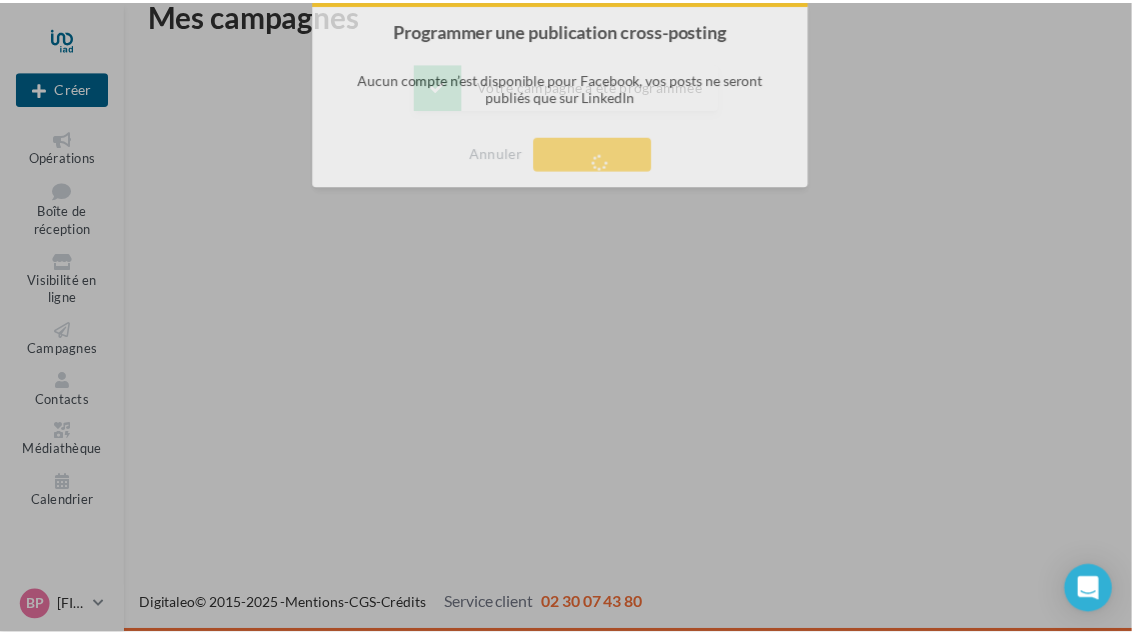 scroll, scrollTop: 32, scrollLeft: 0, axis: vertical 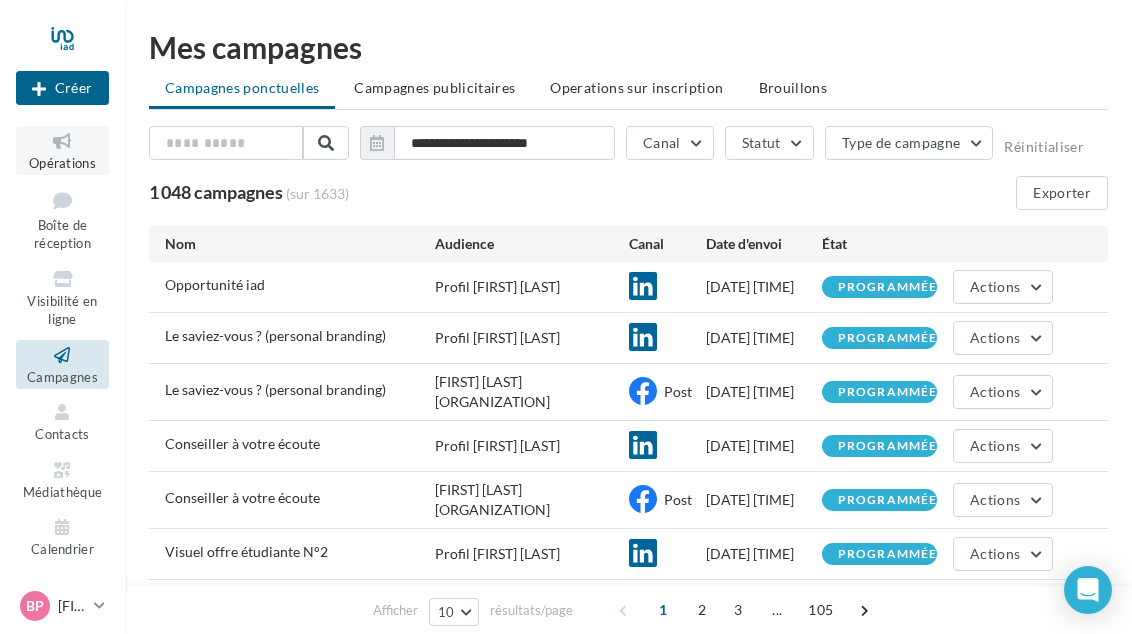 click at bounding box center (62, 141) 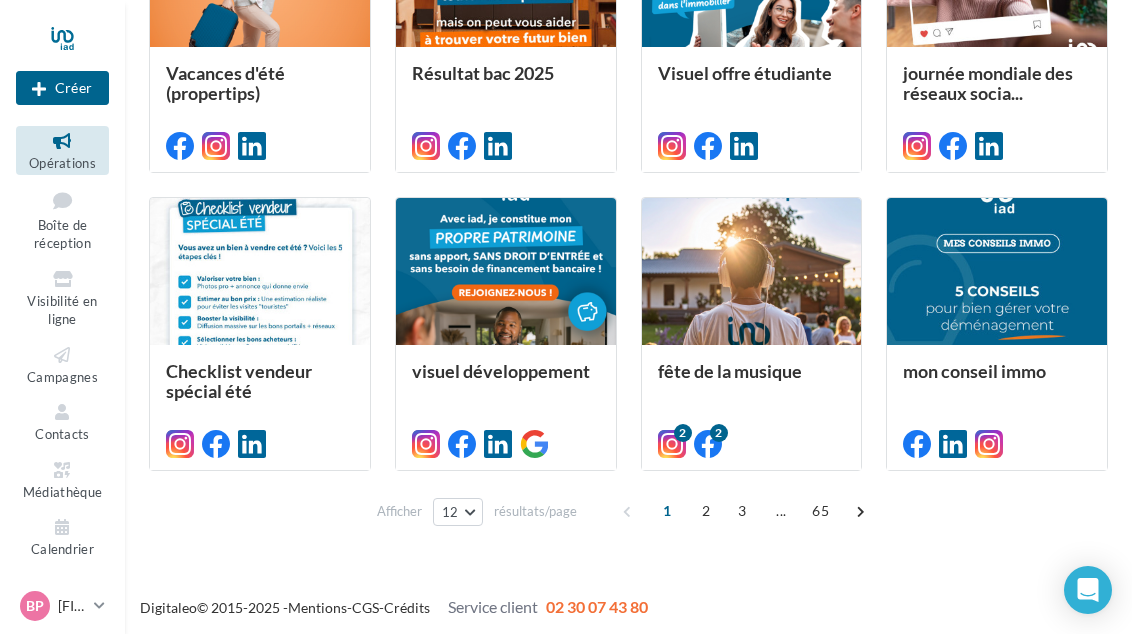 scroll, scrollTop: 931, scrollLeft: 0, axis: vertical 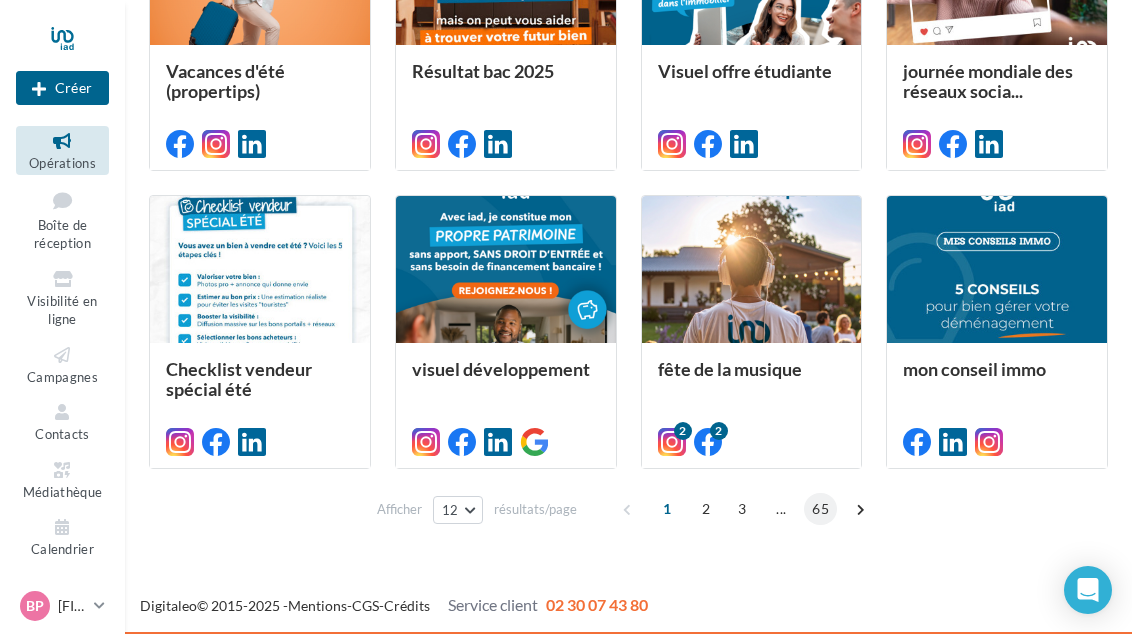 click on "65" at bounding box center (820, 509) 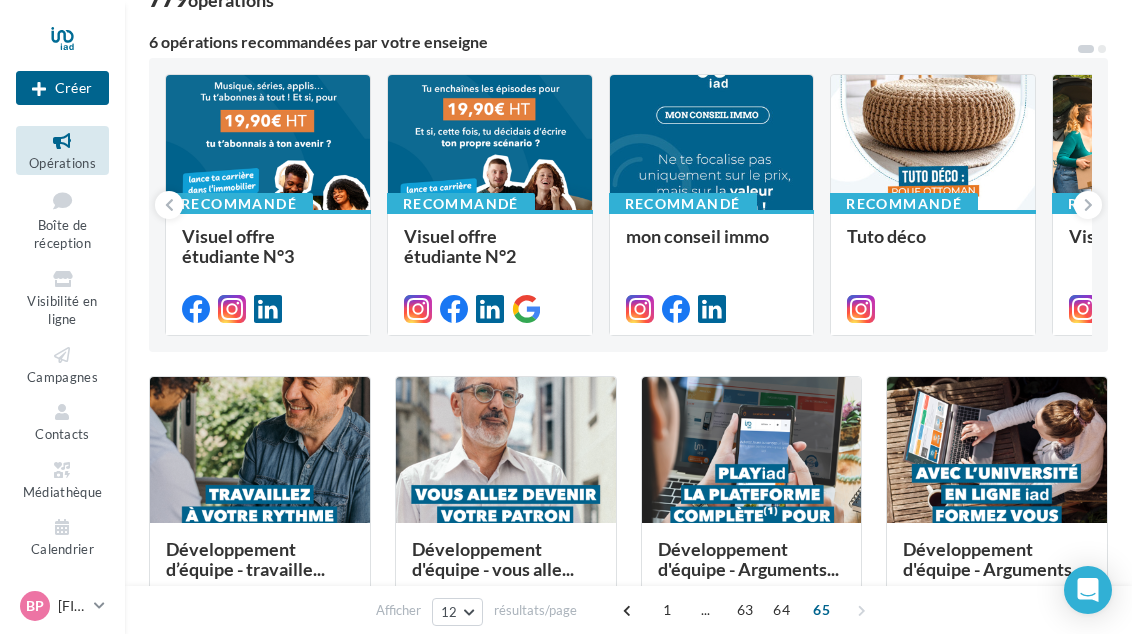 scroll, scrollTop: 634, scrollLeft: 0, axis: vertical 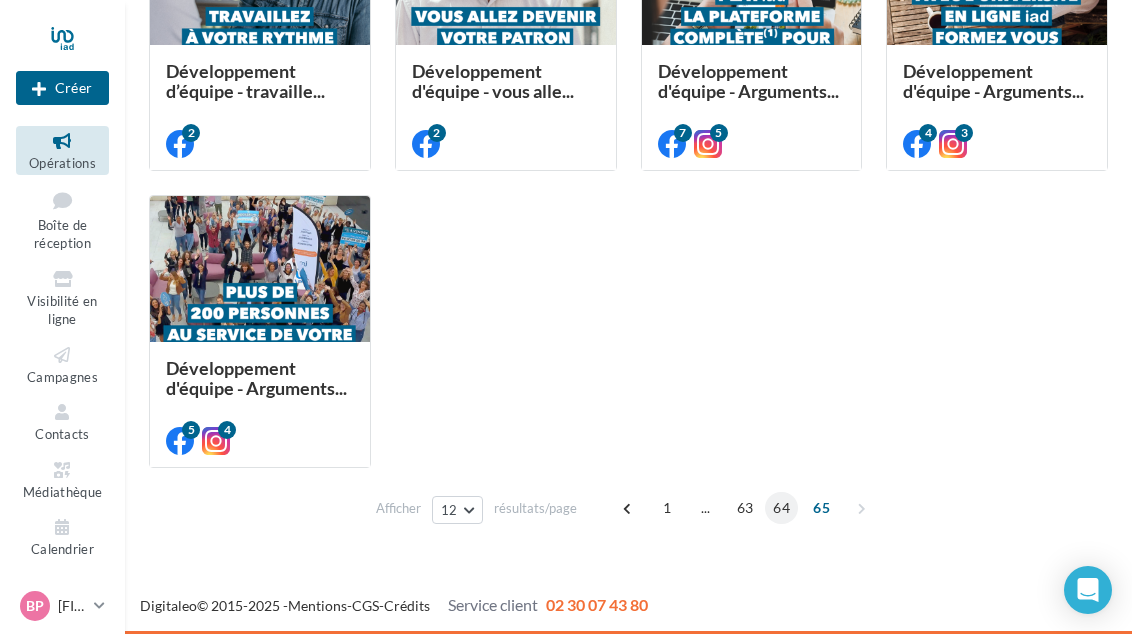 click on "64" at bounding box center [781, 508] 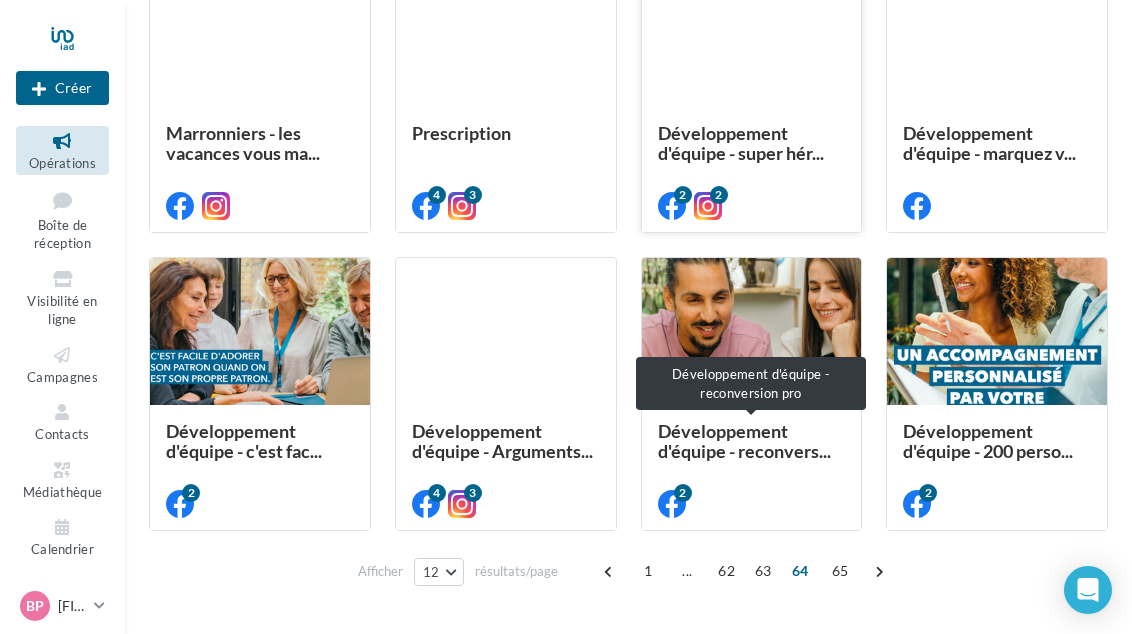 scroll, scrollTop: 931, scrollLeft: 0, axis: vertical 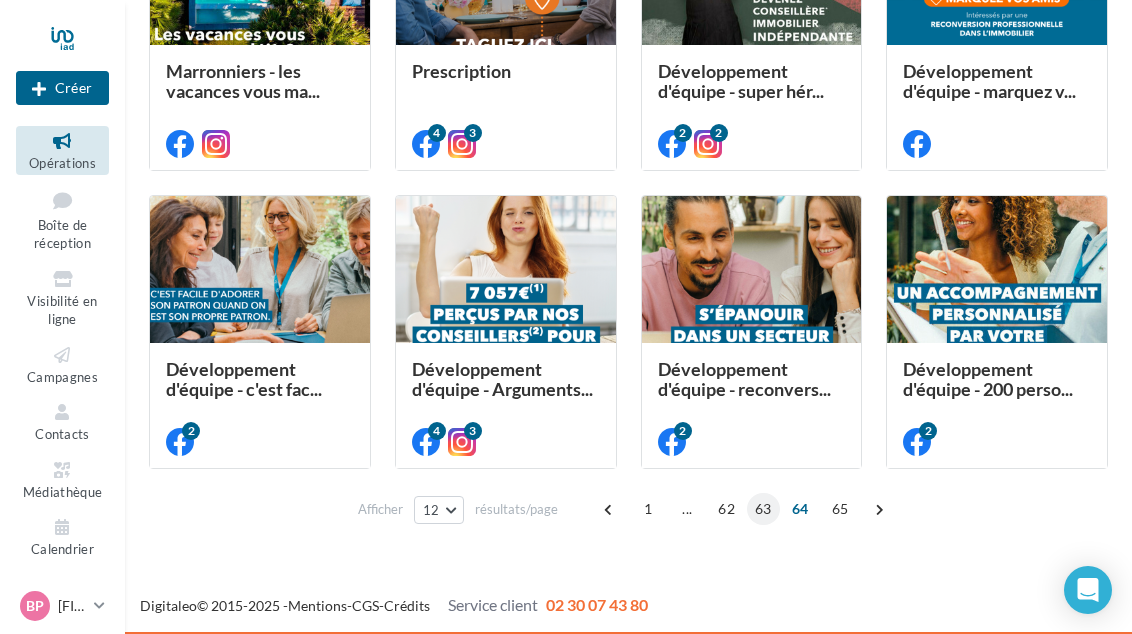 click on "63" at bounding box center (763, 509) 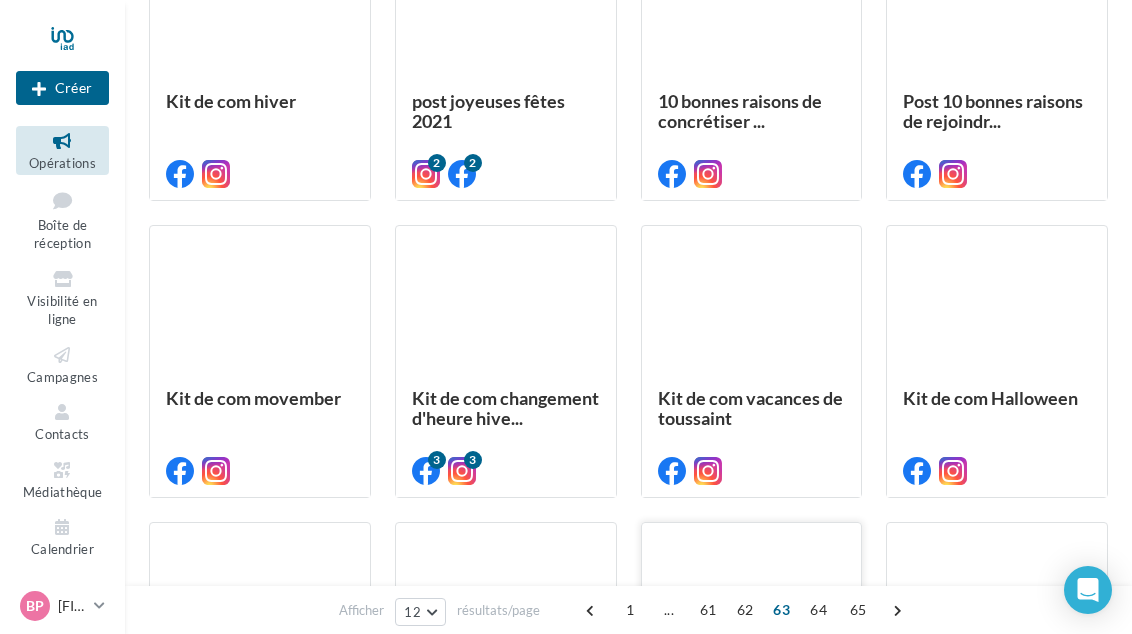 scroll, scrollTop: 931, scrollLeft: 0, axis: vertical 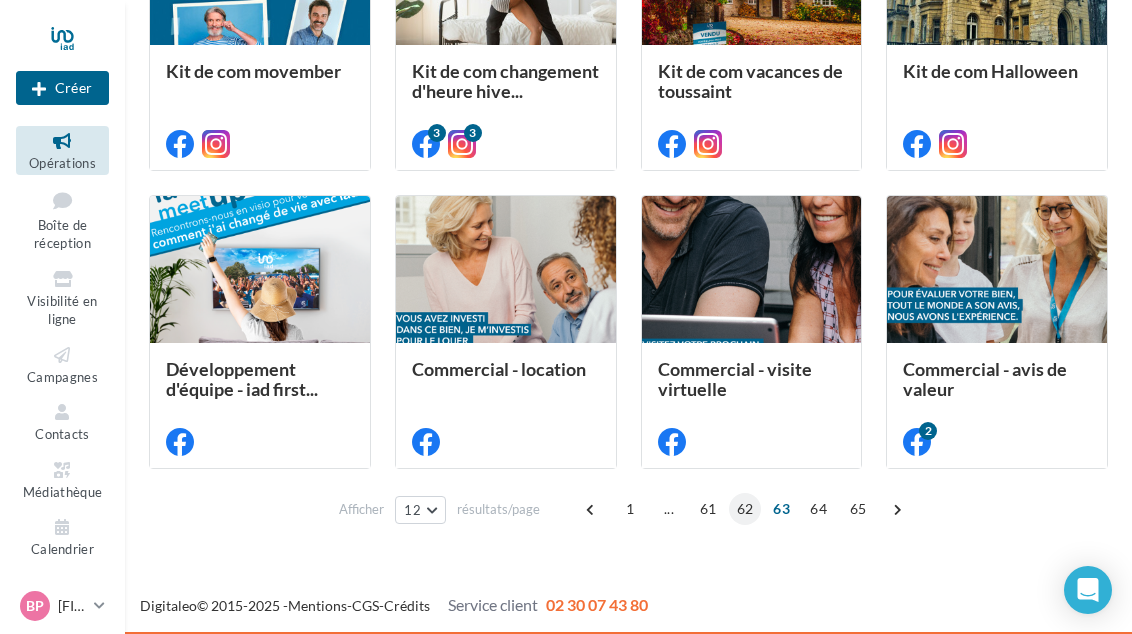 click on "62" at bounding box center [745, 509] 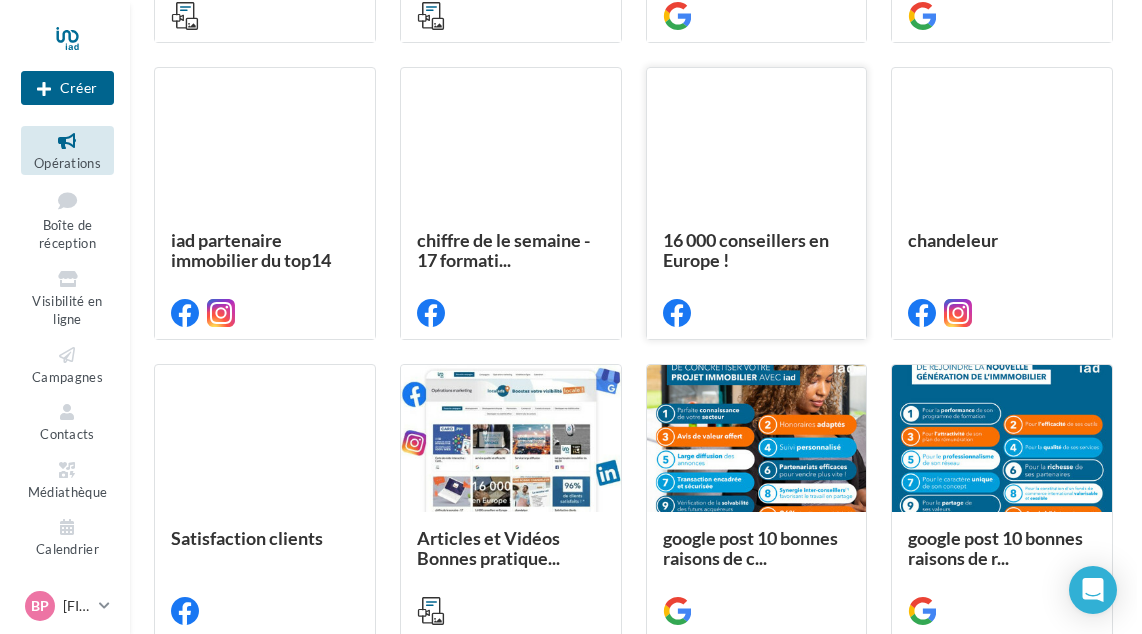 scroll, scrollTop: 852, scrollLeft: 0, axis: vertical 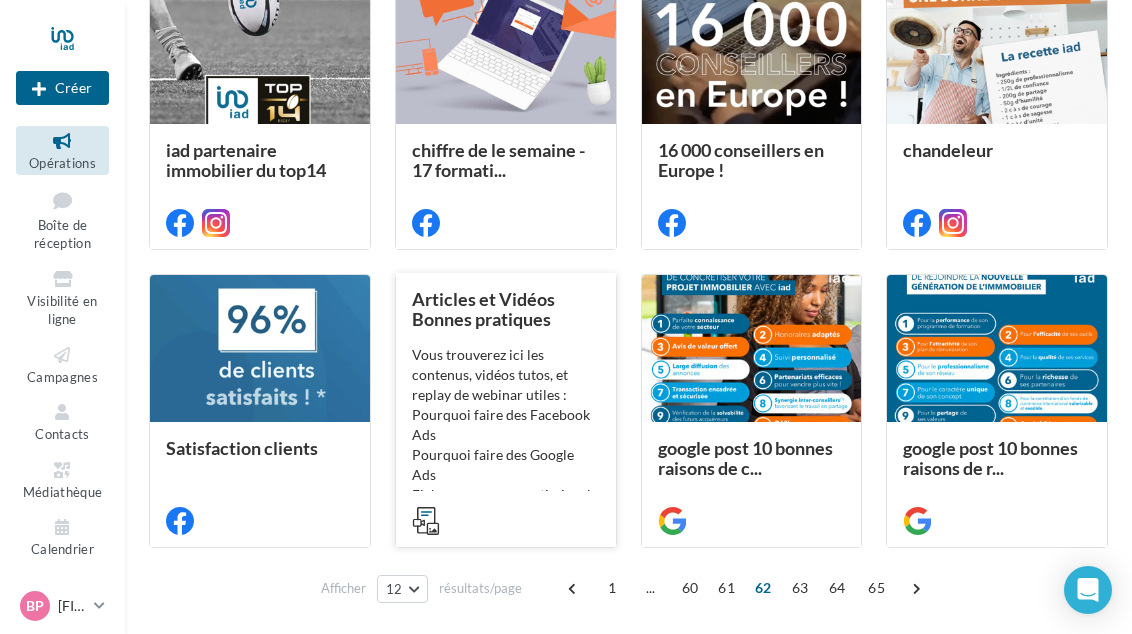 click on "Articles et Vidéos Bonnes pratiques" at bounding box center [483, 309] 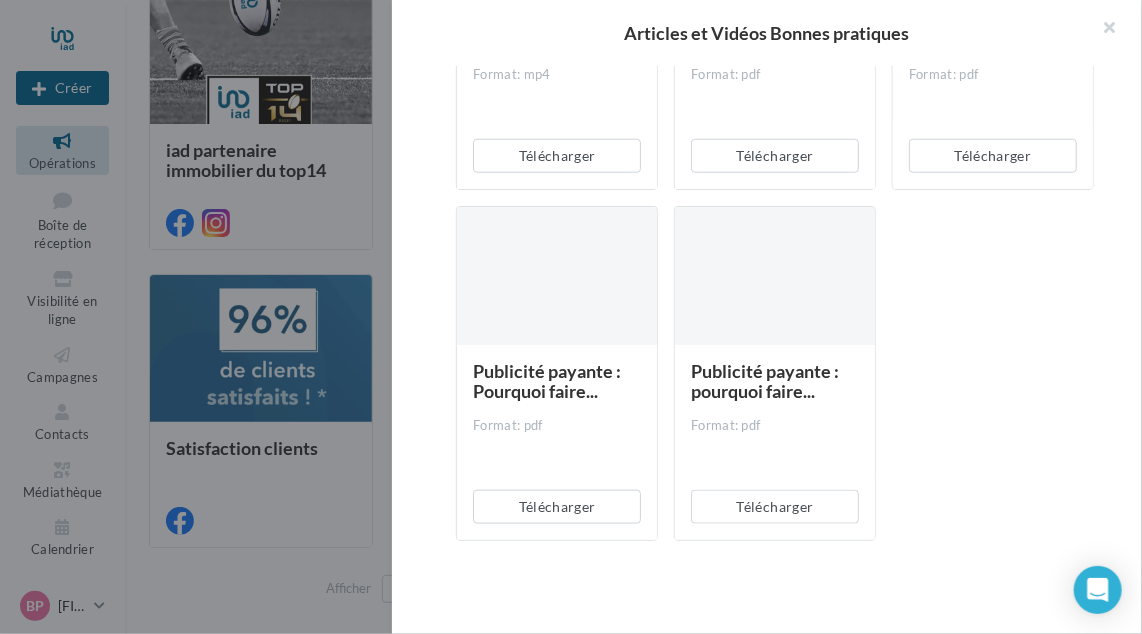 scroll, scrollTop: 197, scrollLeft: 0, axis: vertical 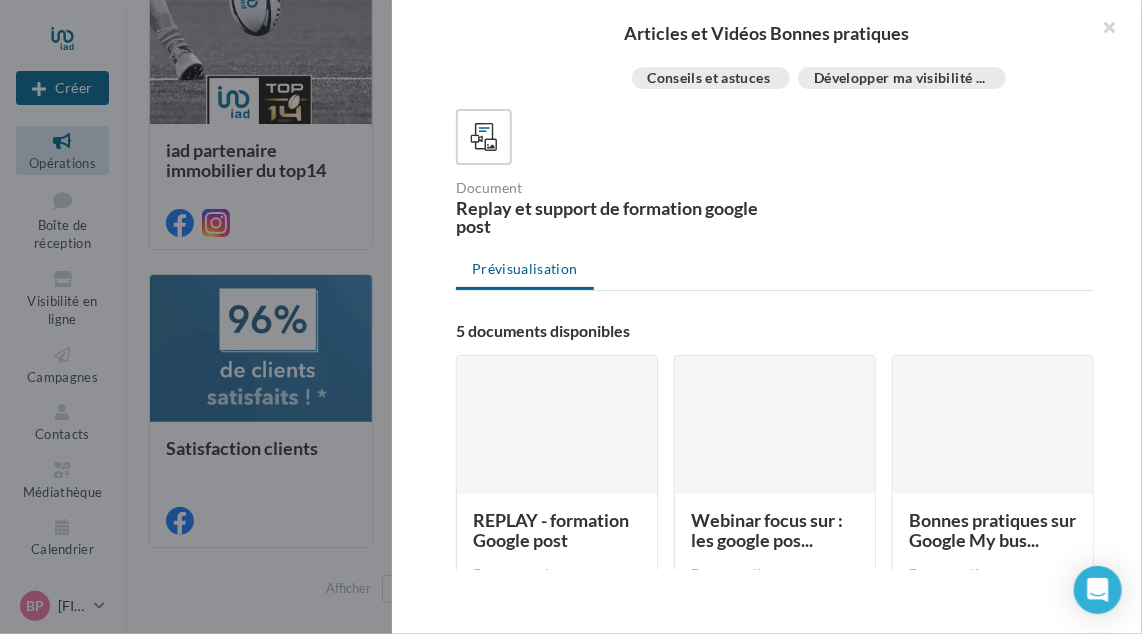 click at bounding box center (557, 426) 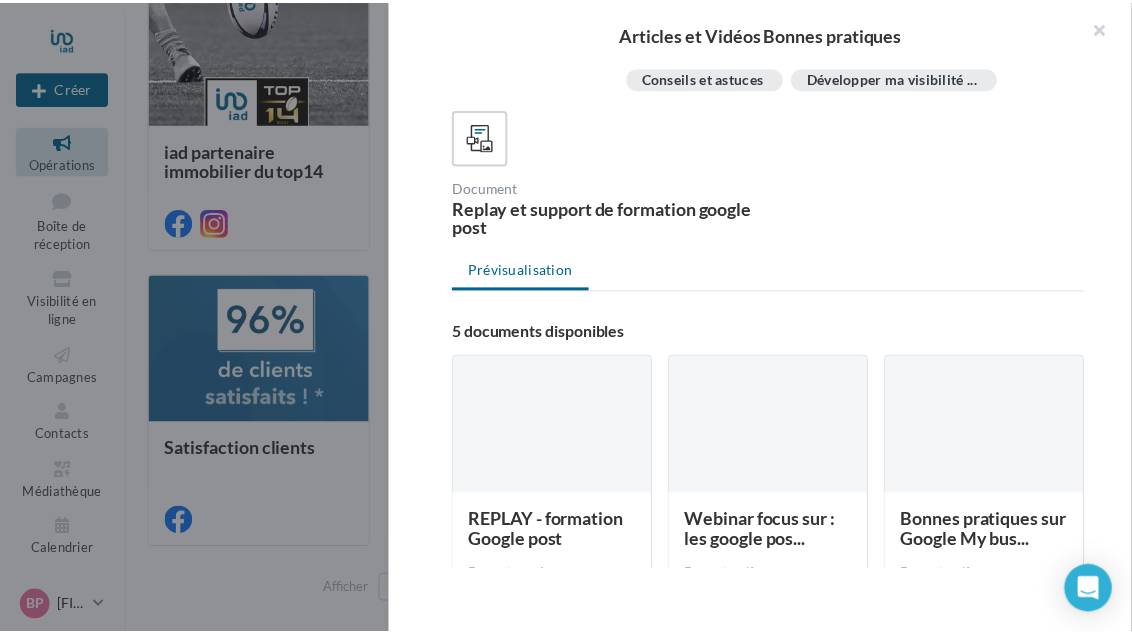 scroll, scrollTop: 0, scrollLeft: 0, axis: both 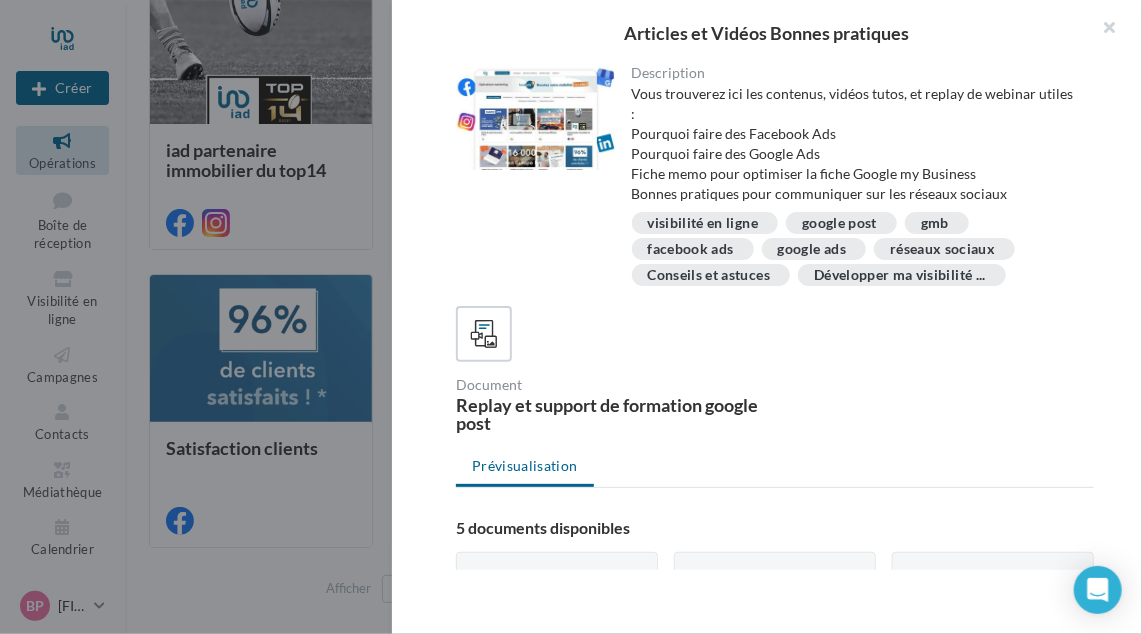 drag, startPoint x: 1109, startPoint y: 24, endPoint x: 1088, endPoint y: 40, distance: 26.400757 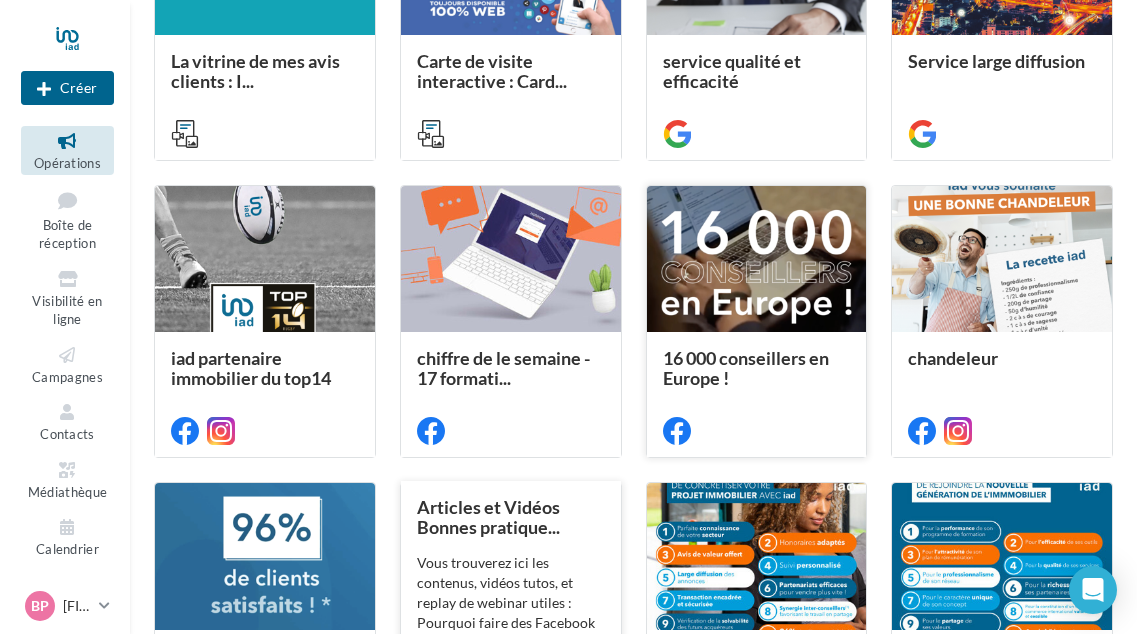 scroll, scrollTop: 352, scrollLeft: 0, axis: vertical 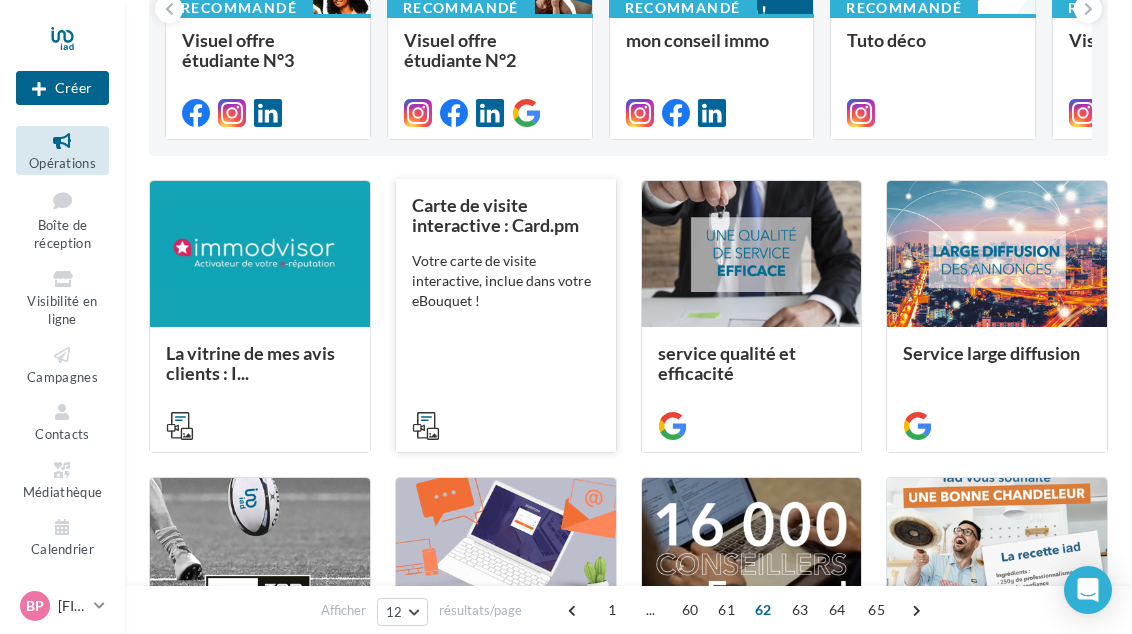 click on "Votre carte de visite interactive, inclue dans votre eBouquet !" at bounding box center (506, 281) 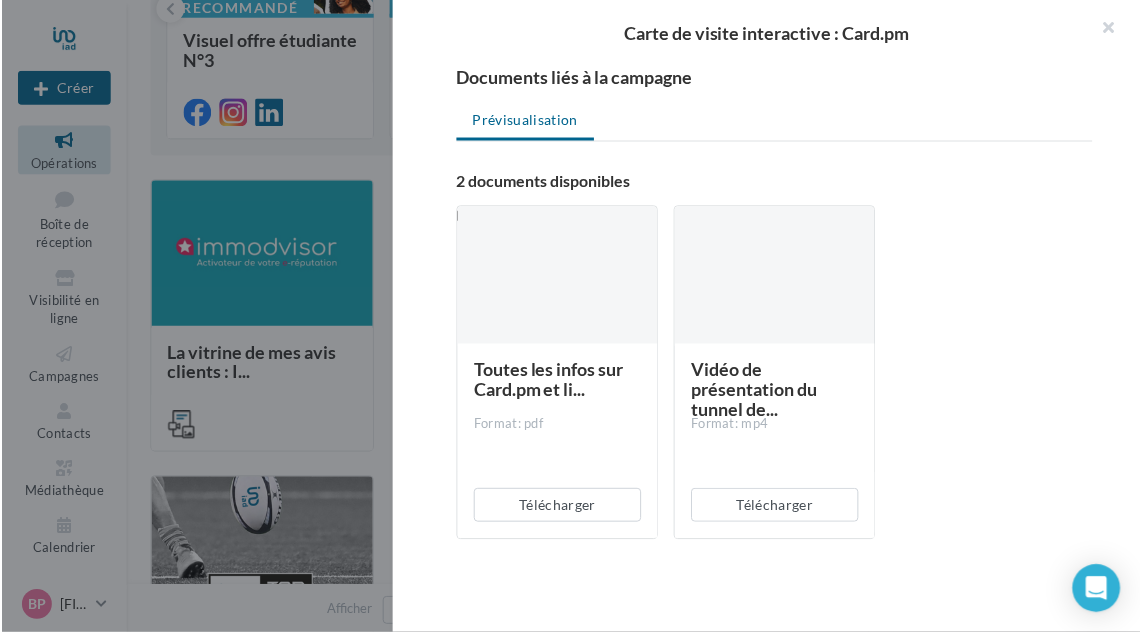 scroll, scrollTop: 208, scrollLeft: 0, axis: vertical 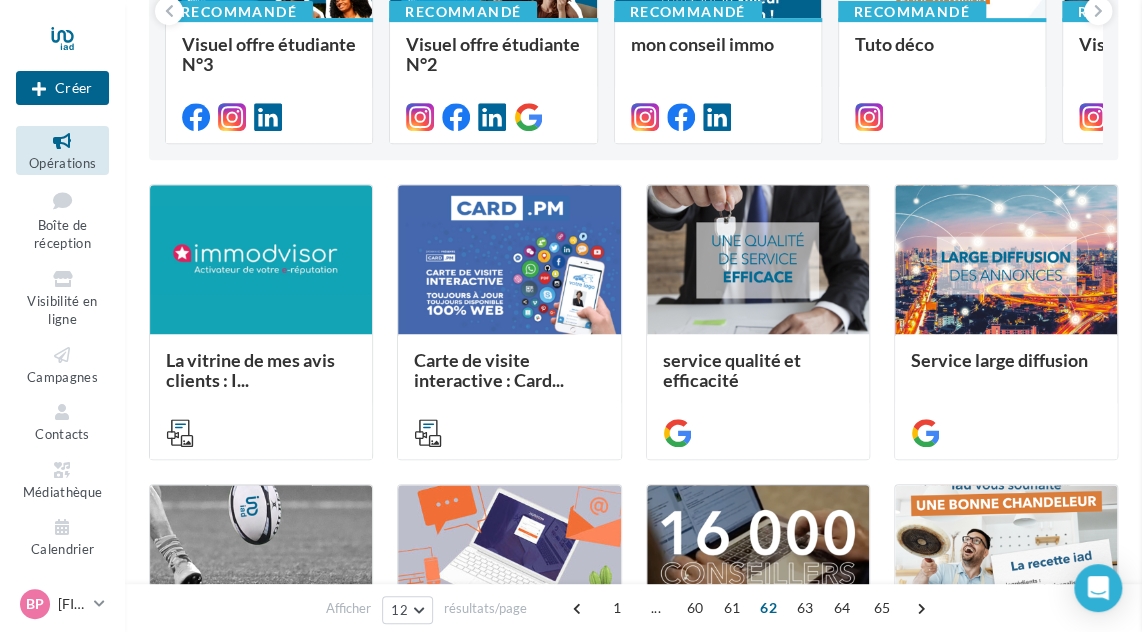 drag, startPoint x: 352, startPoint y: 123, endPoint x: 364, endPoint y: 158, distance: 37 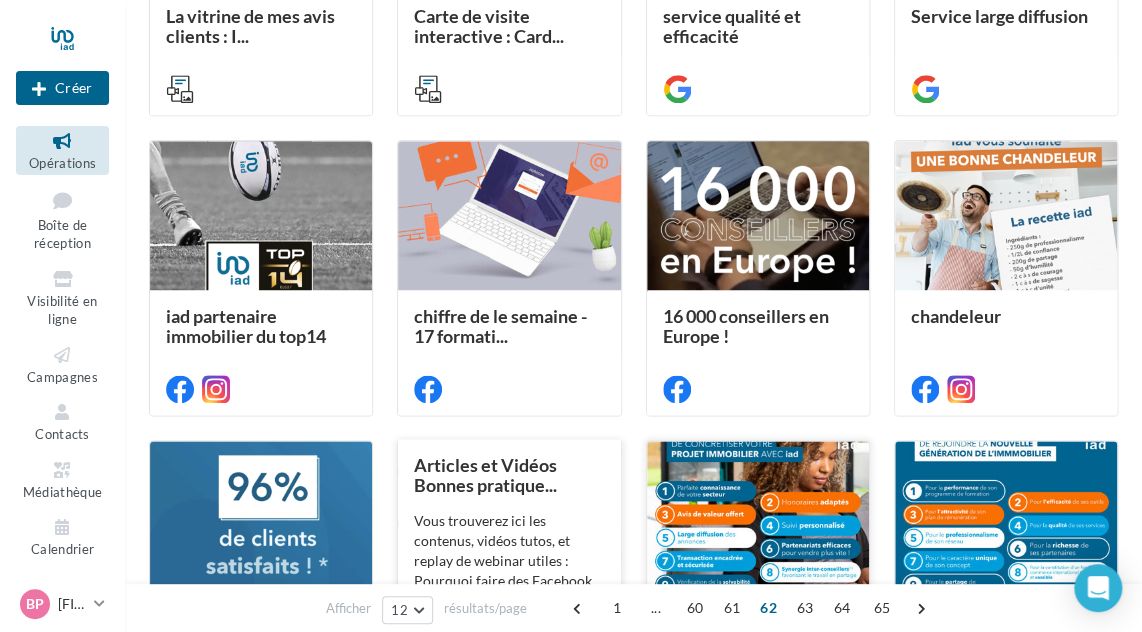 scroll, scrollTop: 700, scrollLeft: 0, axis: vertical 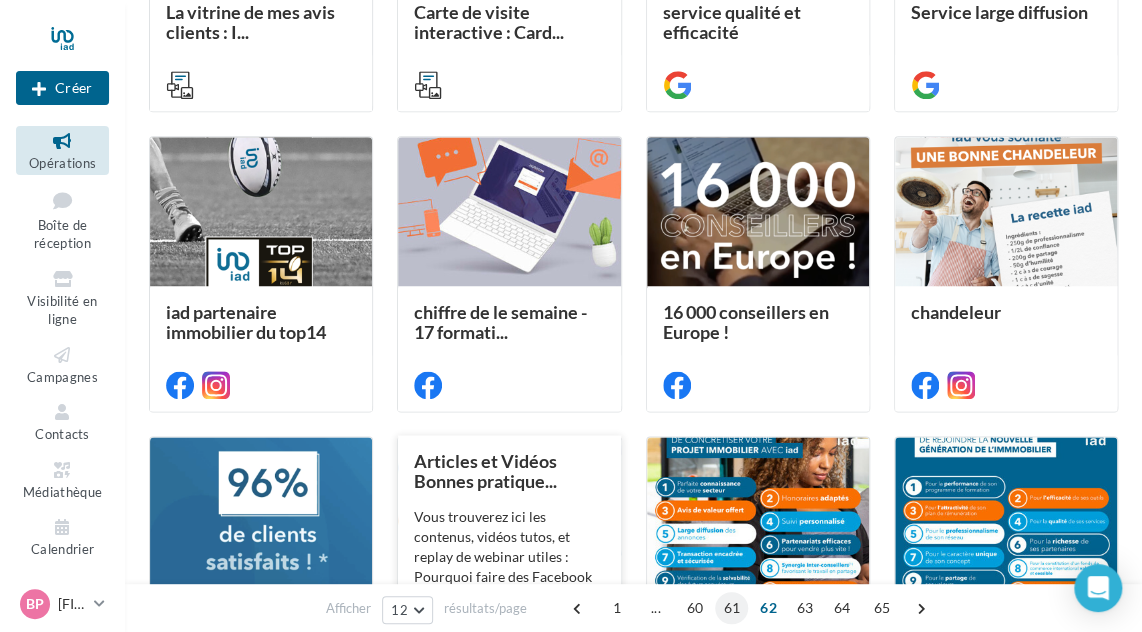 click on "61" at bounding box center (731, 608) 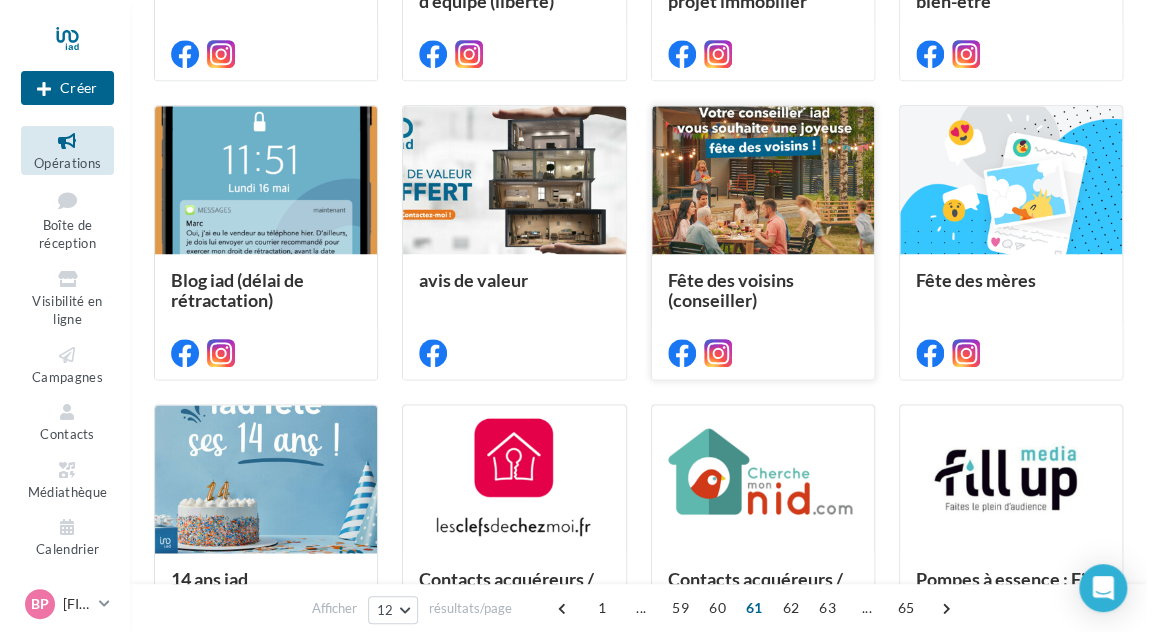 scroll, scrollTop: 756, scrollLeft: 0, axis: vertical 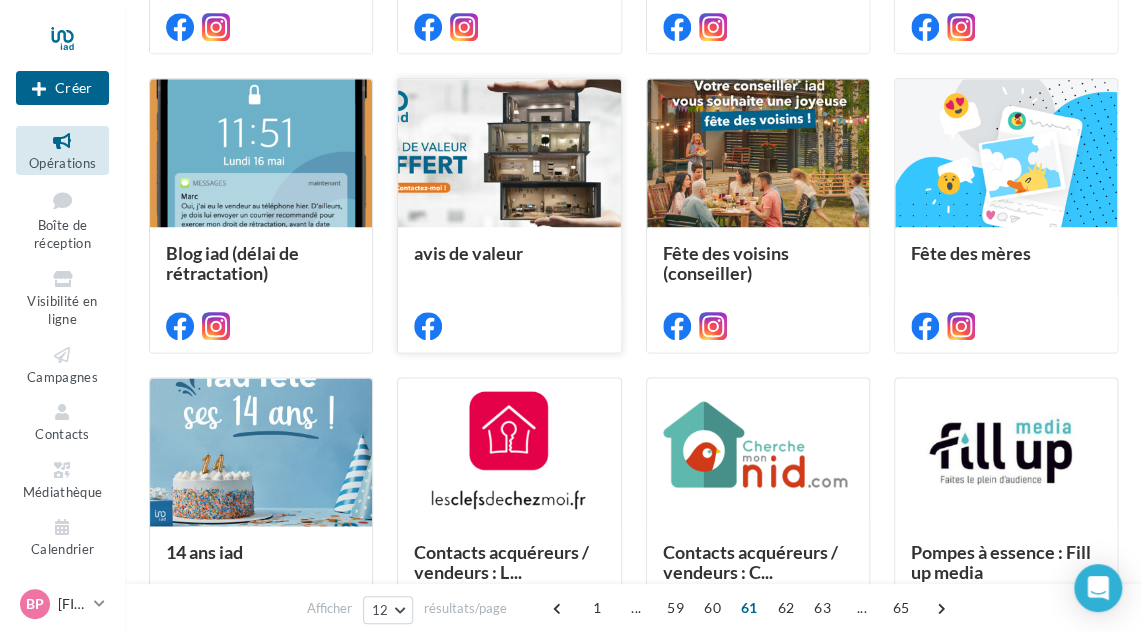 click at bounding box center [509, 154] 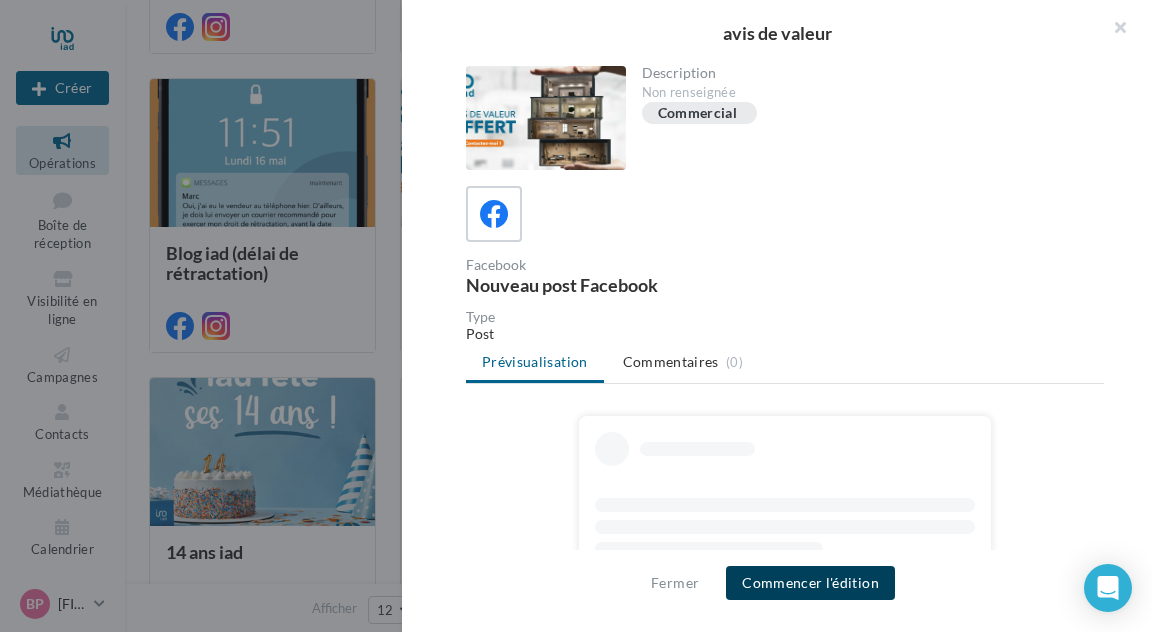click on "Commencer l'édition" at bounding box center (810, 583) 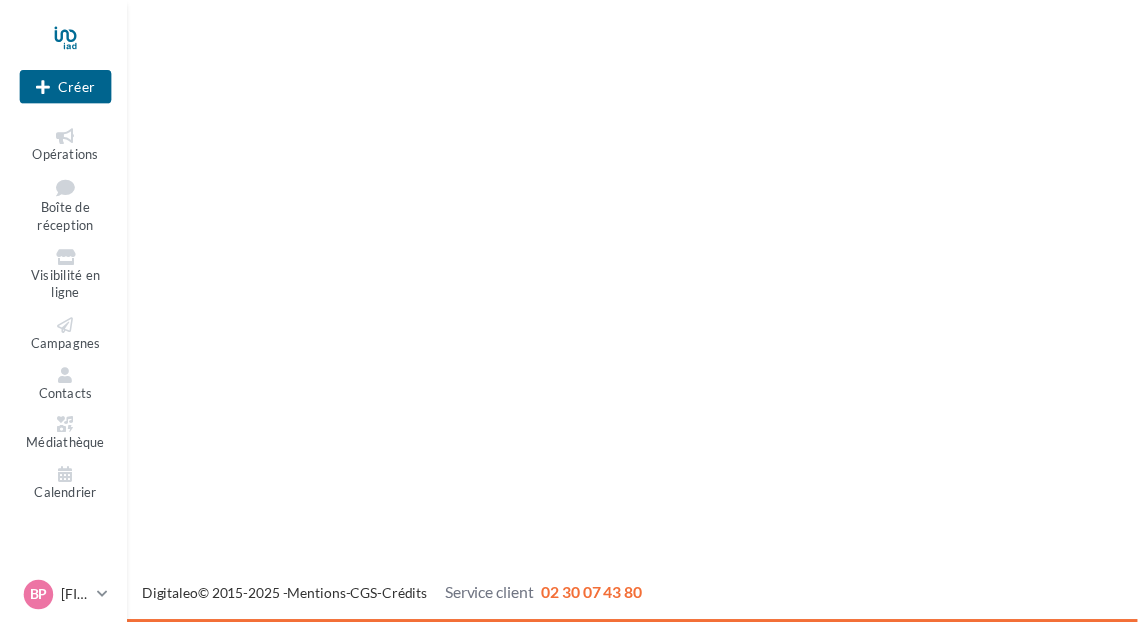 scroll, scrollTop: 0, scrollLeft: 0, axis: both 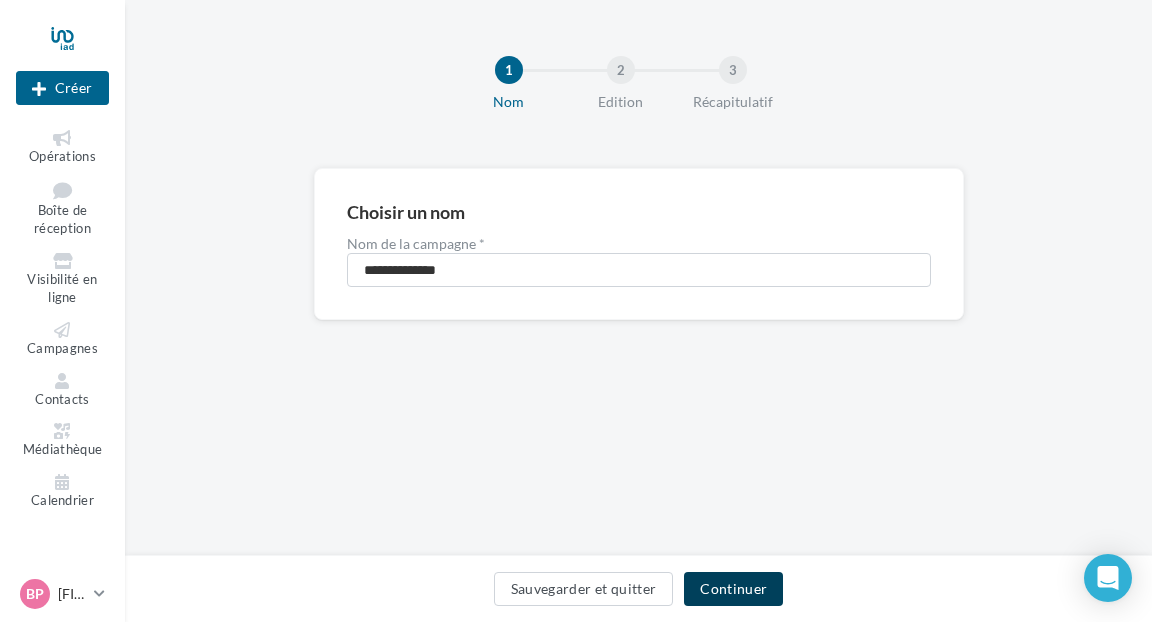 click on "Continuer" at bounding box center (733, 589) 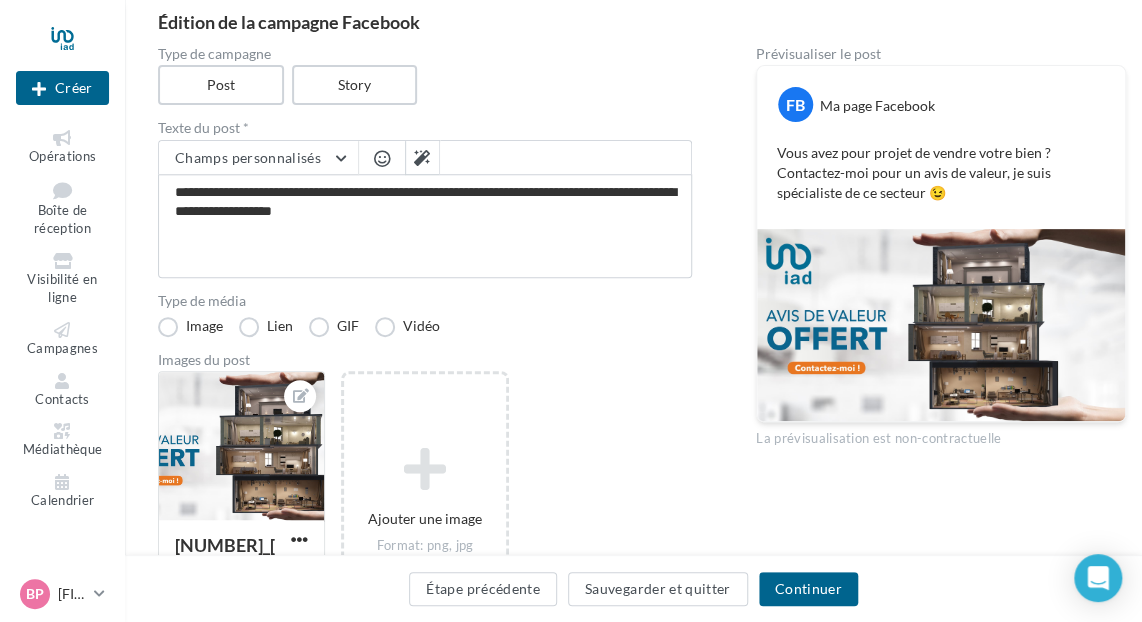 scroll, scrollTop: 200, scrollLeft: 0, axis: vertical 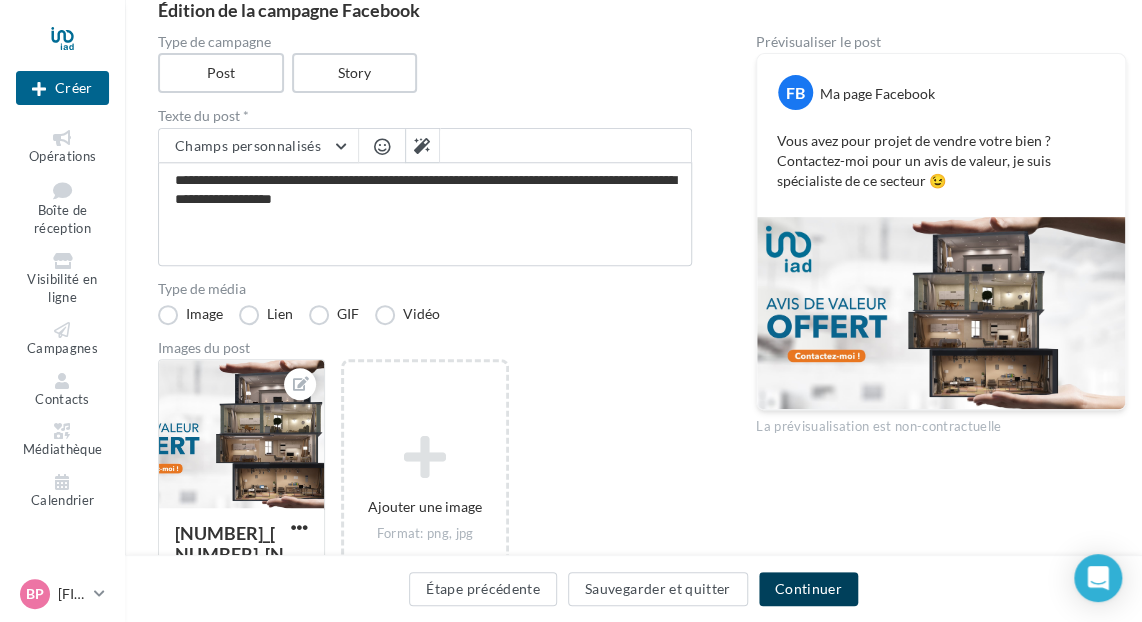 click on "Continuer" at bounding box center [808, 589] 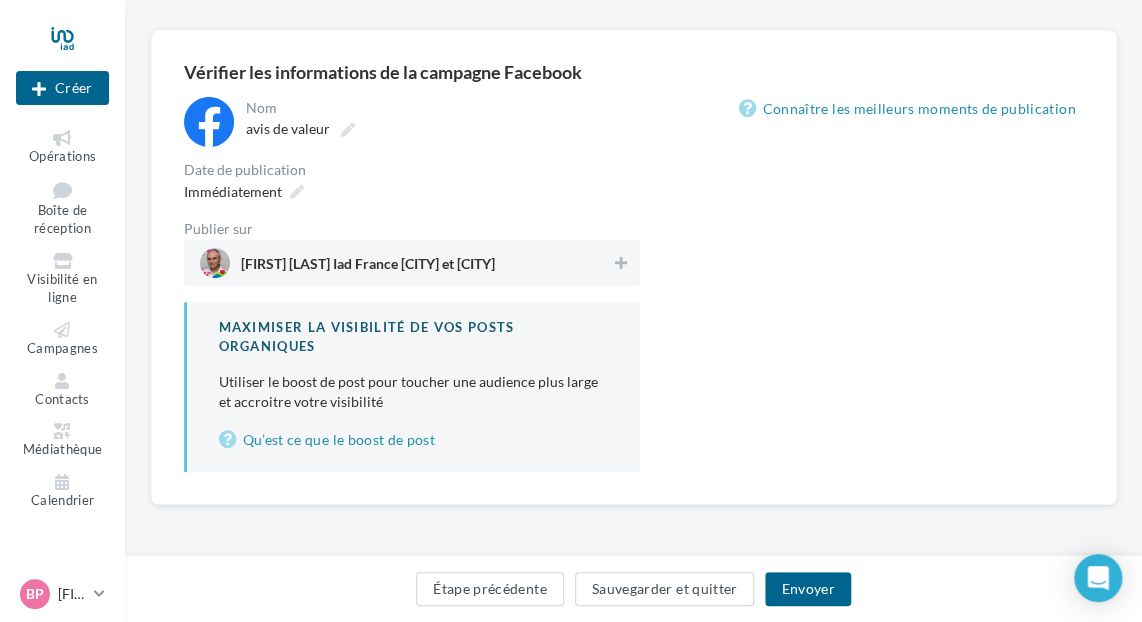 scroll, scrollTop: 192, scrollLeft: 0, axis: vertical 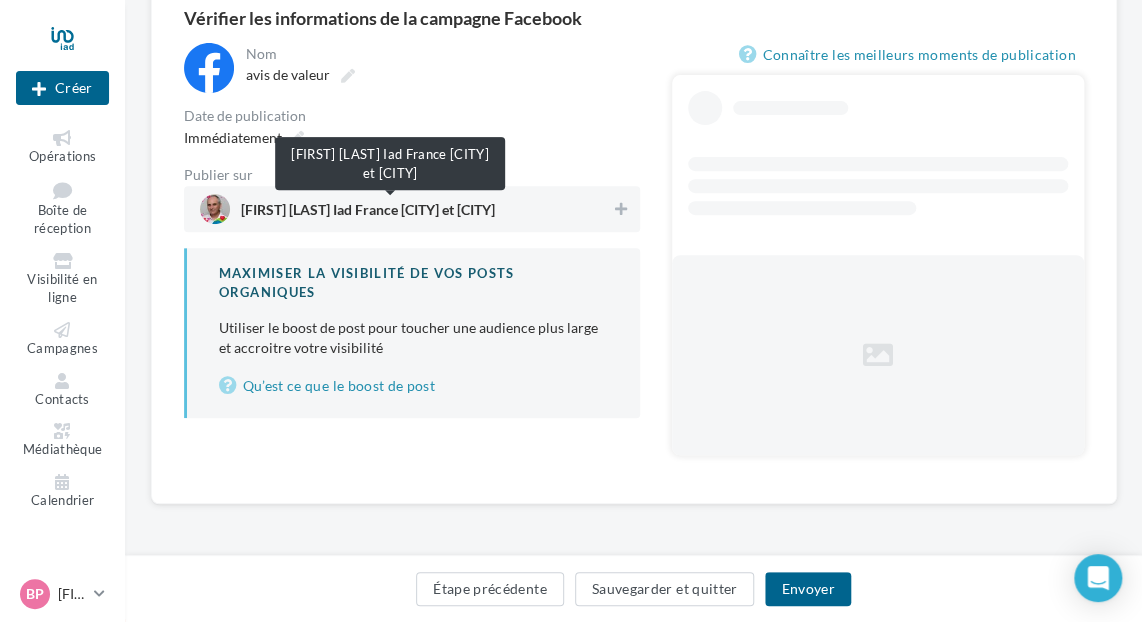 click on "[FIRST] [LAST] Iad France [CITY] et [CITY]" at bounding box center (368, 214) 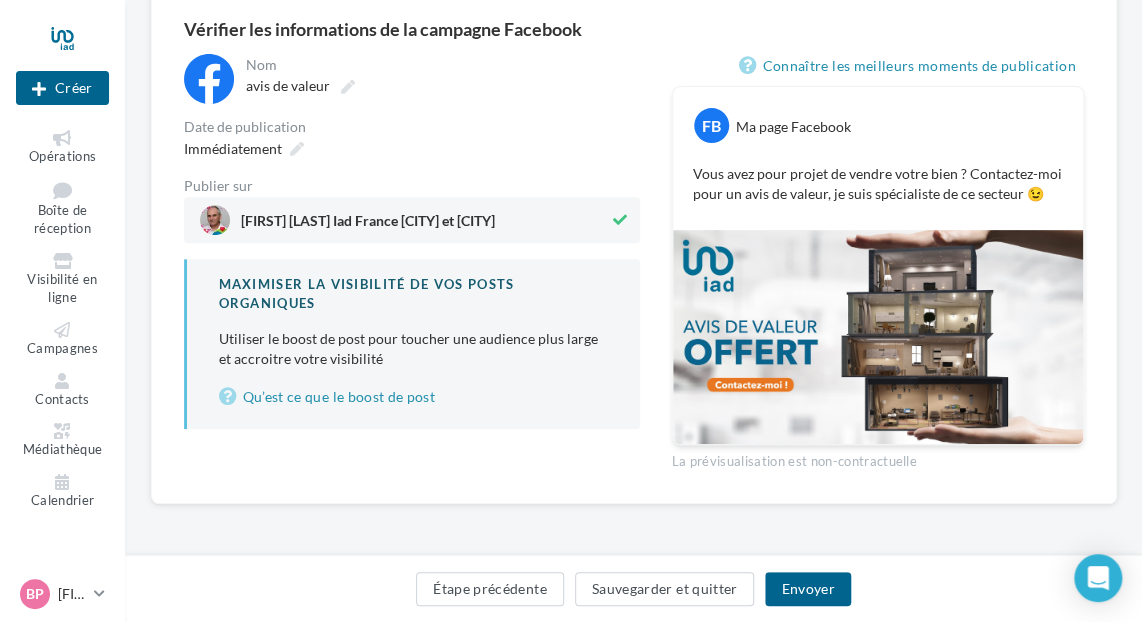 scroll, scrollTop: 180, scrollLeft: 0, axis: vertical 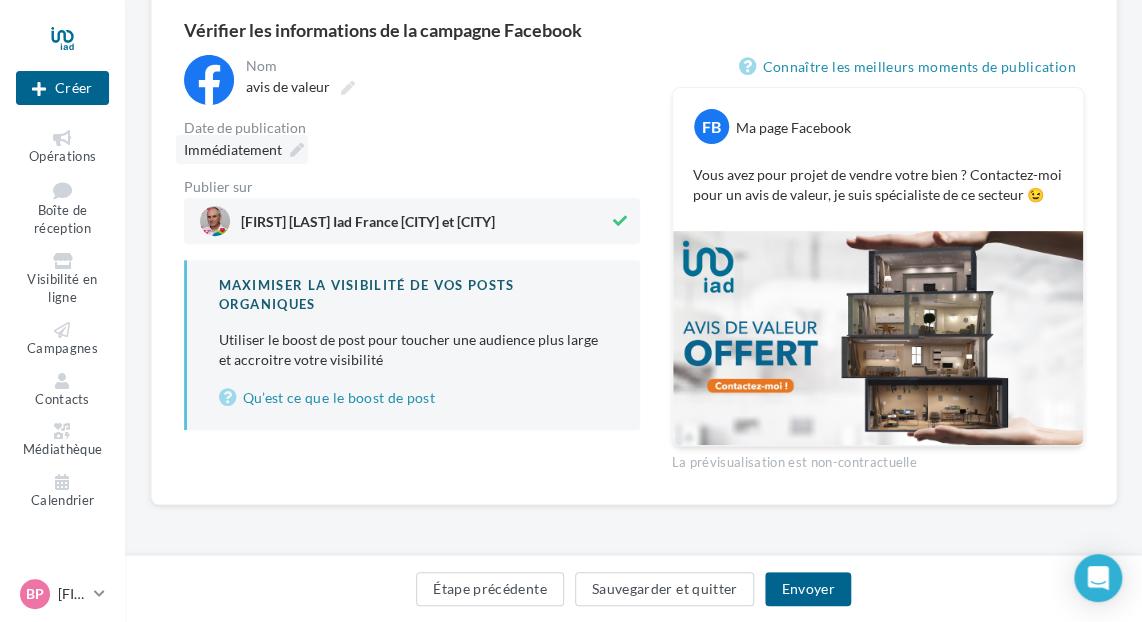 click on "Immédiatement" at bounding box center [233, 149] 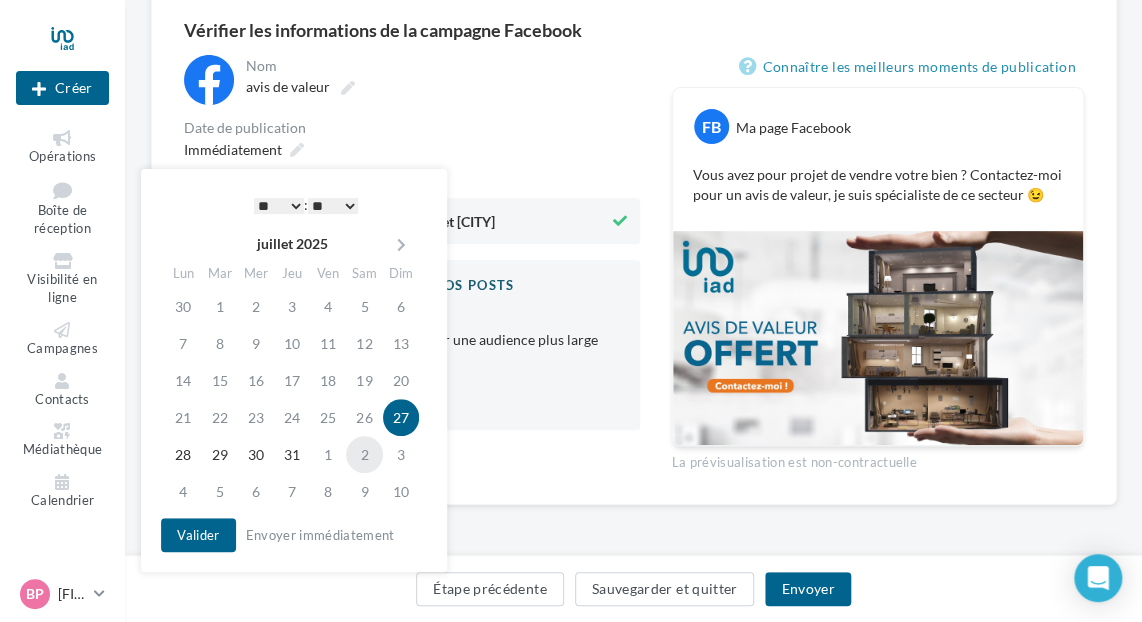 click on "2" at bounding box center [364, 454] 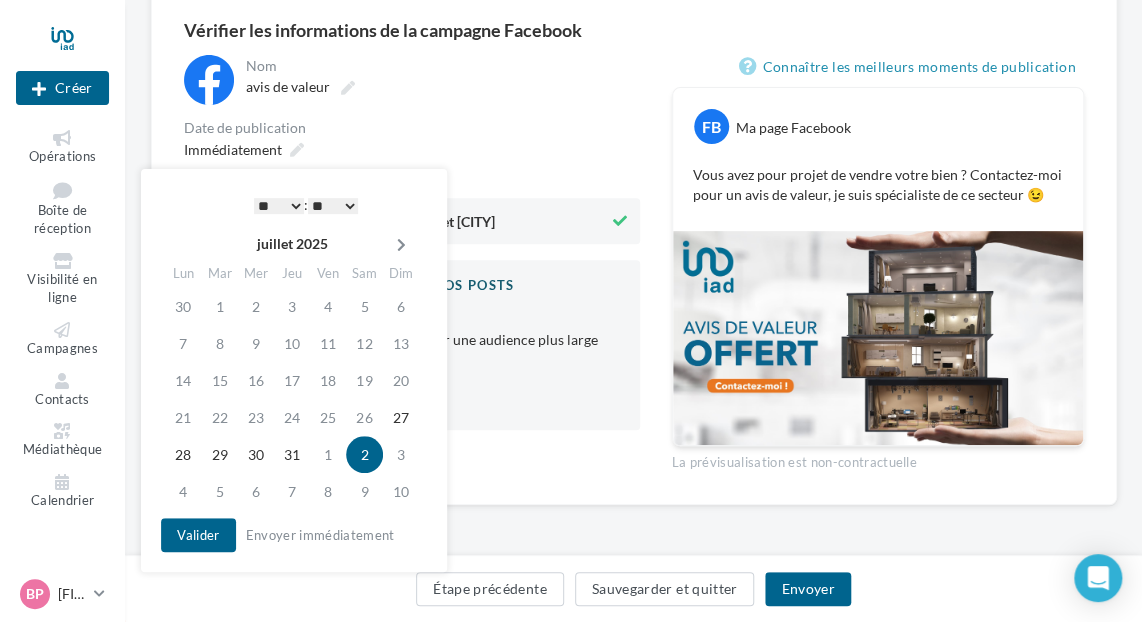 click at bounding box center (400, 245) 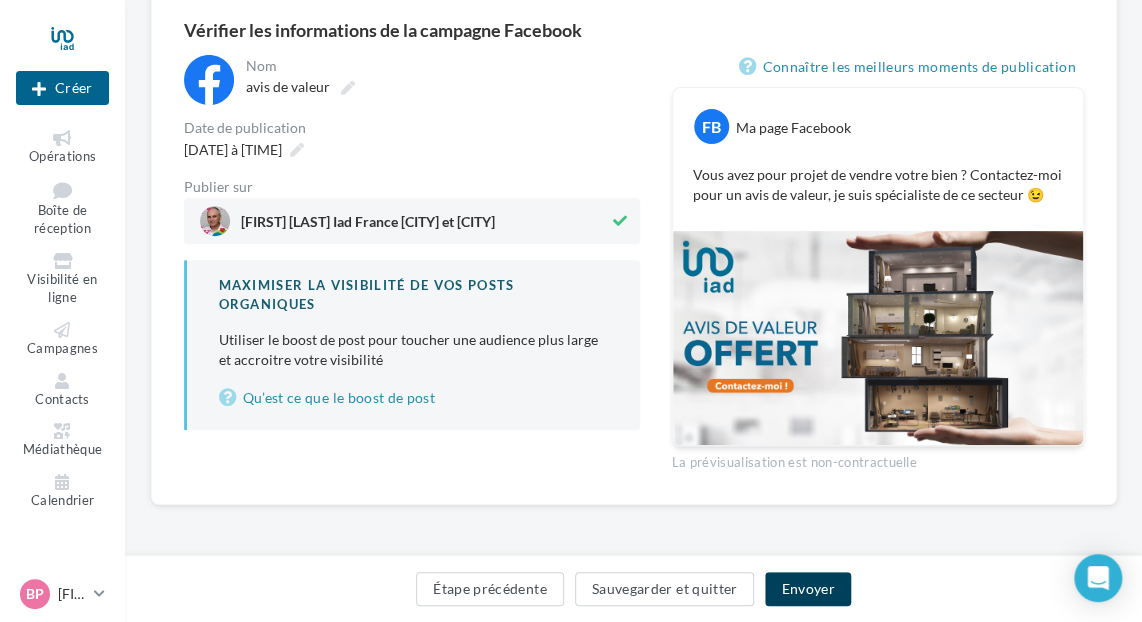 click on "Envoyer" at bounding box center (807, 589) 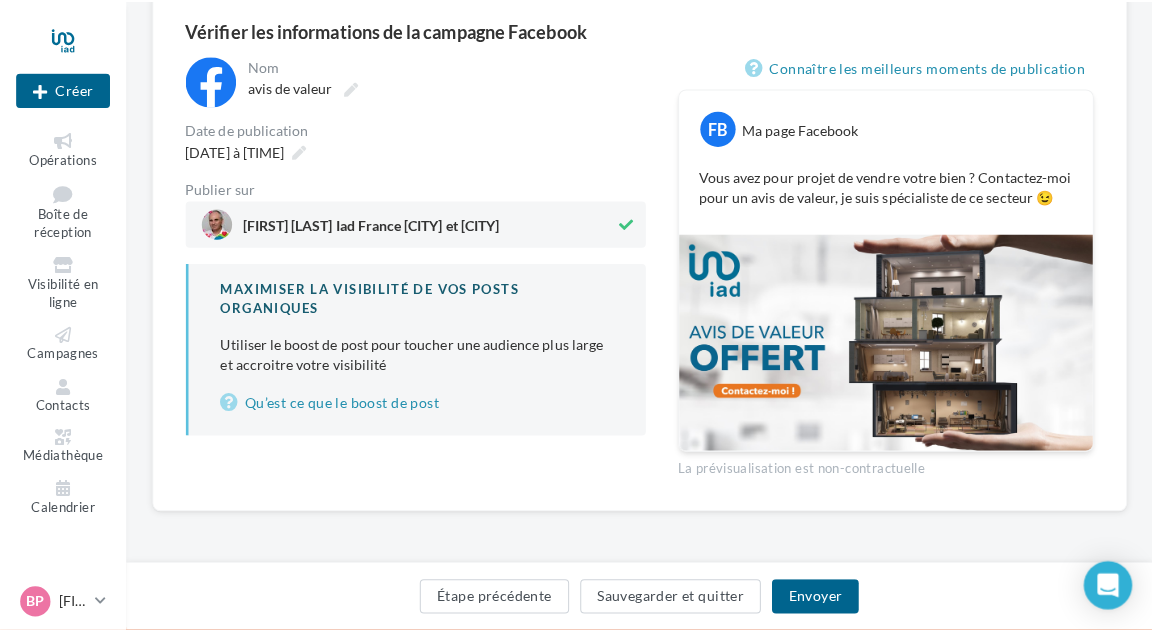 scroll, scrollTop: 170, scrollLeft: 0, axis: vertical 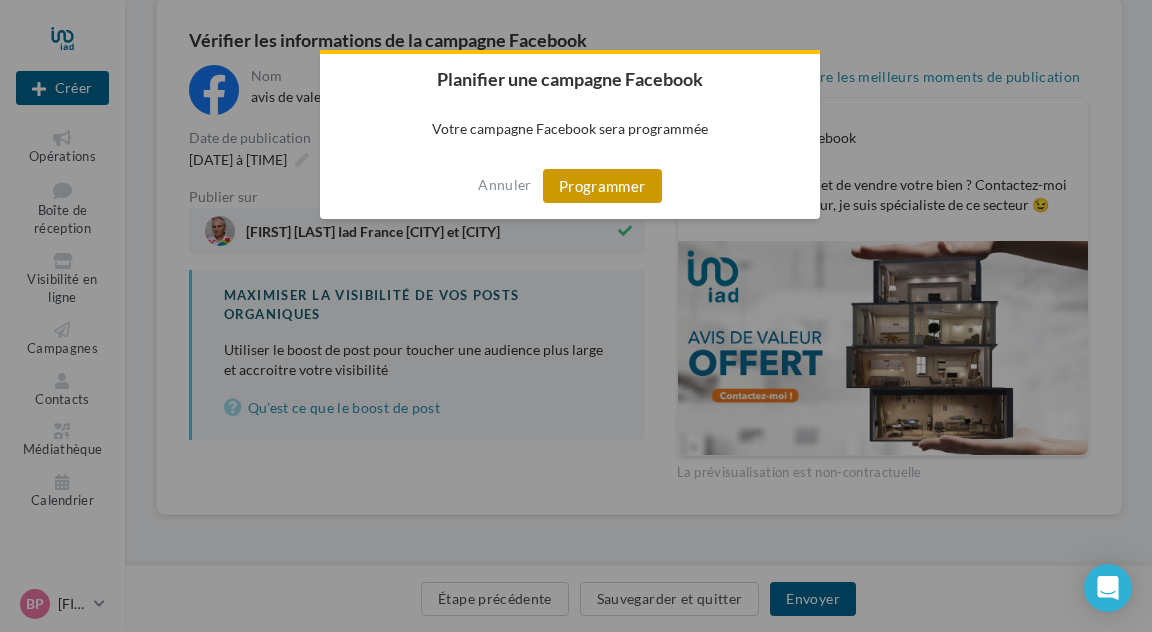 click on "Programmer" at bounding box center (602, 186) 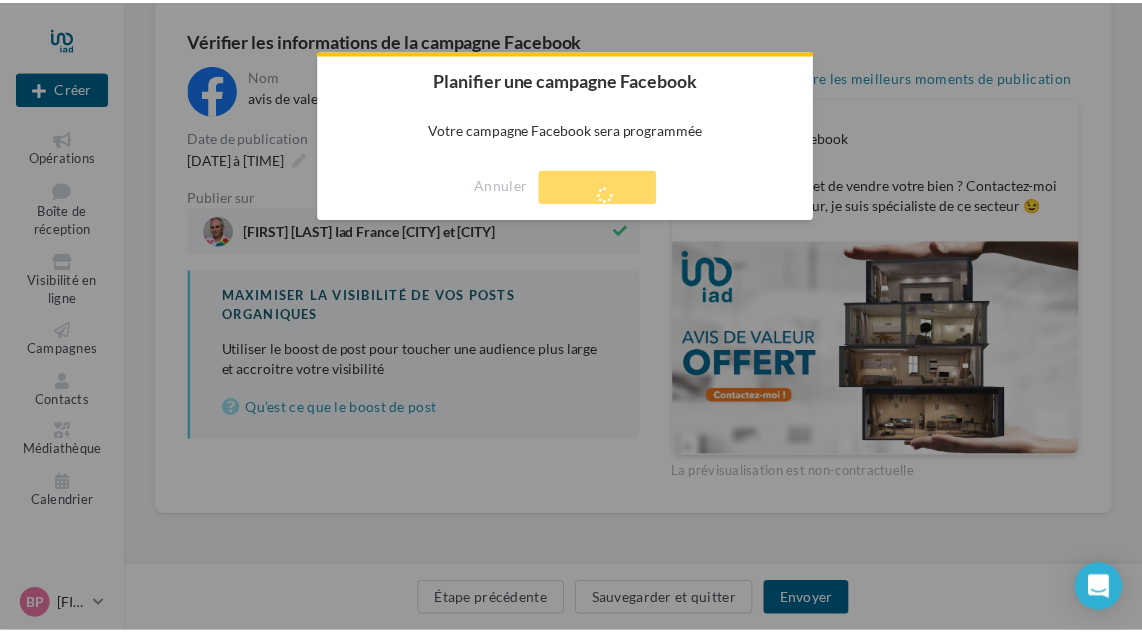 scroll, scrollTop: 32, scrollLeft: 0, axis: vertical 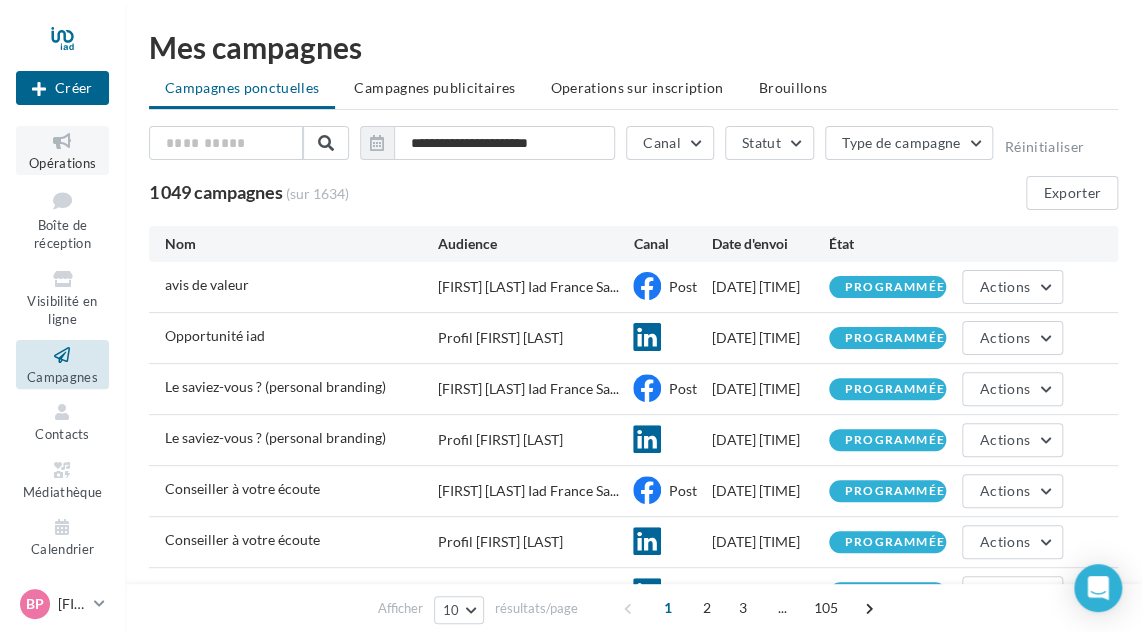click at bounding box center (62, 141) 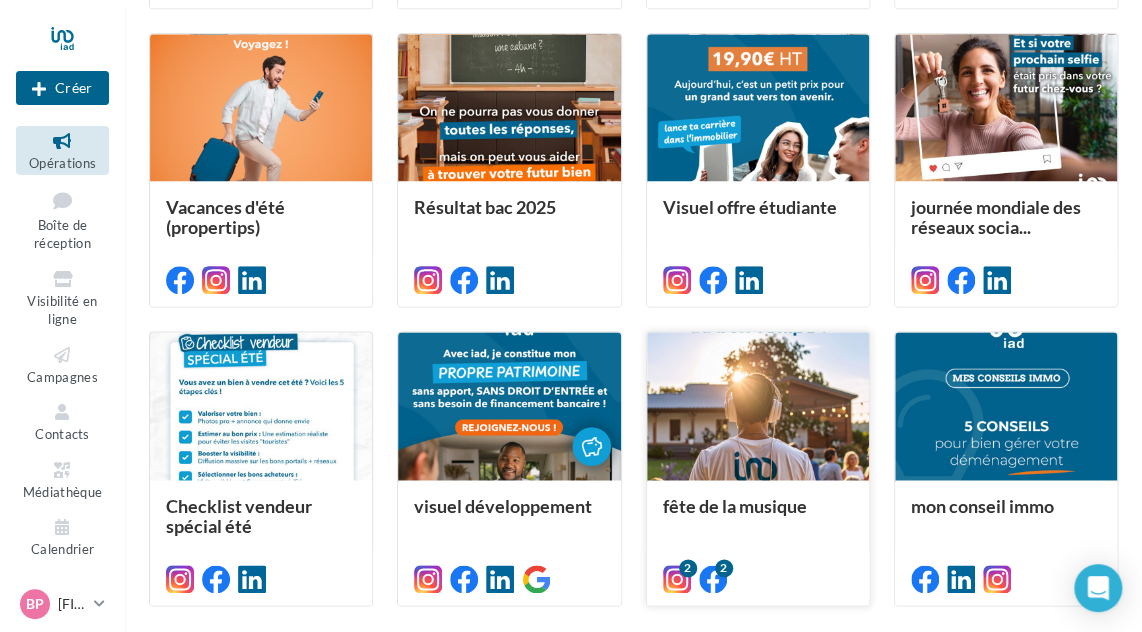 scroll, scrollTop: 940, scrollLeft: 0, axis: vertical 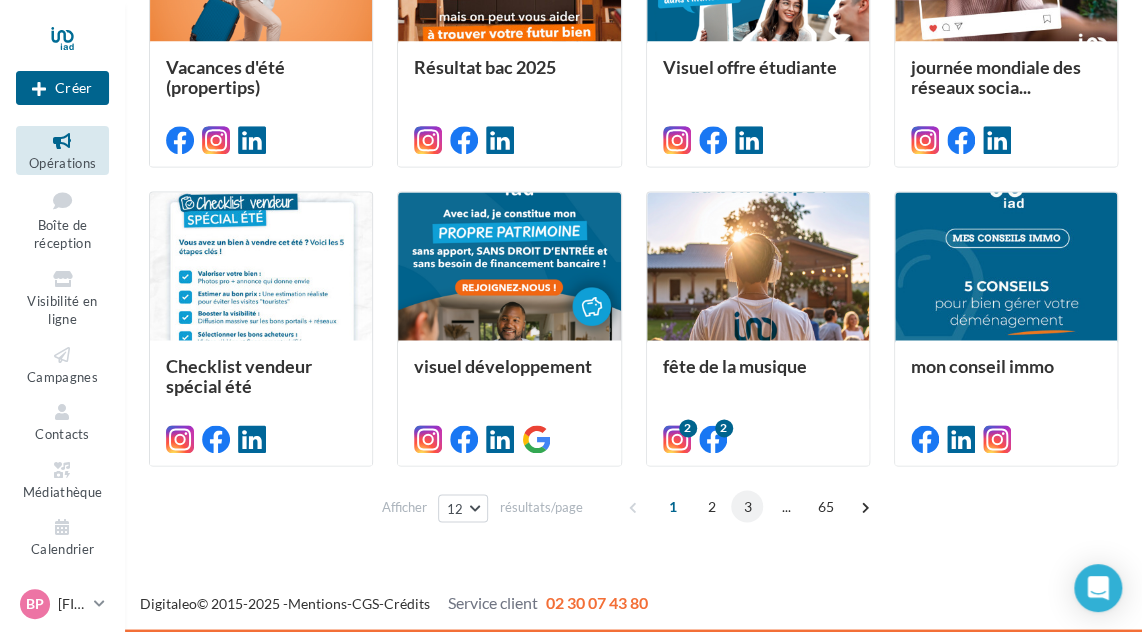 click on "3" at bounding box center [747, 506] 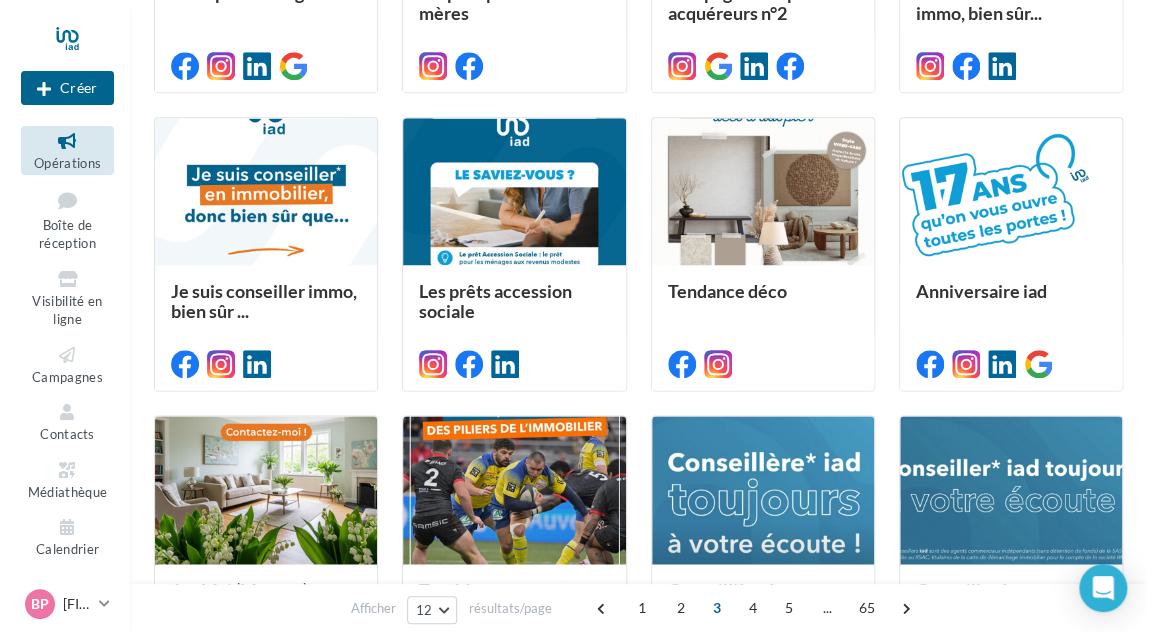 scroll, scrollTop: 753, scrollLeft: 0, axis: vertical 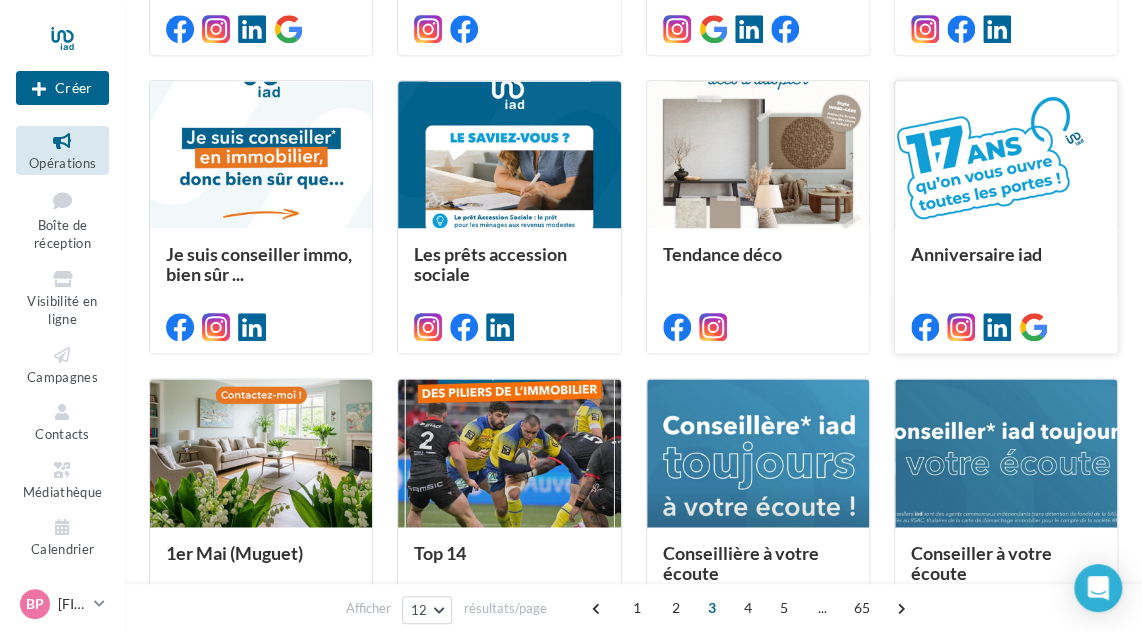 click at bounding box center [1006, 156] 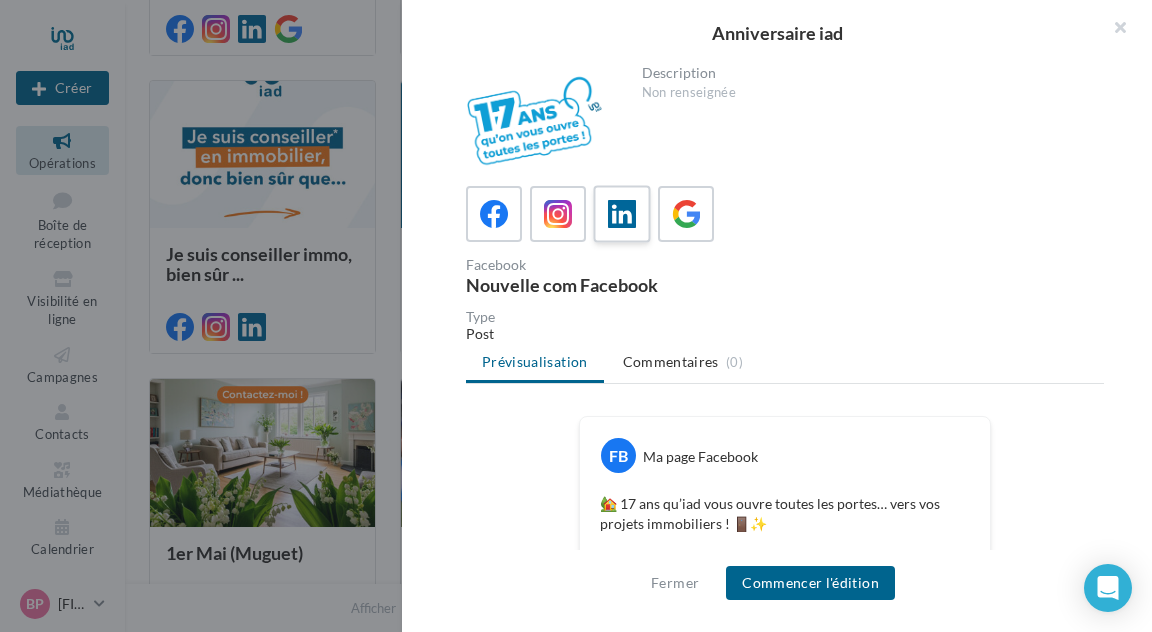 click at bounding box center (622, 214) 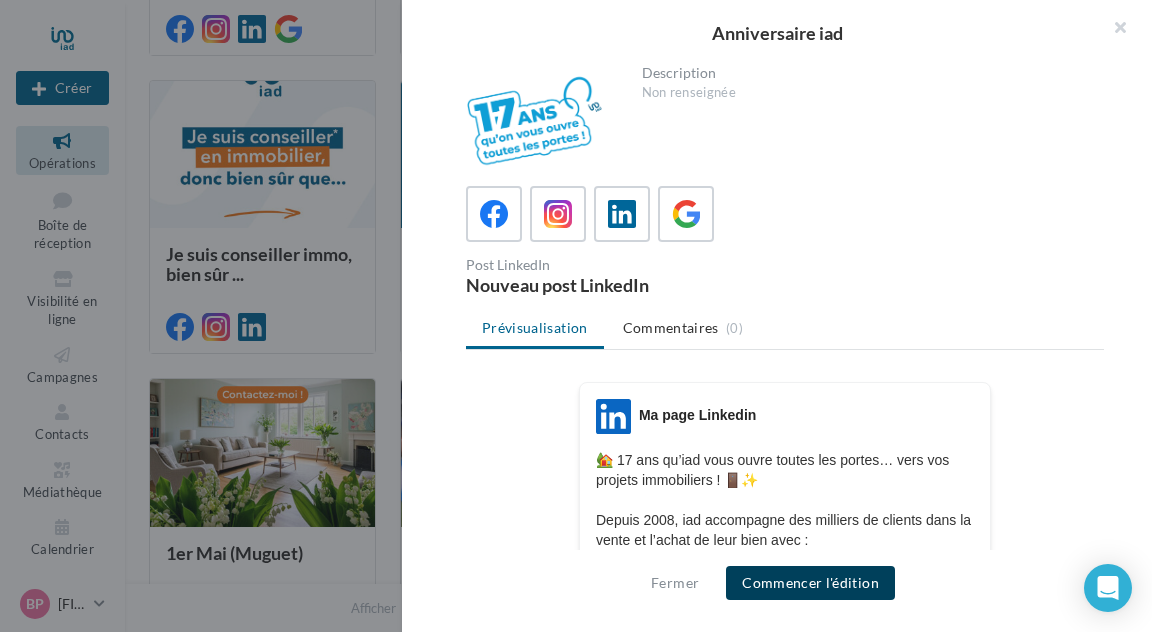 drag, startPoint x: 789, startPoint y: 586, endPoint x: 779, endPoint y: 573, distance: 16.40122 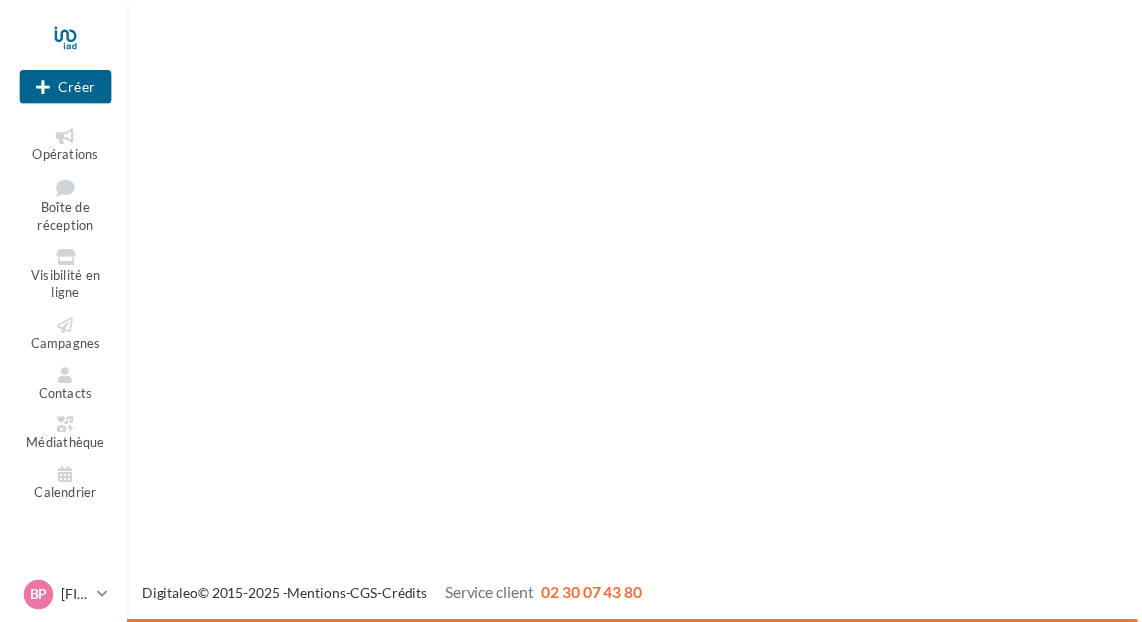 scroll, scrollTop: 0, scrollLeft: 0, axis: both 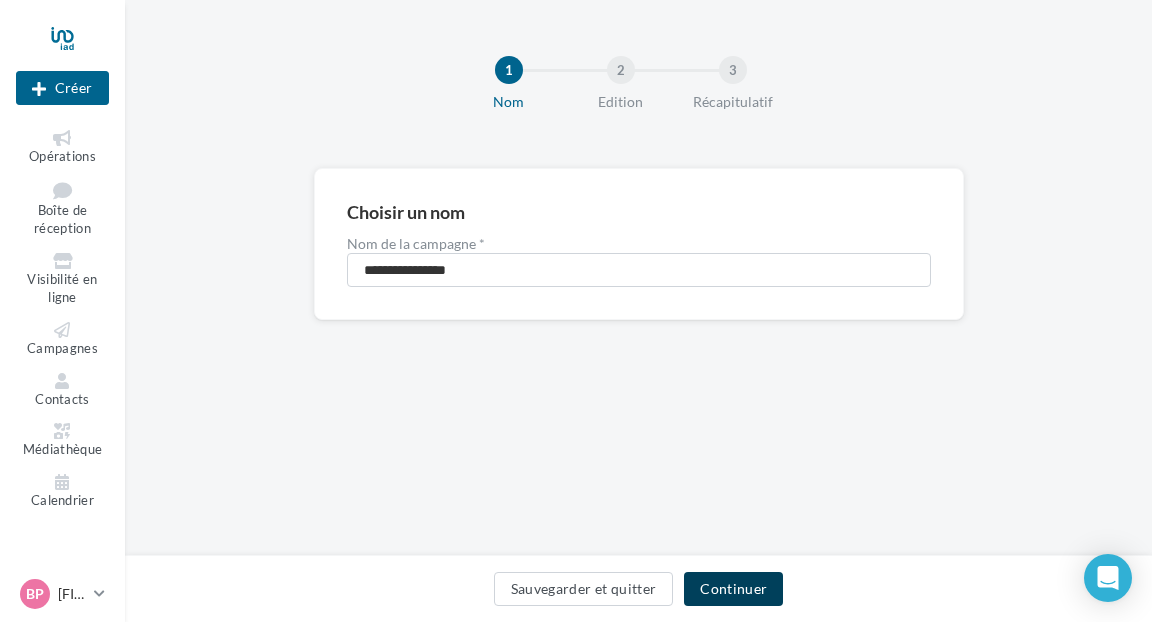 click on "Continuer" at bounding box center (733, 589) 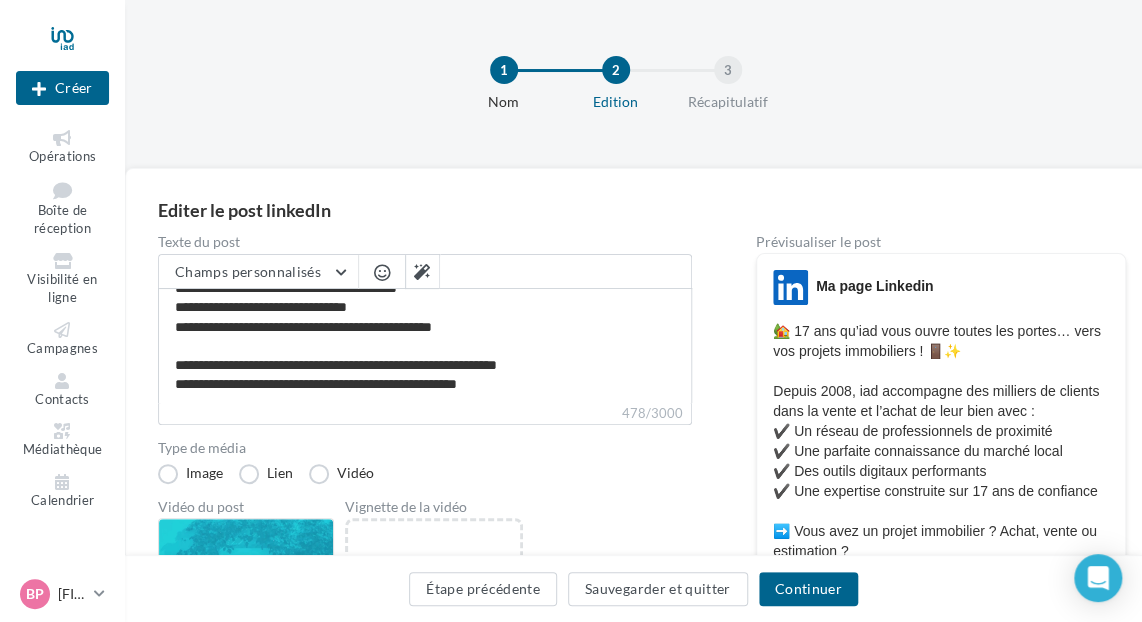 scroll, scrollTop: 132, scrollLeft: 0, axis: vertical 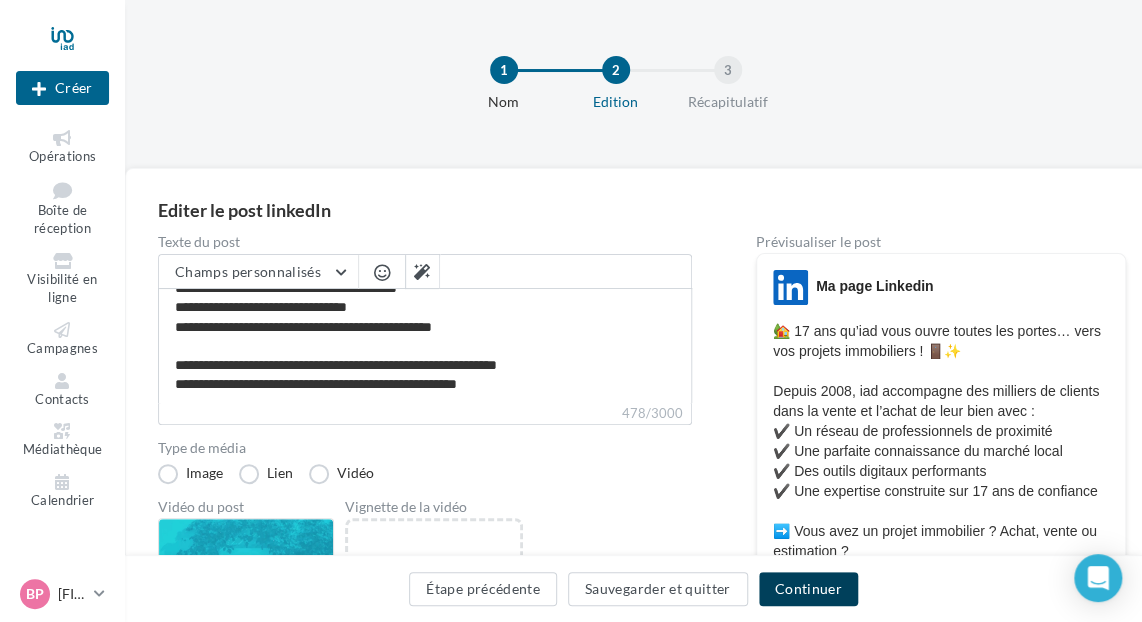 click on "Continuer" at bounding box center (808, 589) 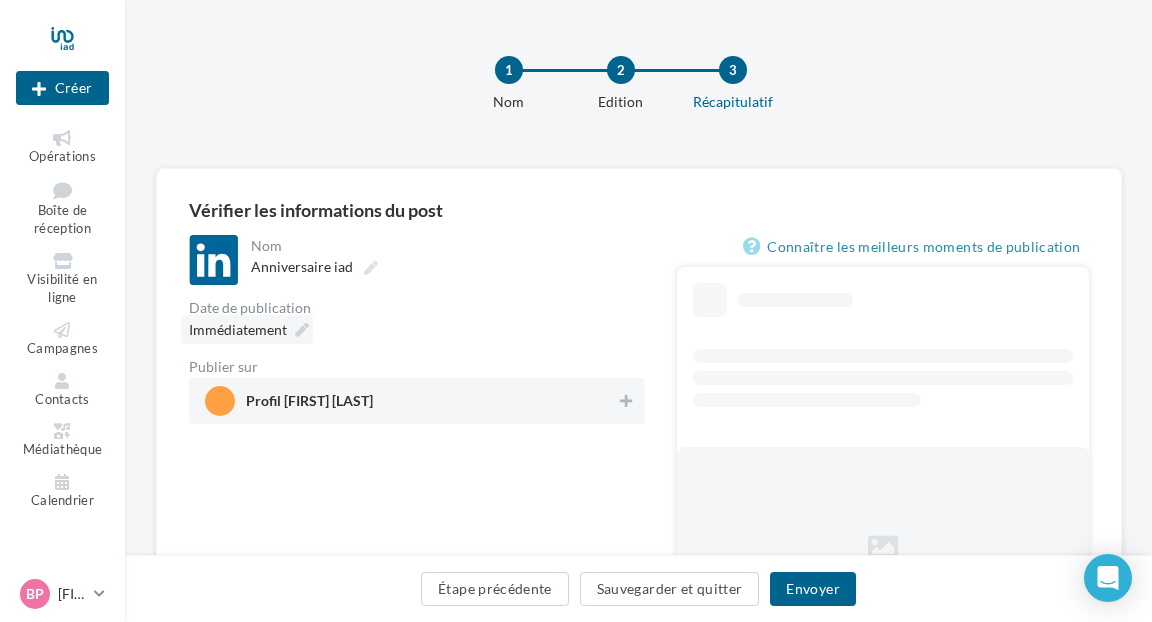 click at bounding box center (302, 330) 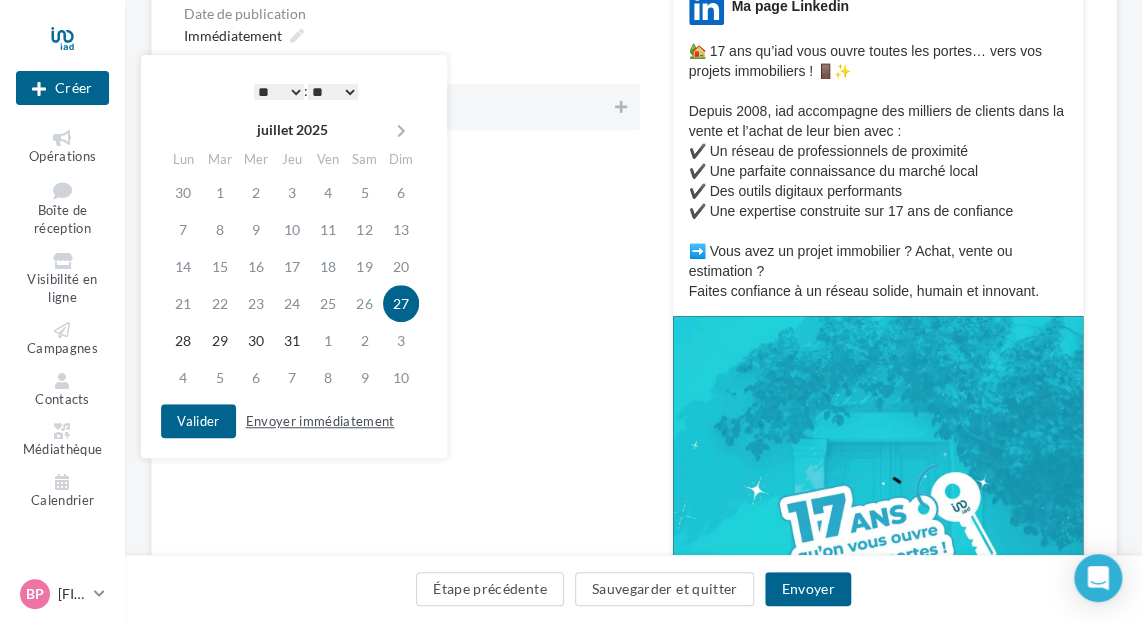 scroll, scrollTop: 200, scrollLeft: 0, axis: vertical 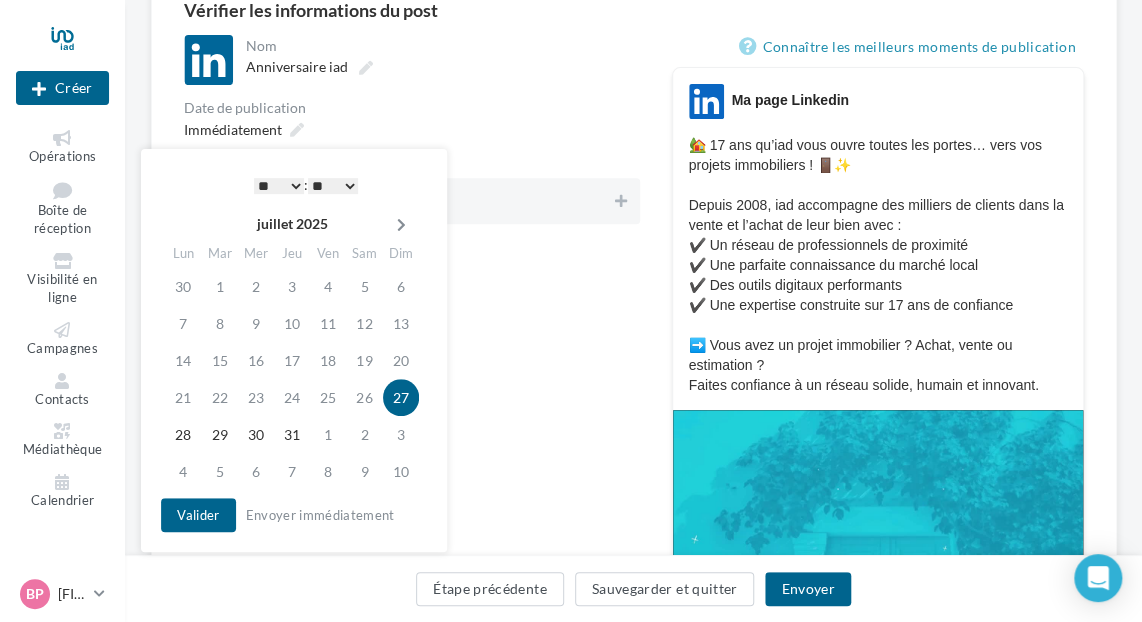 click at bounding box center [400, 225] 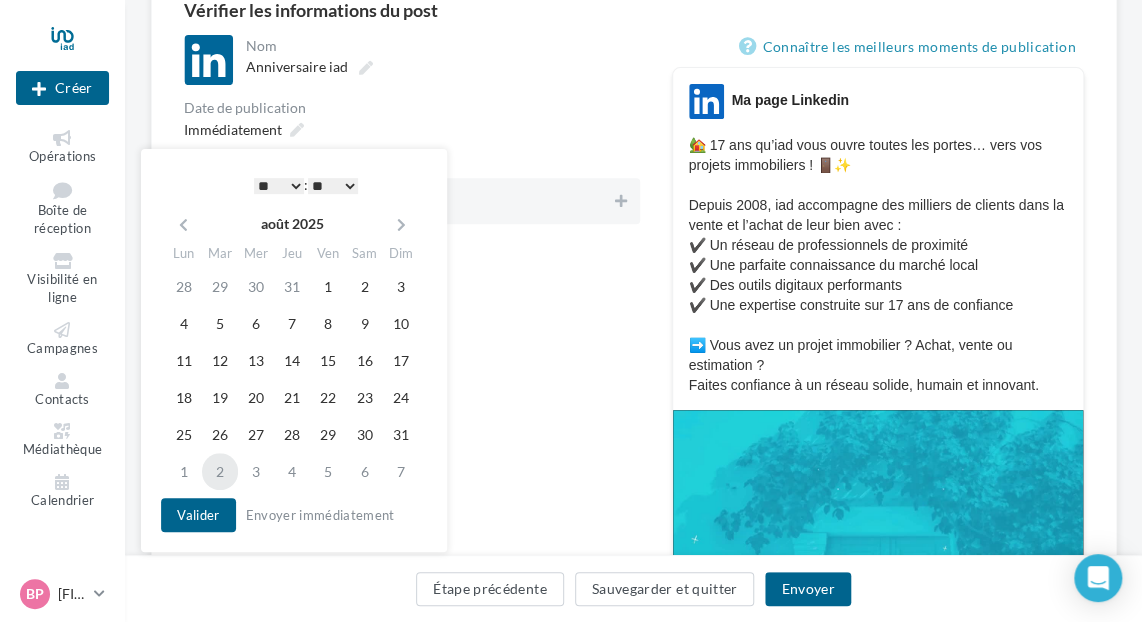 click on "2" at bounding box center [220, 471] 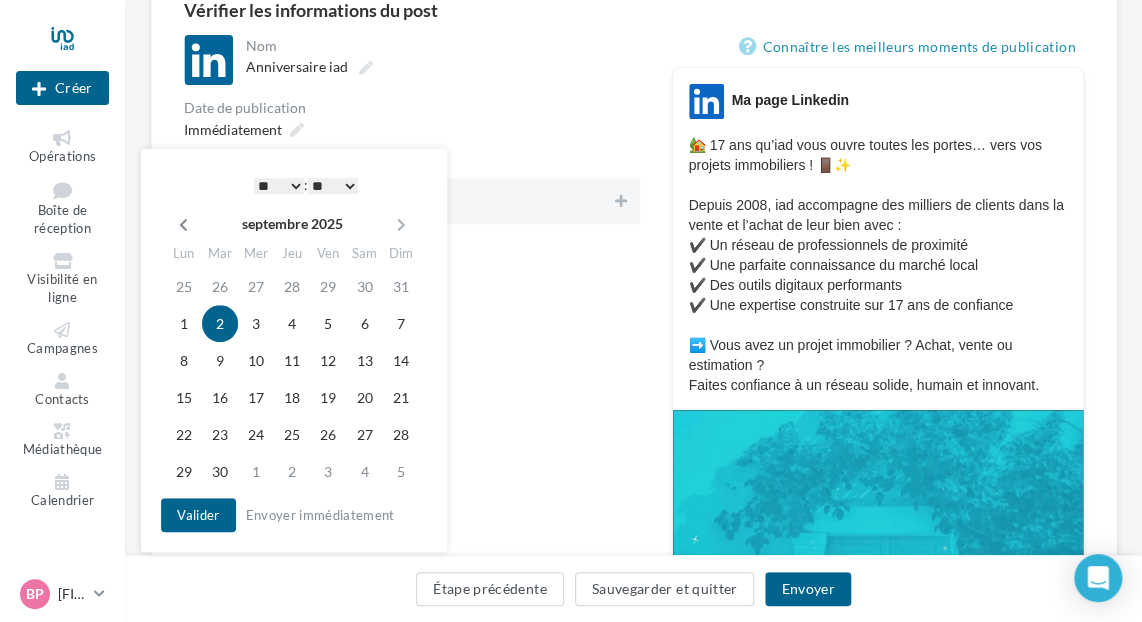 click at bounding box center [183, 225] 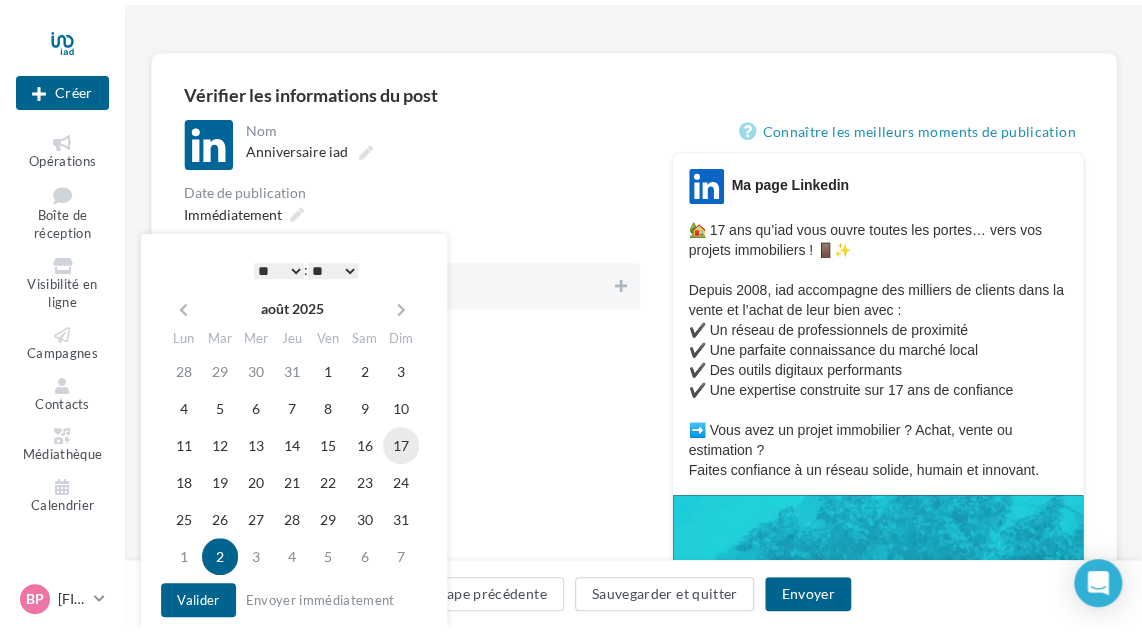scroll, scrollTop: 0, scrollLeft: 0, axis: both 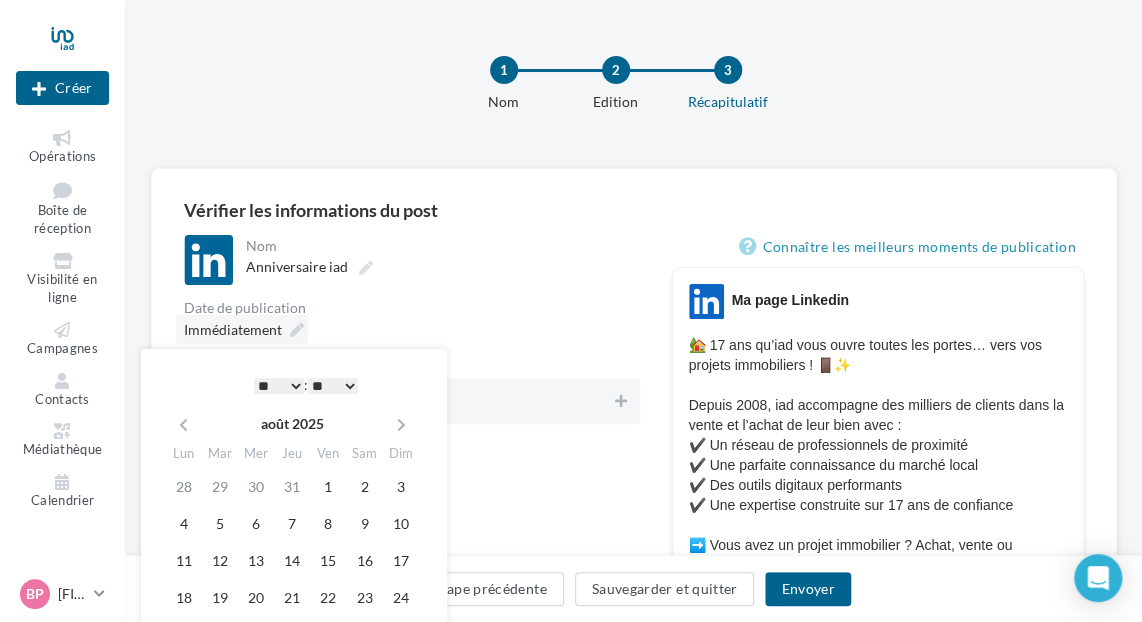 click on "Immédiatement" at bounding box center (242, 329) 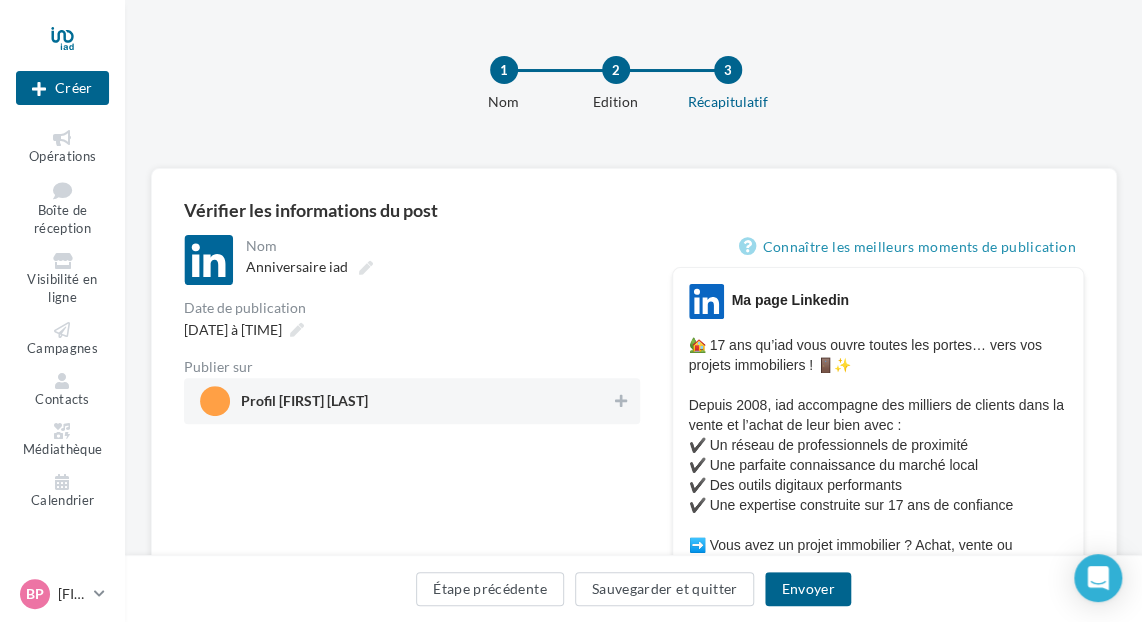 click on "Profil BRUNO PAPIN" at bounding box center (406, 401) 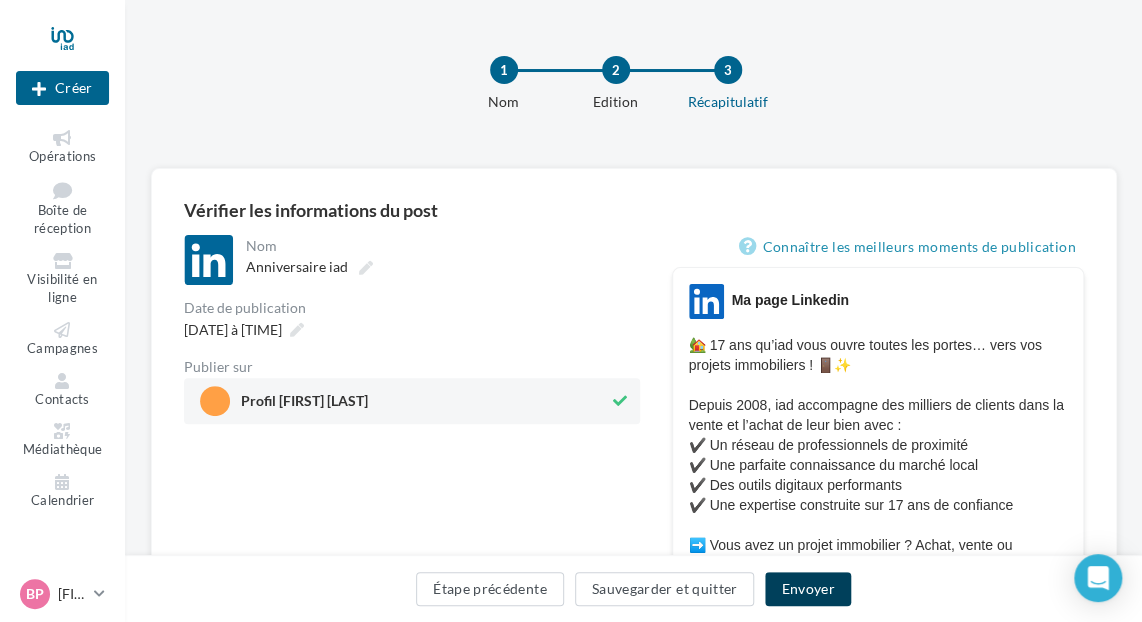 click on "Envoyer" at bounding box center (807, 589) 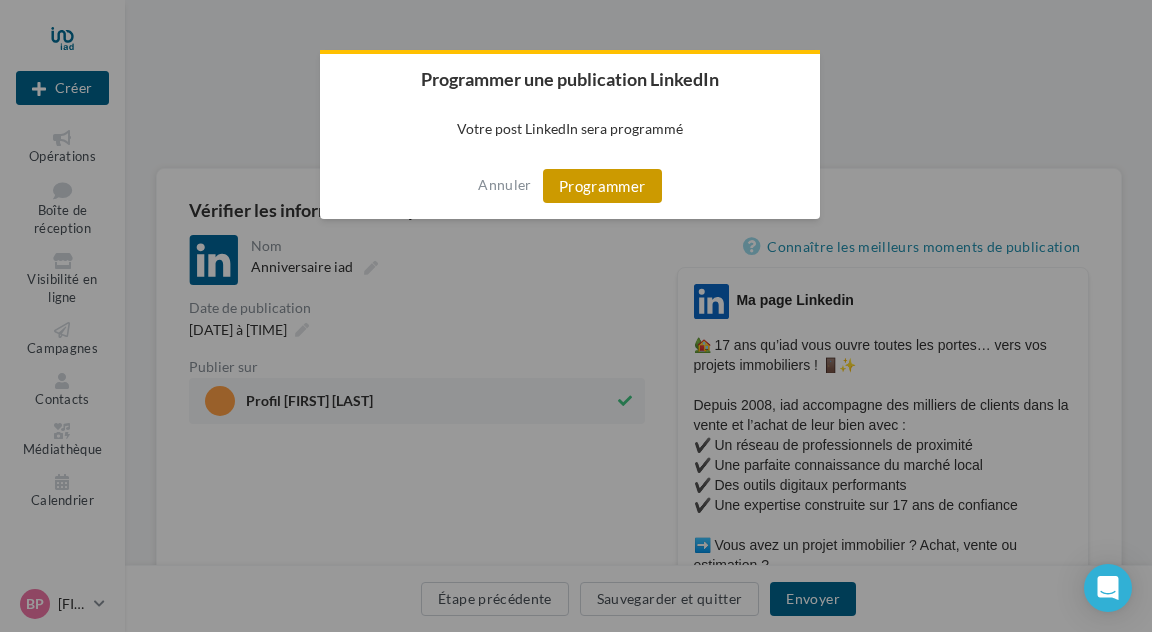 click on "Programmer" at bounding box center (602, 186) 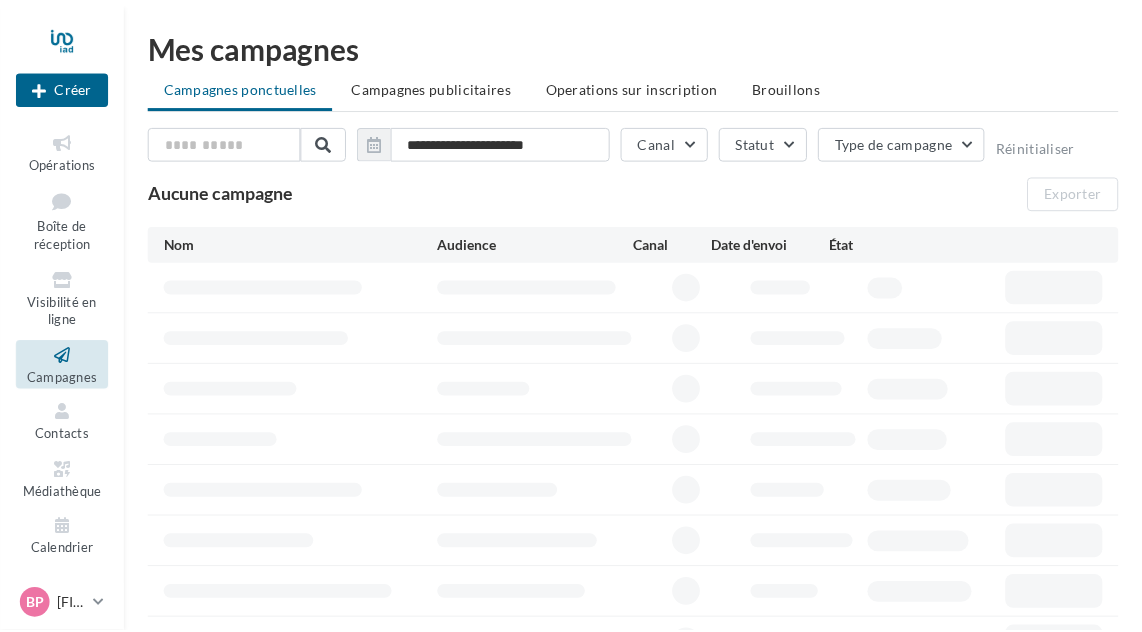 scroll, scrollTop: 0, scrollLeft: 0, axis: both 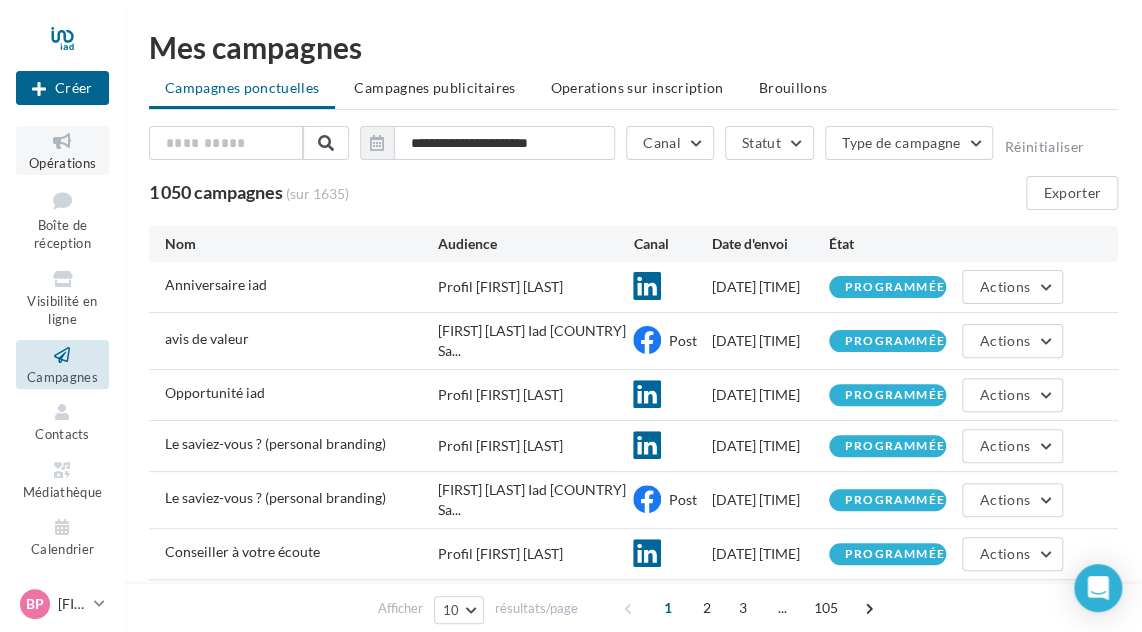 click at bounding box center [62, 141] 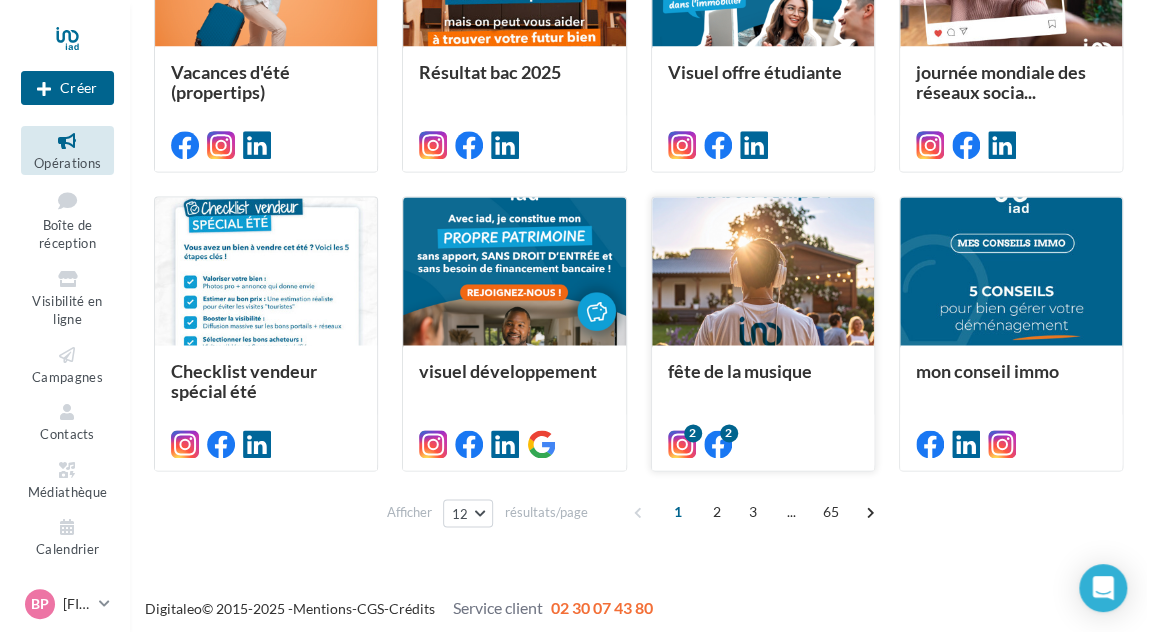 scroll, scrollTop: 940, scrollLeft: 0, axis: vertical 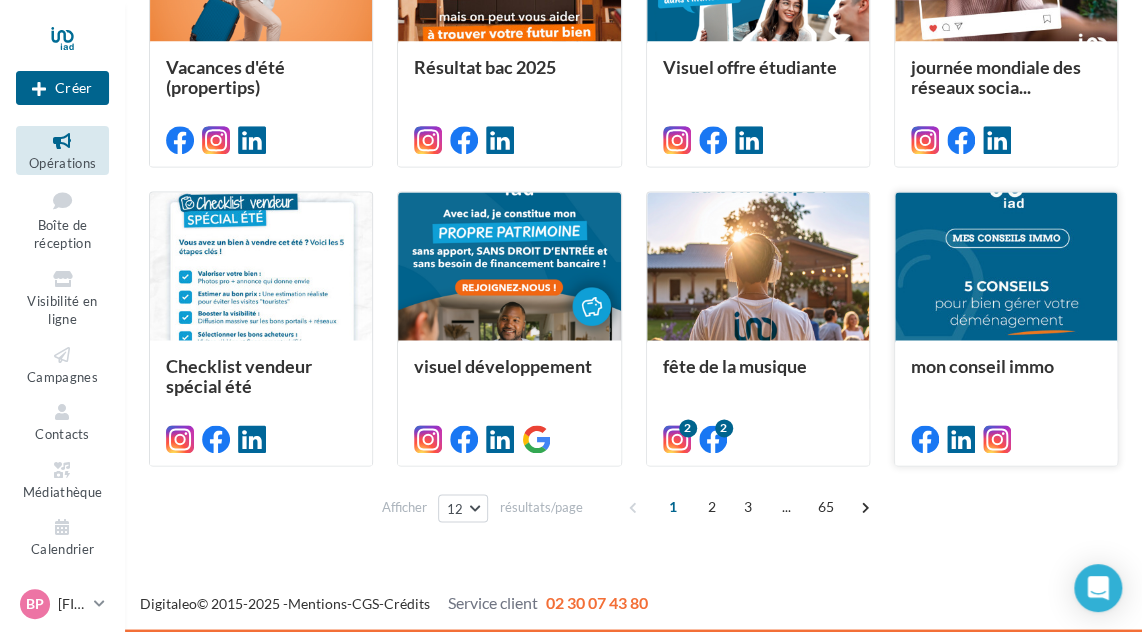 click at bounding box center (1006, 267) 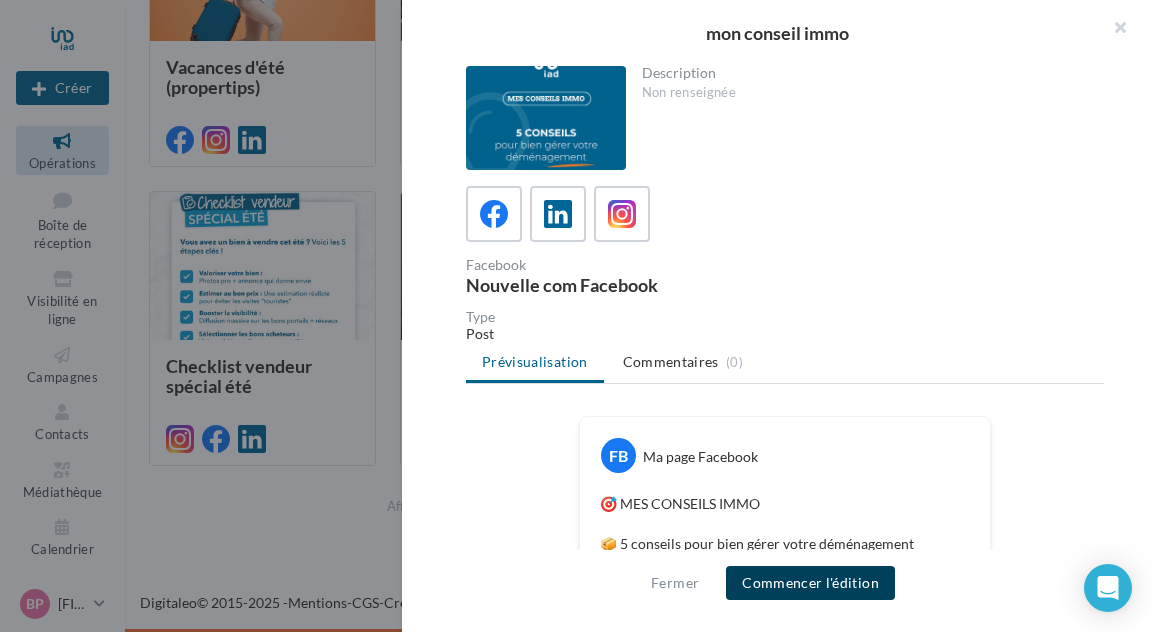 click on "Commencer l'édition" at bounding box center (810, 583) 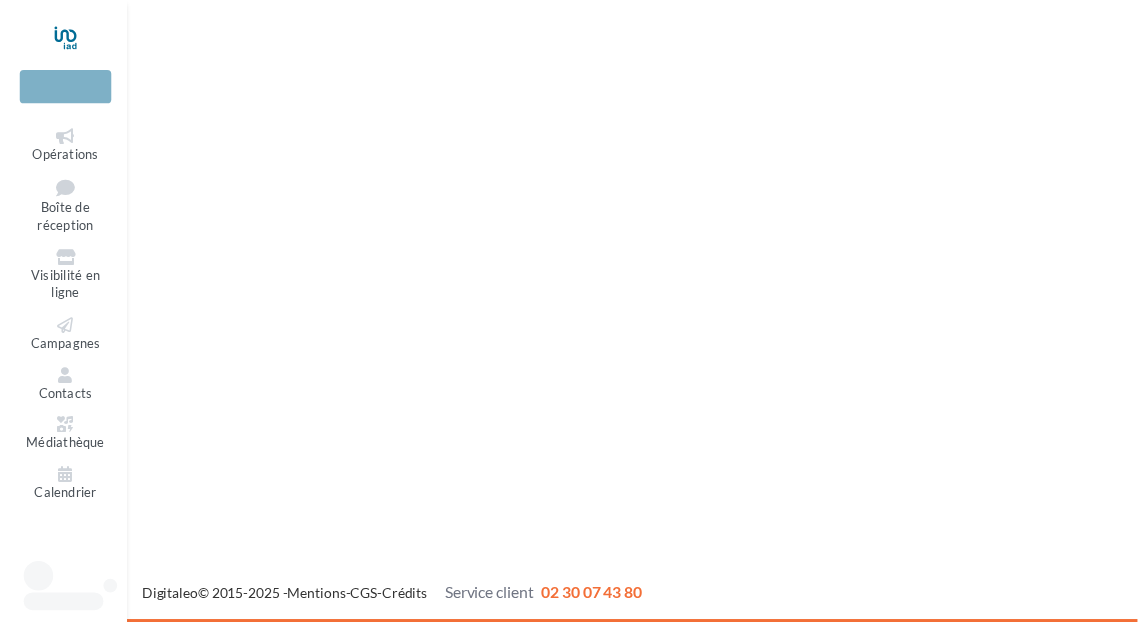 scroll, scrollTop: 0, scrollLeft: 0, axis: both 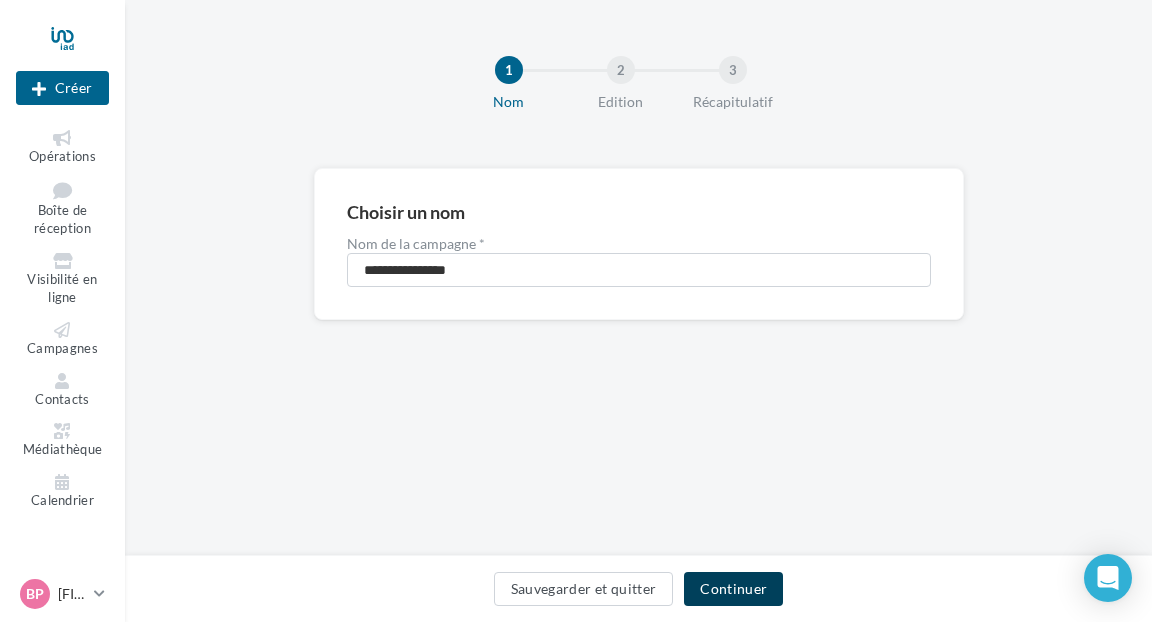 click on "Continuer" at bounding box center [733, 589] 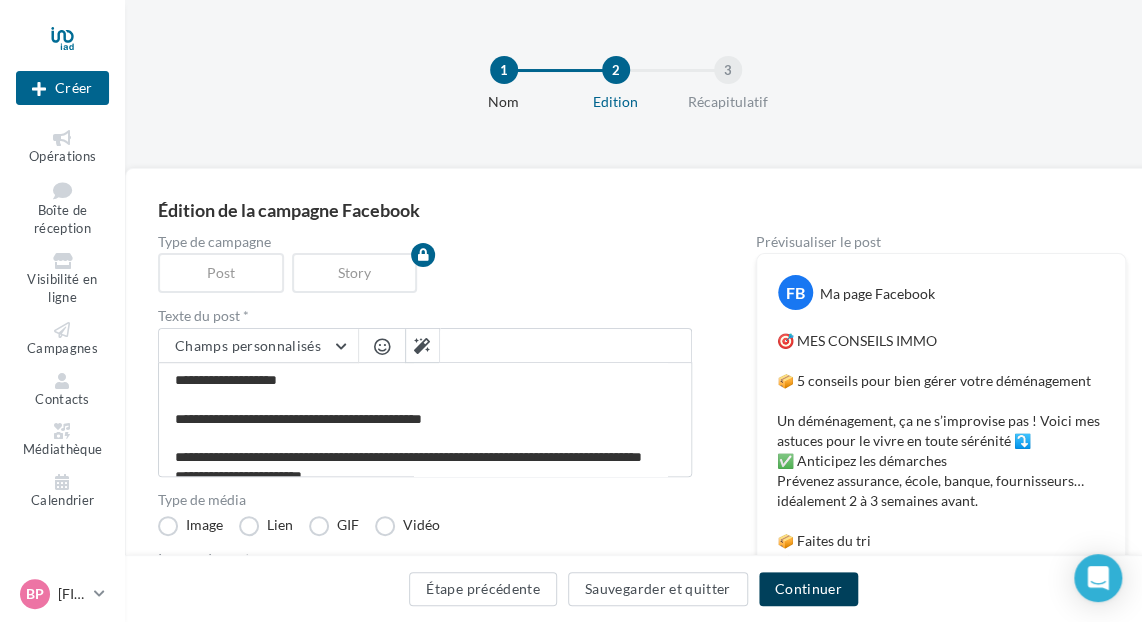 drag, startPoint x: 789, startPoint y: 589, endPoint x: 761, endPoint y: 557, distance: 42.520584 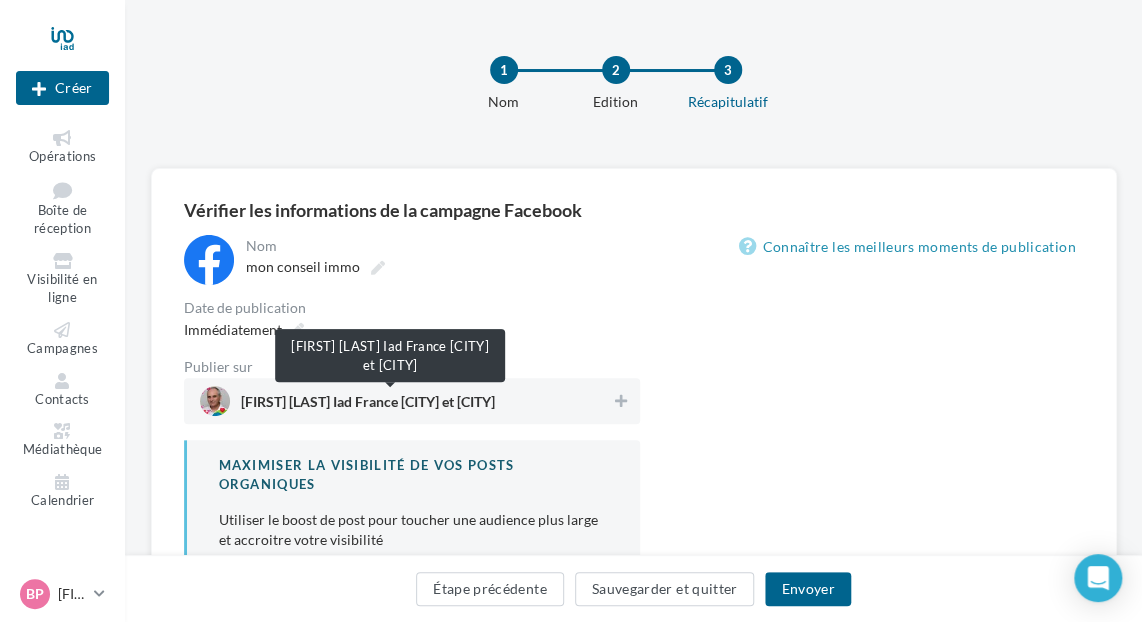 click on "Bruno PAPIN Iad France Saint Ouen et L'Ile Saint Denis" at bounding box center (368, 406) 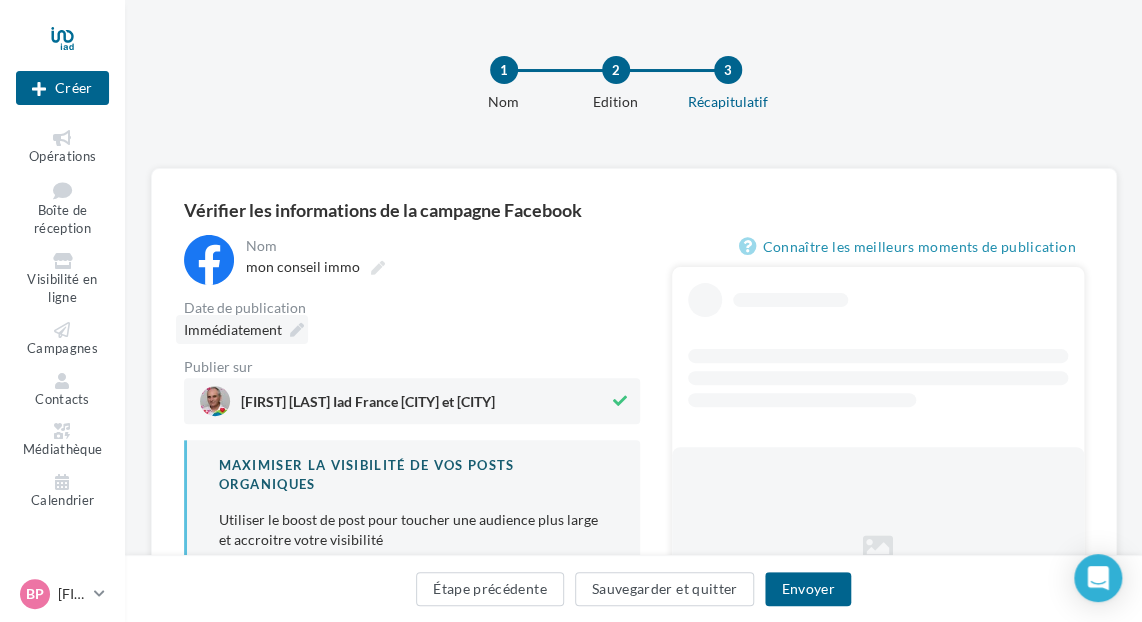 click on "Immédiatement" at bounding box center (233, 329) 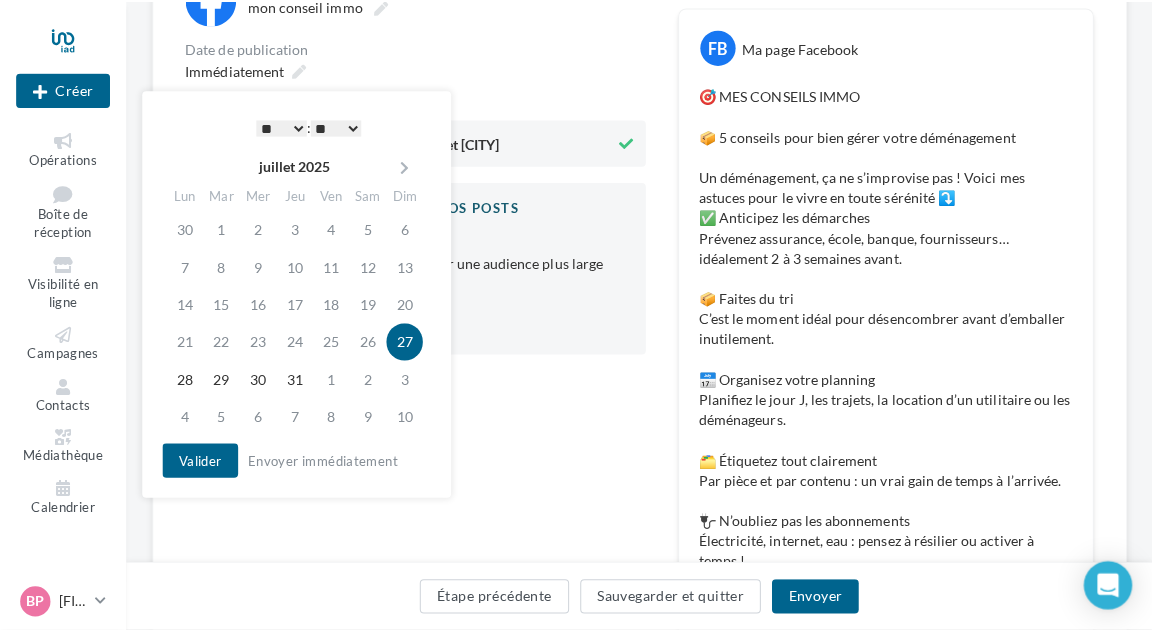 scroll, scrollTop: 300, scrollLeft: 0, axis: vertical 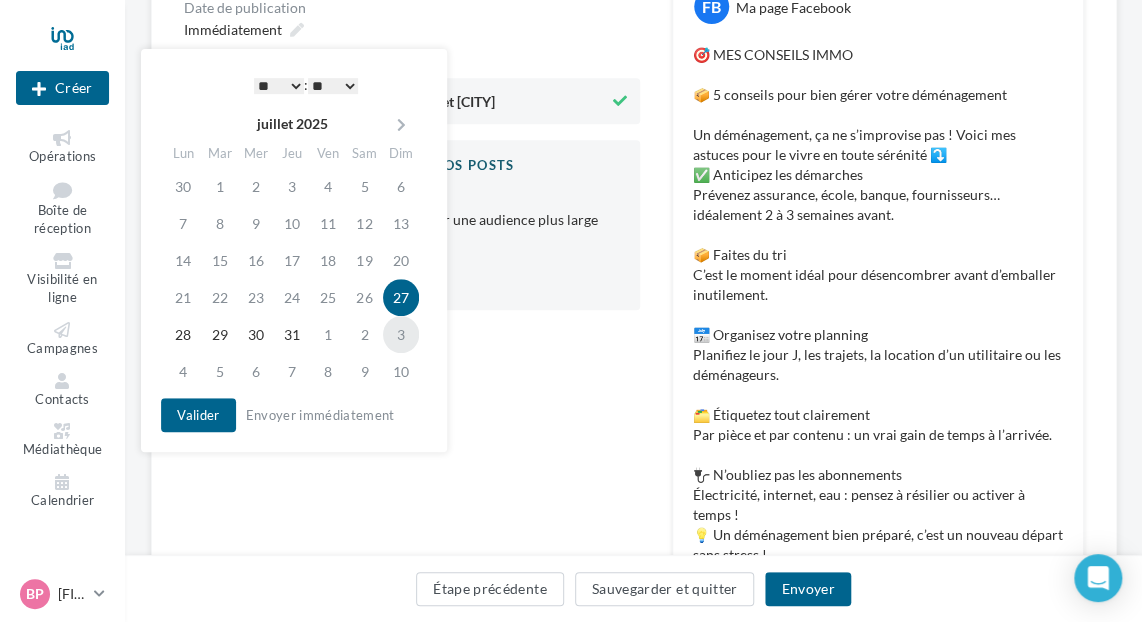 click on "3" at bounding box center (401, 334) 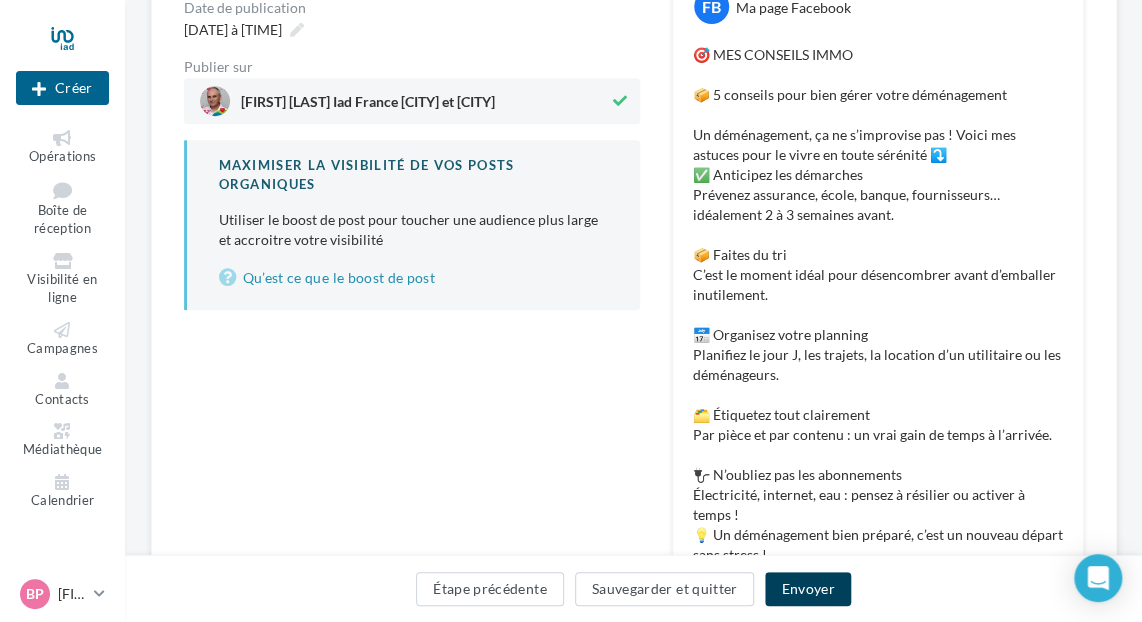click on "Envoyer" at bounding box center (807, 589) 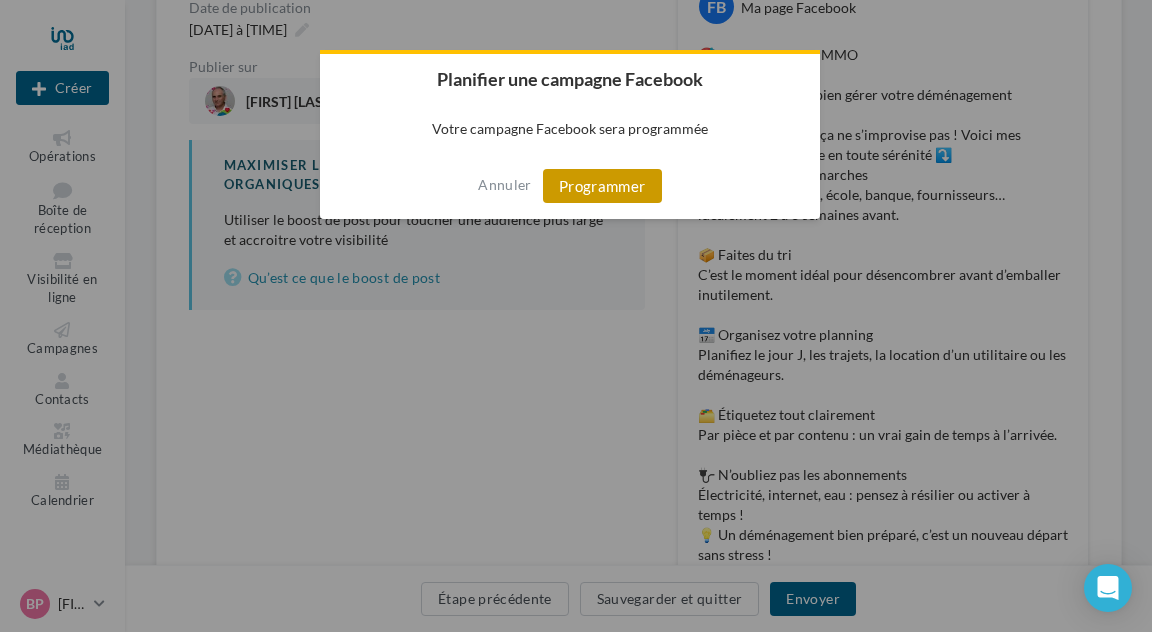 click on "Programmer" at bounding box center [602, 186] 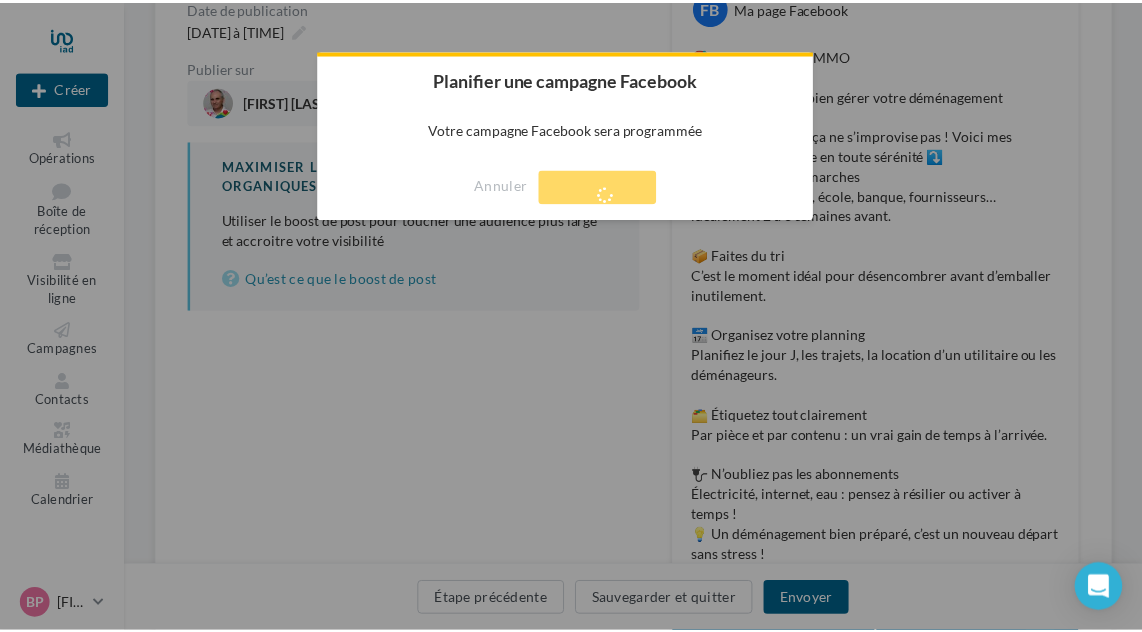 scroll, scrollTop: 32, scrollLeft: 0, axis: vertical 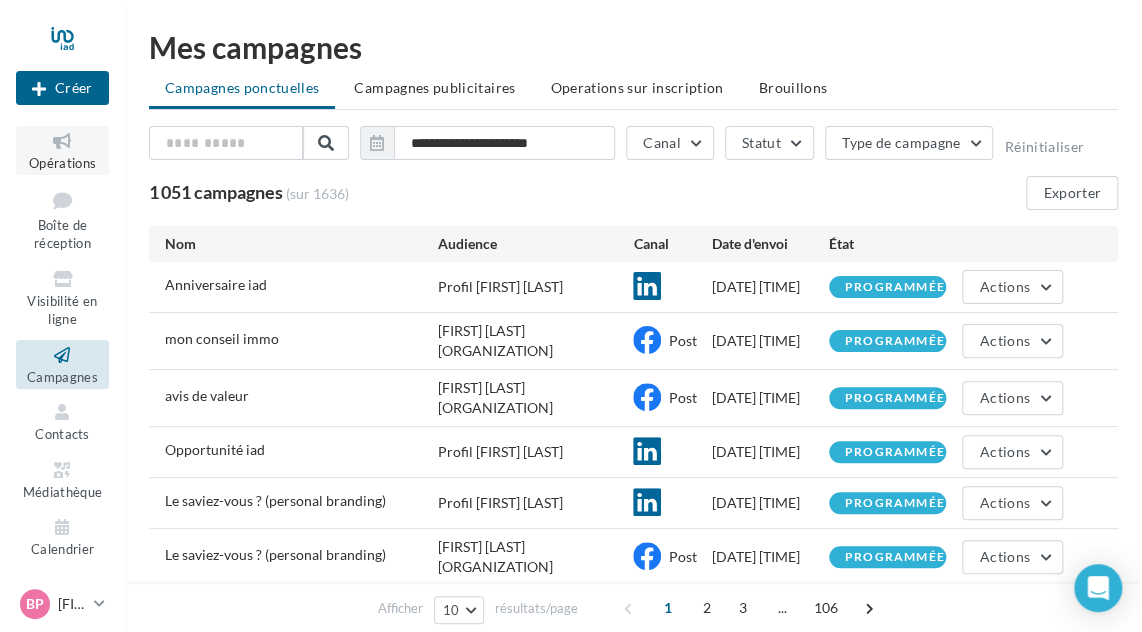 click at bounding box center (62, 141) 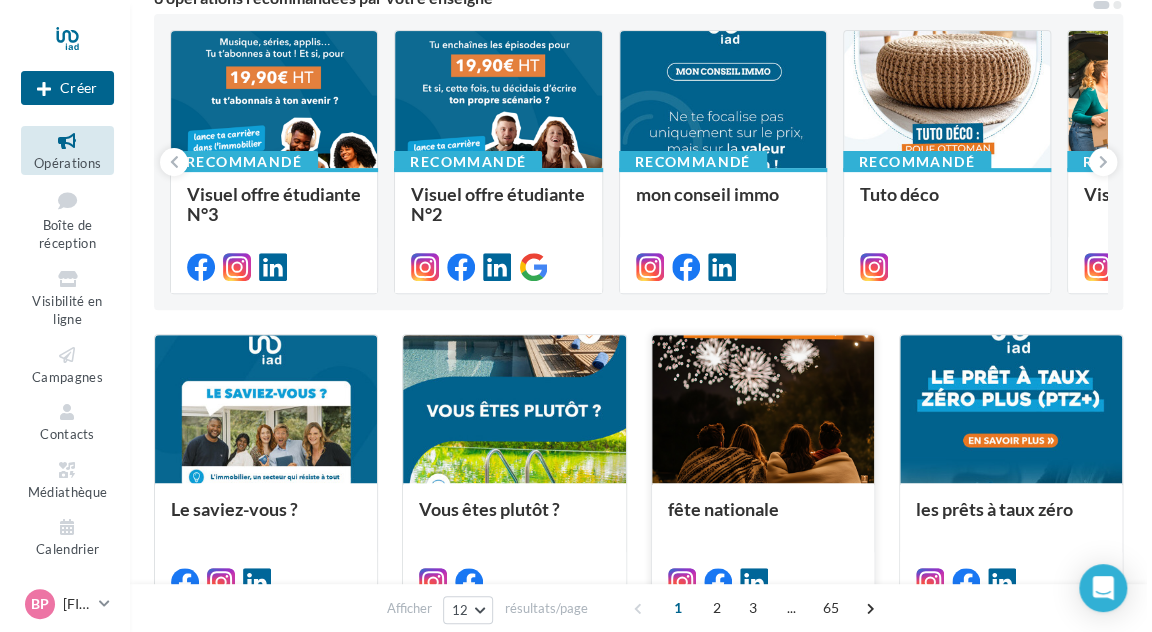 scroll, scrollTop: 300, scrollLeft: 0, axis: vertical 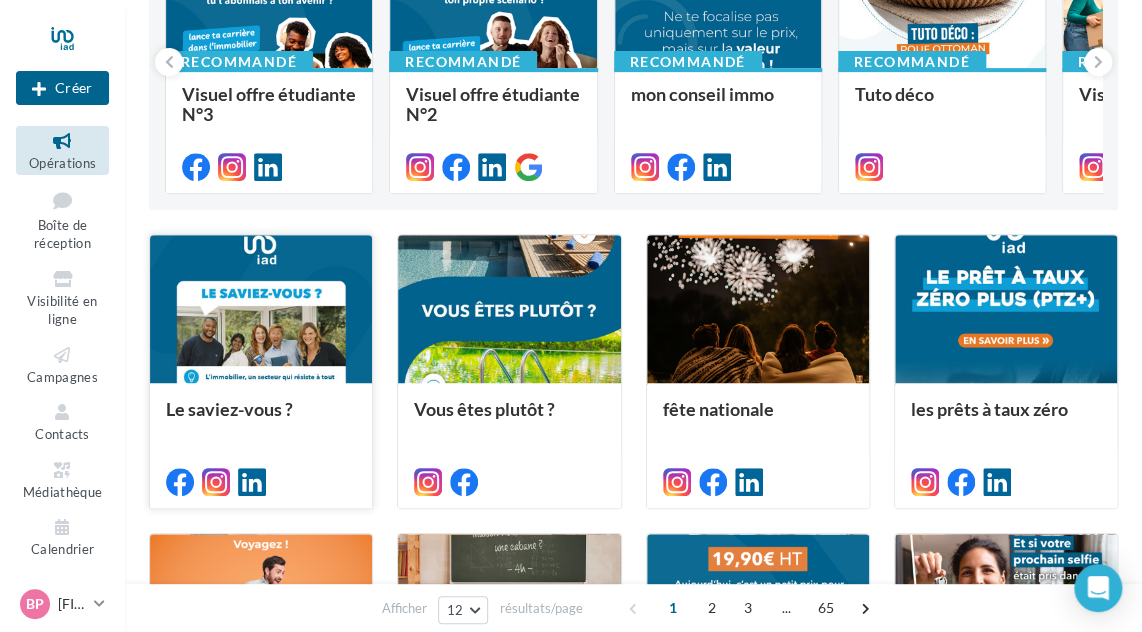 click at bounding box center [261, 310] 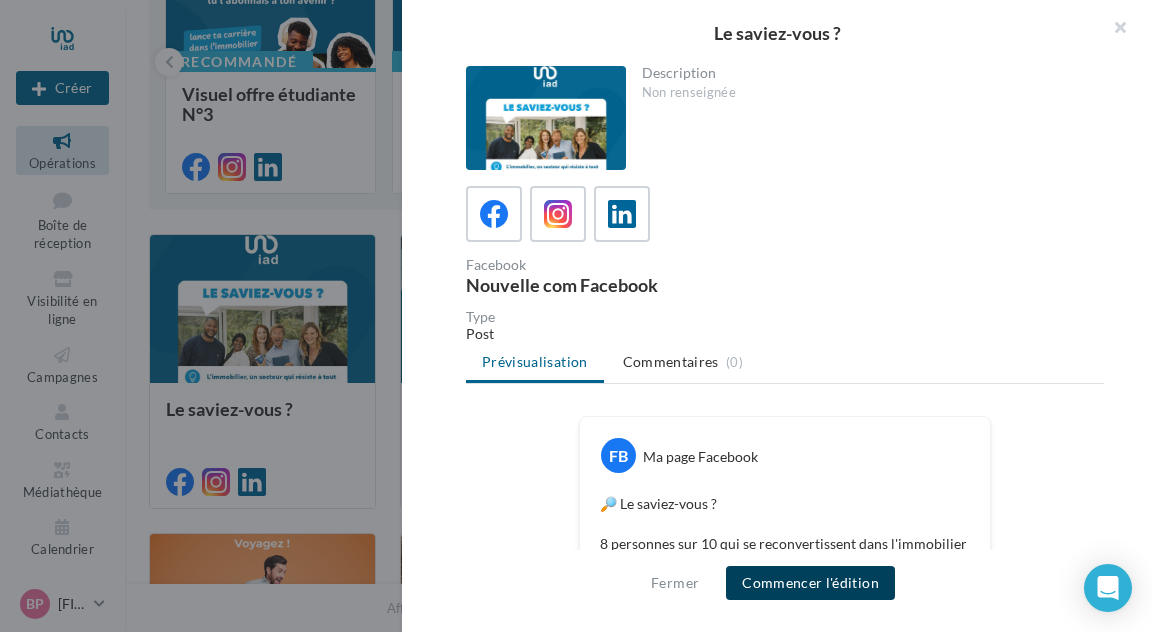 click on "Commencer l'édition" at bounding box center (810, 583) 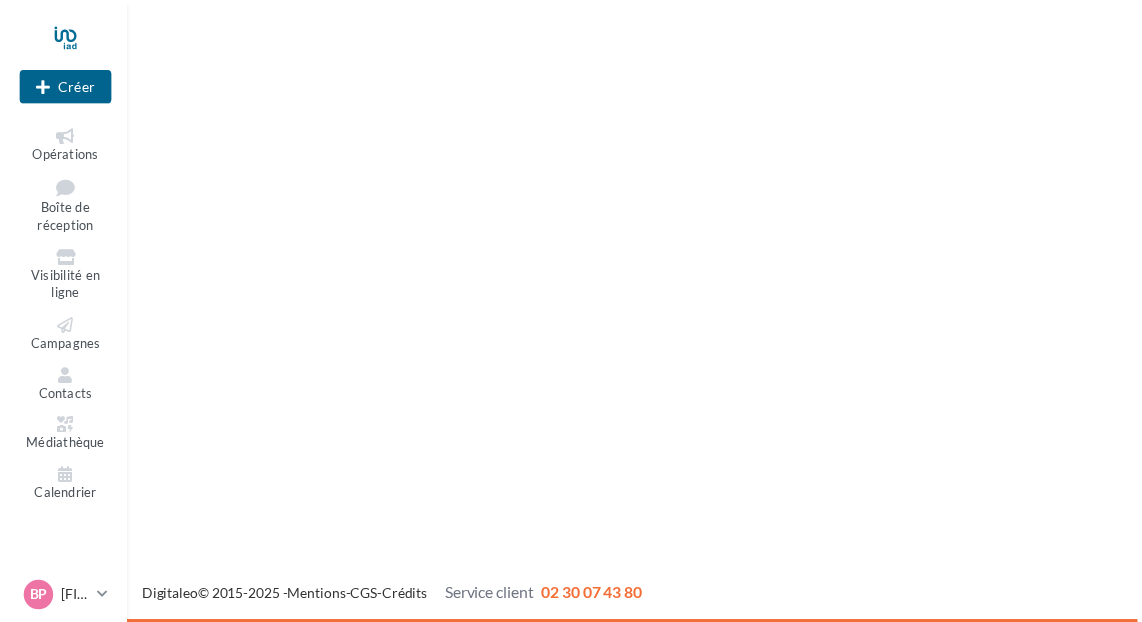 scroll, scrollTop: 0, scrollLeft: 0, axis: both 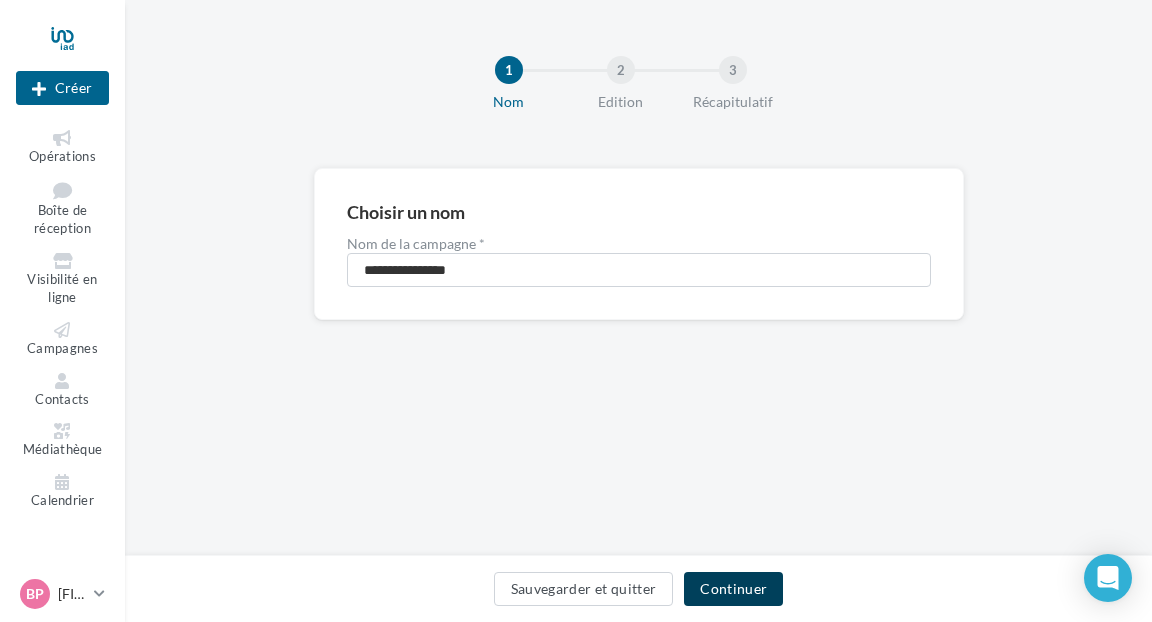 click on "Continuer" at bounding box center (733, 589) 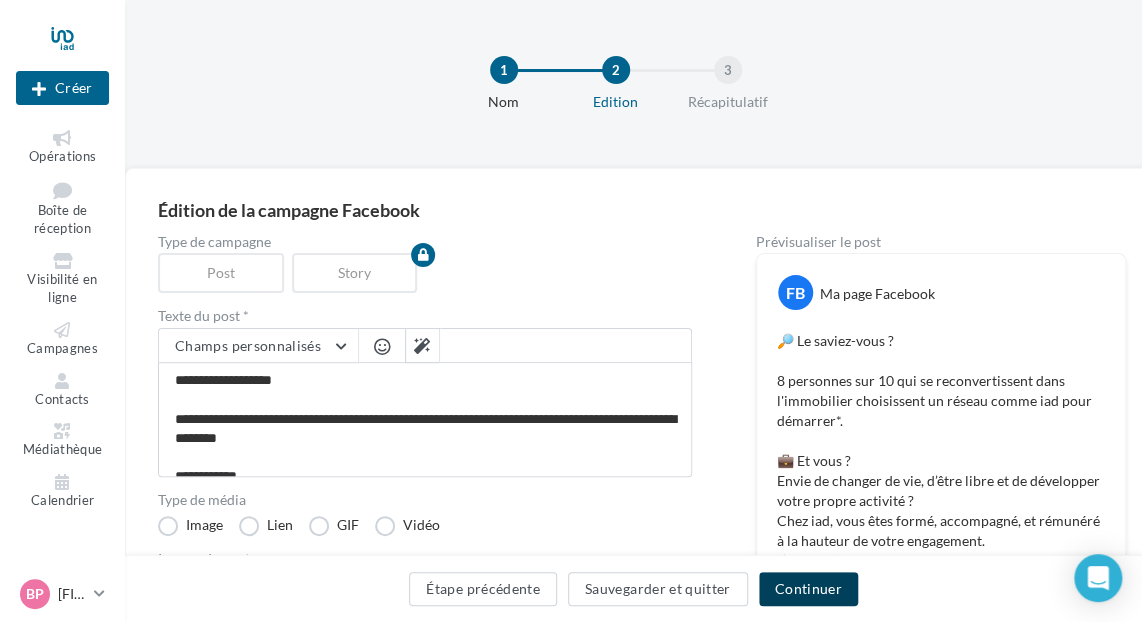 click on "Continuer" at bounding box center (808, 589) 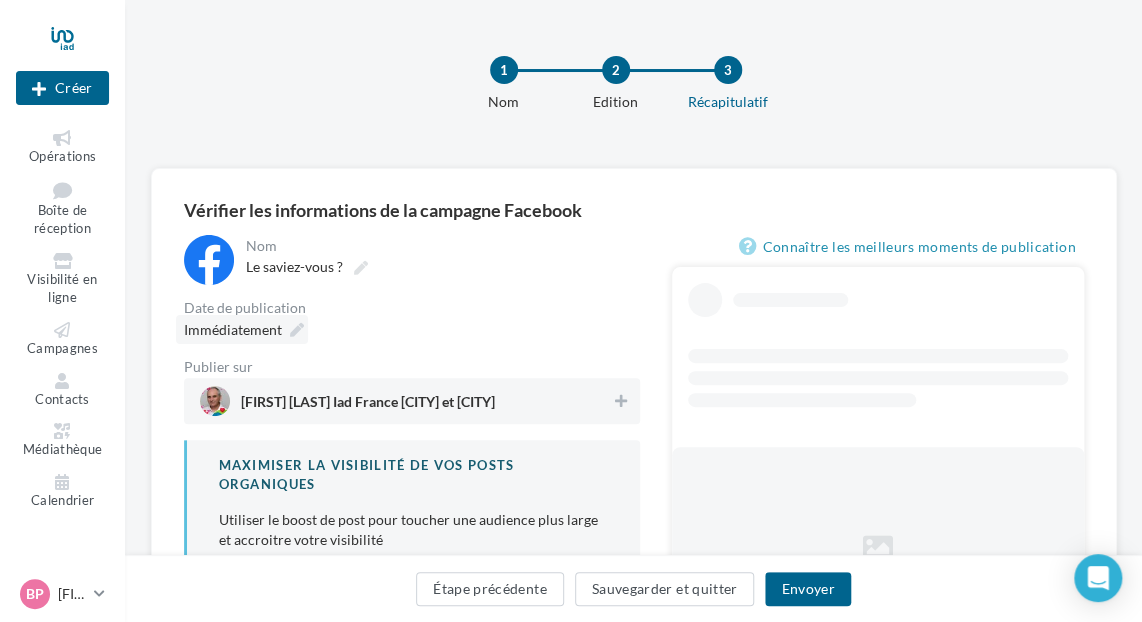 click on "Immédiatement" at bounding box center (233, 329) 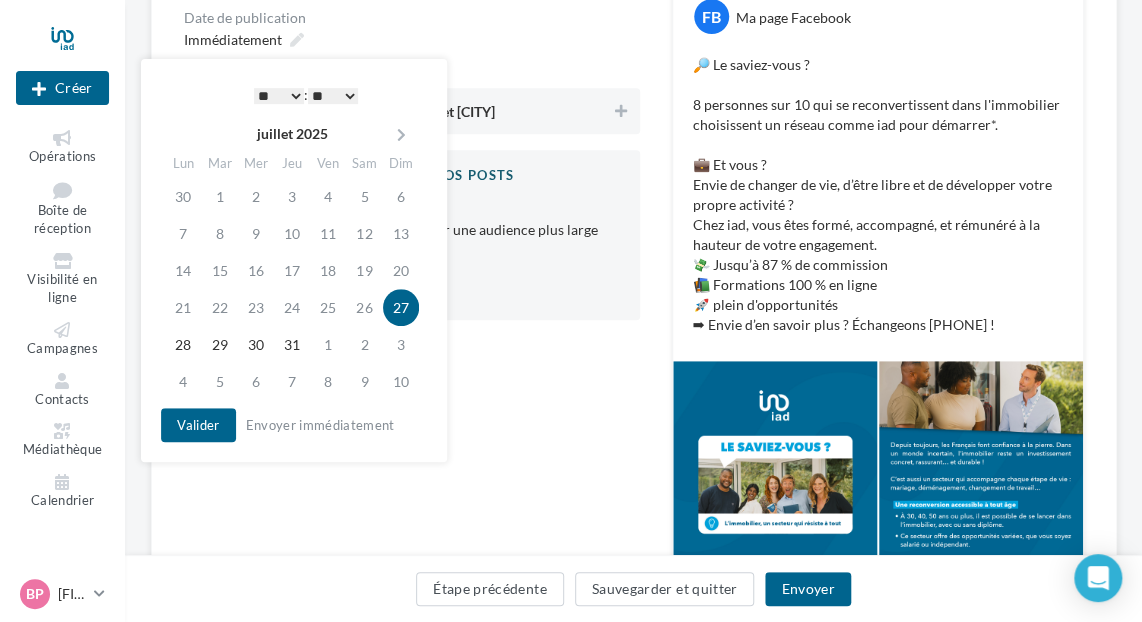 scroll, scrollTop: 300, scrollLeft: 0, axis: vertical 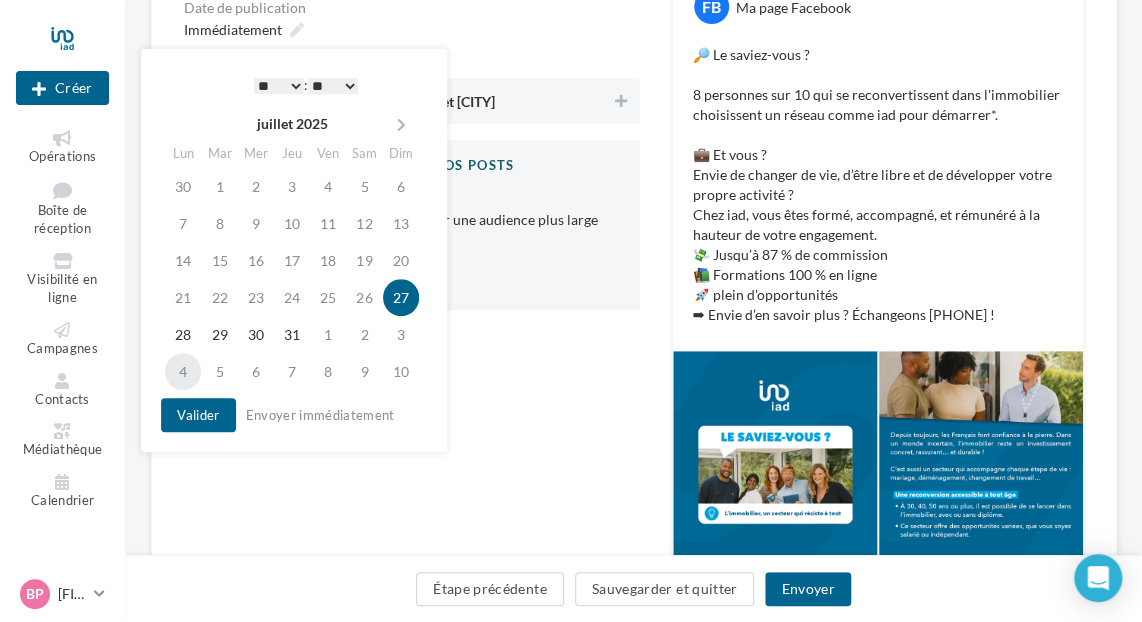 click on "4" at bounding box center [183, 371] 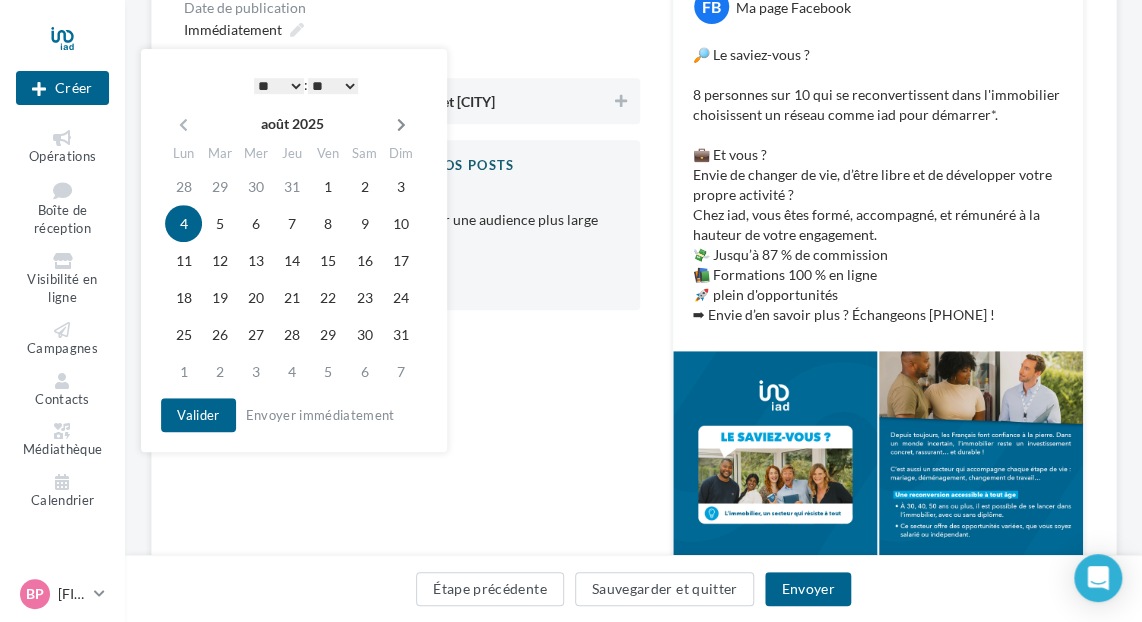 click at bounding box center (401, 125) 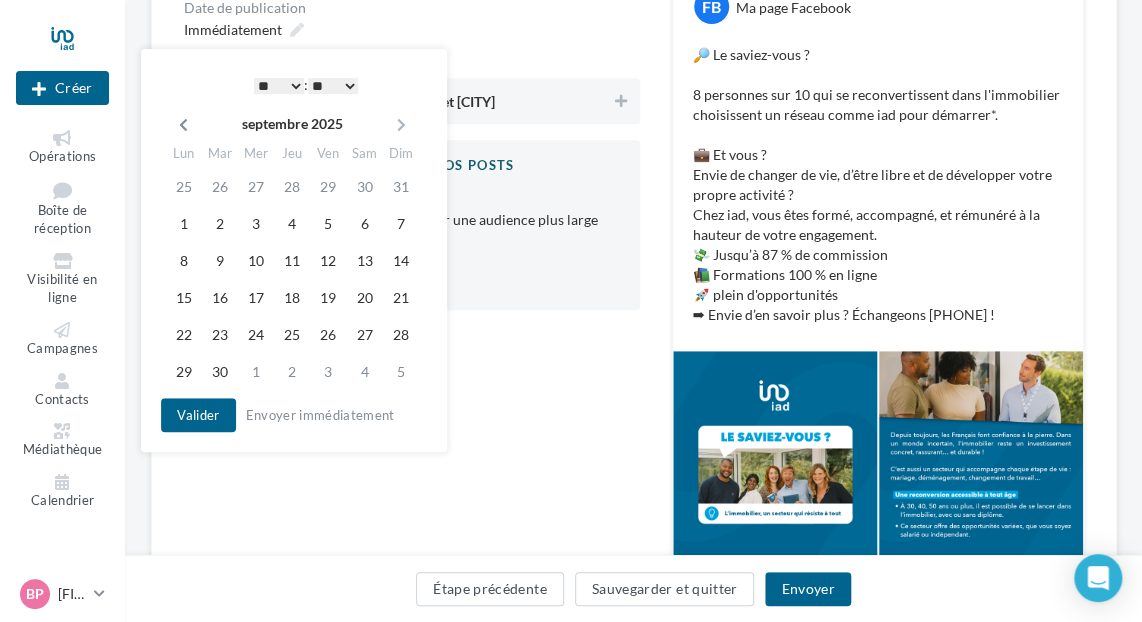 click at bounding box center (183, 125) 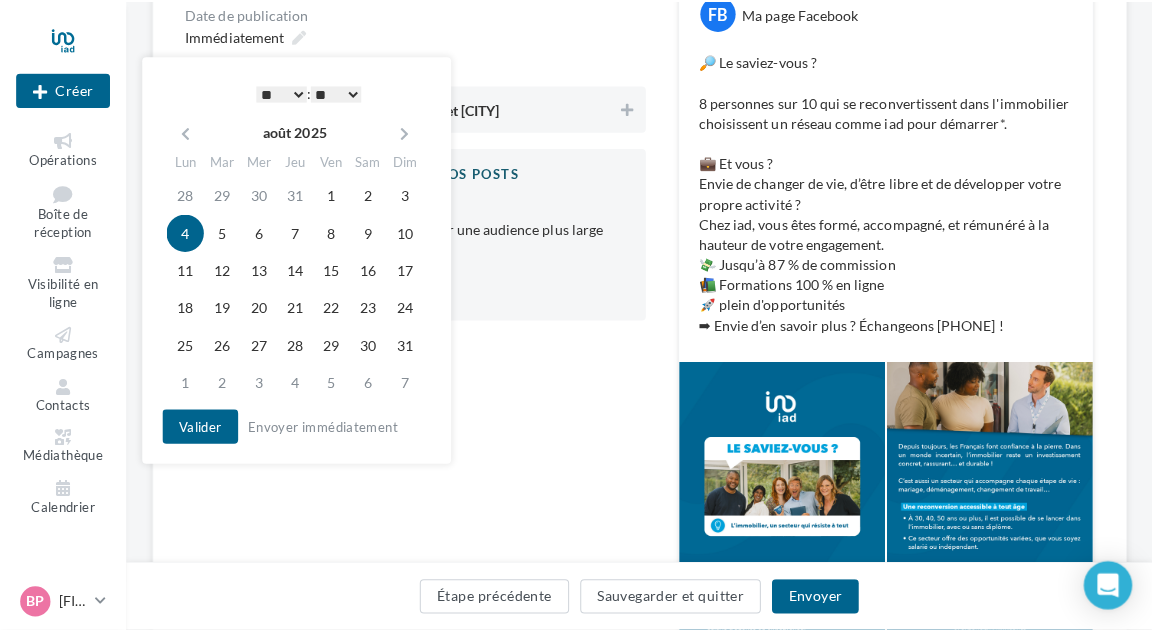 scroll, scrollTop: 200, scrollLeft: 0, axis: vertical 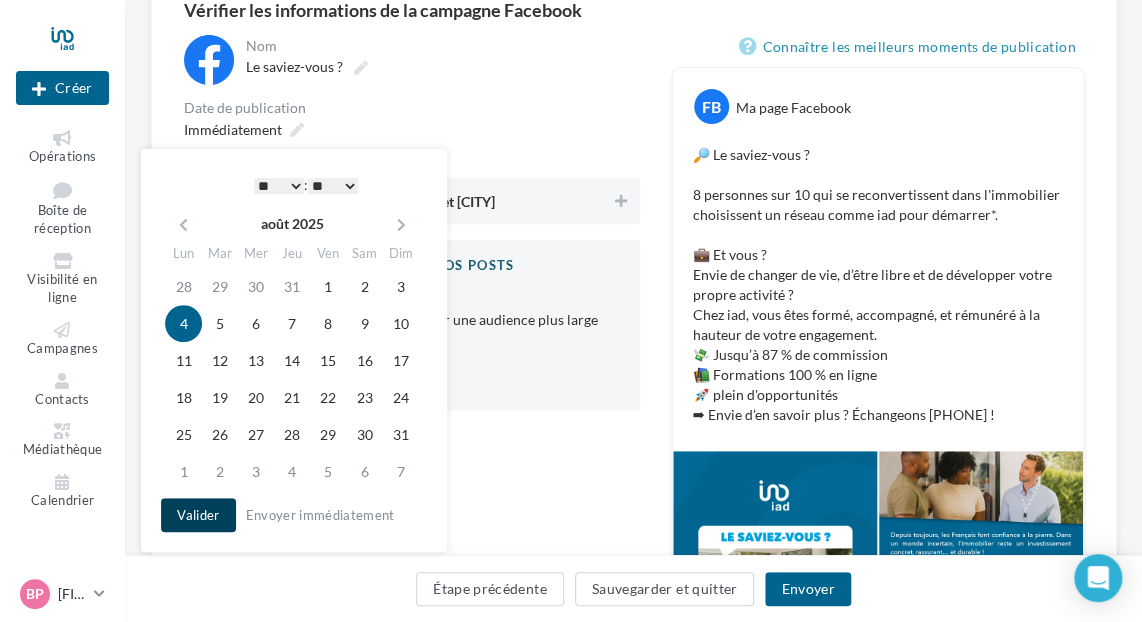 click on "Valider" at bounding box center [198, 515] 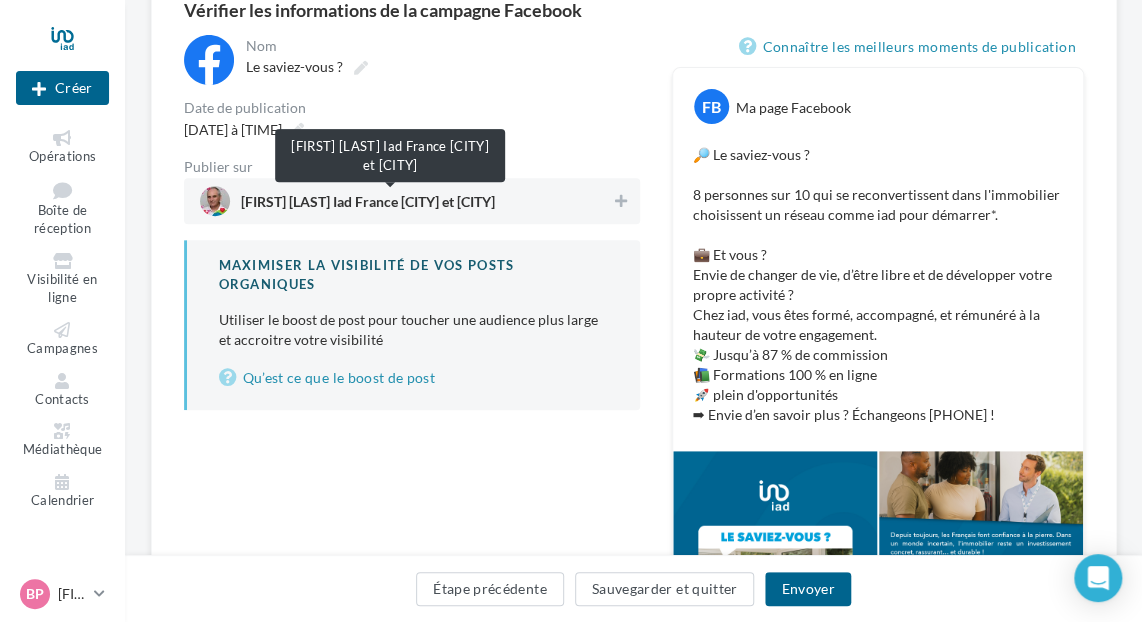 click on "Bruno PAPIN Iad France Saint Ouen et L'Ile Saint Denis" at bounding box center (368, 206) 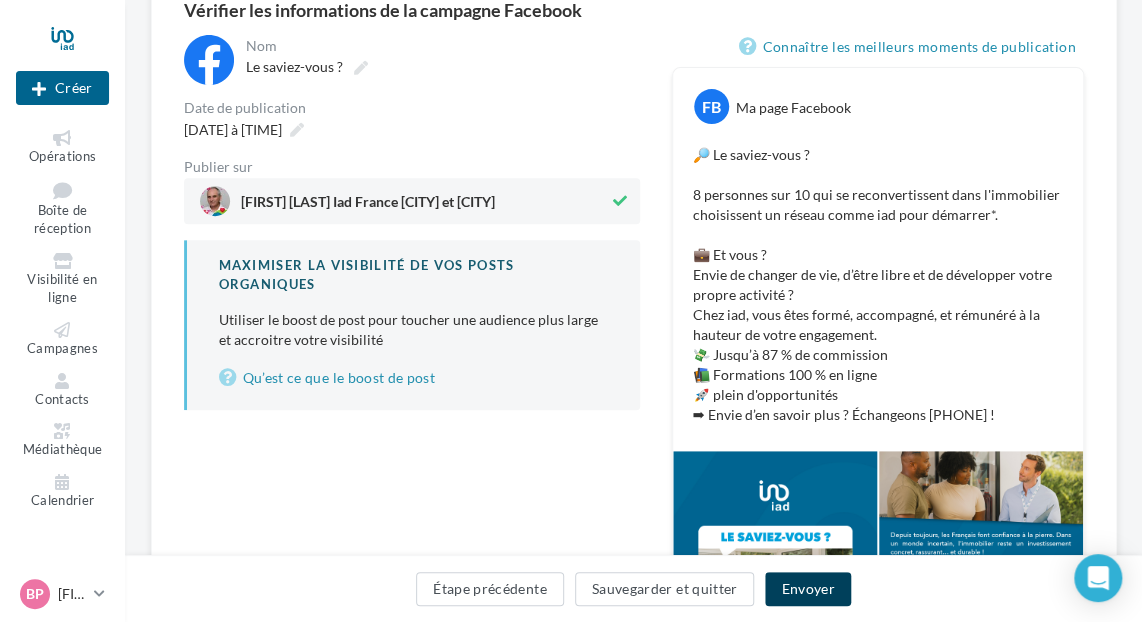 click on "Envoyer" at bounding box center [807, 589] 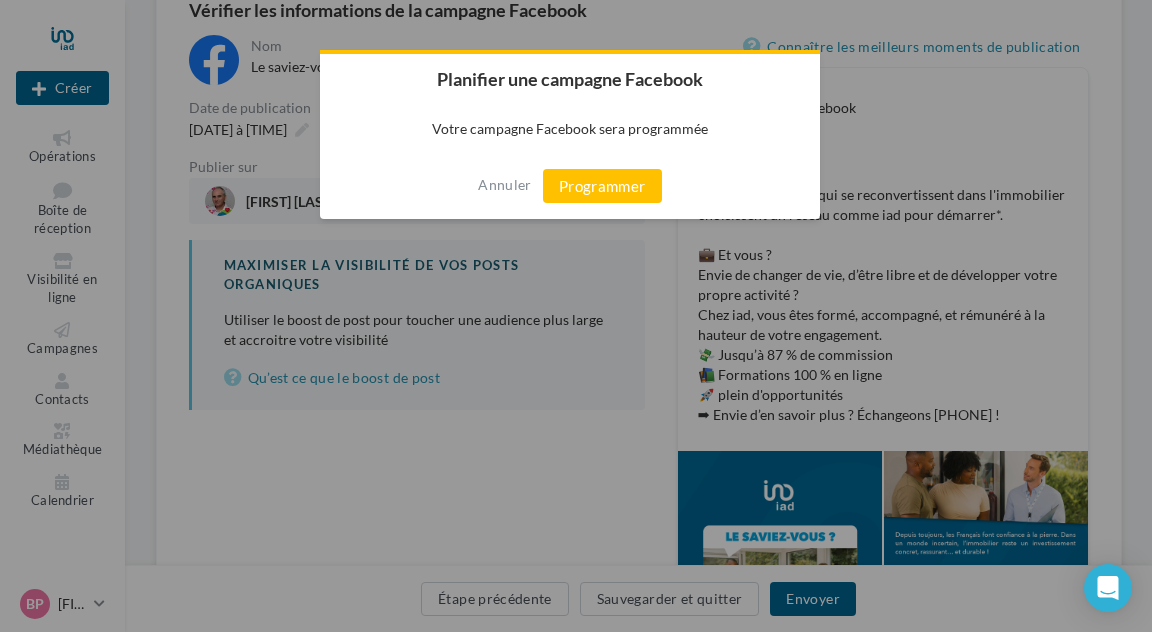 drag, startPoint x: 580, startPoint y: 171, endPoint x: 436, endPoint y: 157, distance: 144.67896 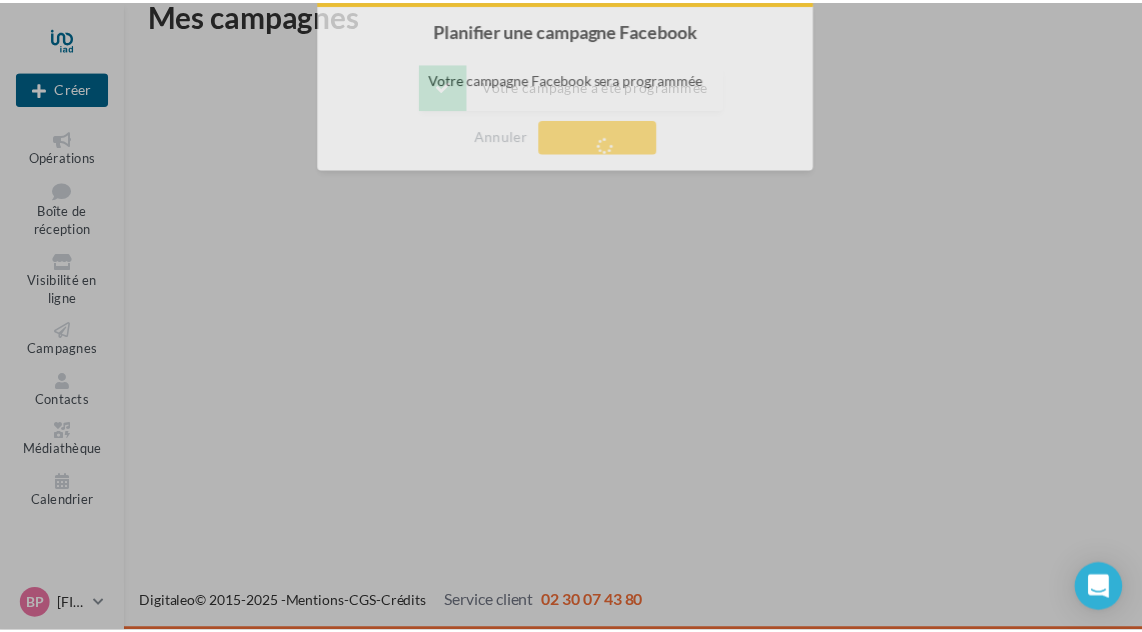 scroll, scrollTop: 32, scrollLeft: 0, axis: vertical 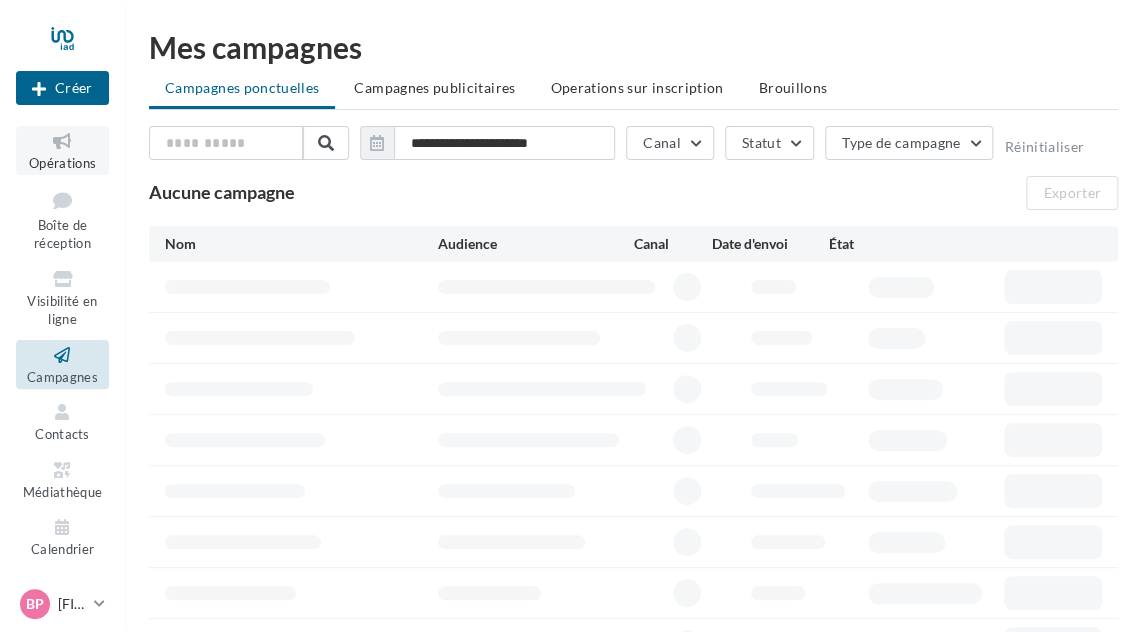 click on "Opérations" at bounding box center (62, 150) 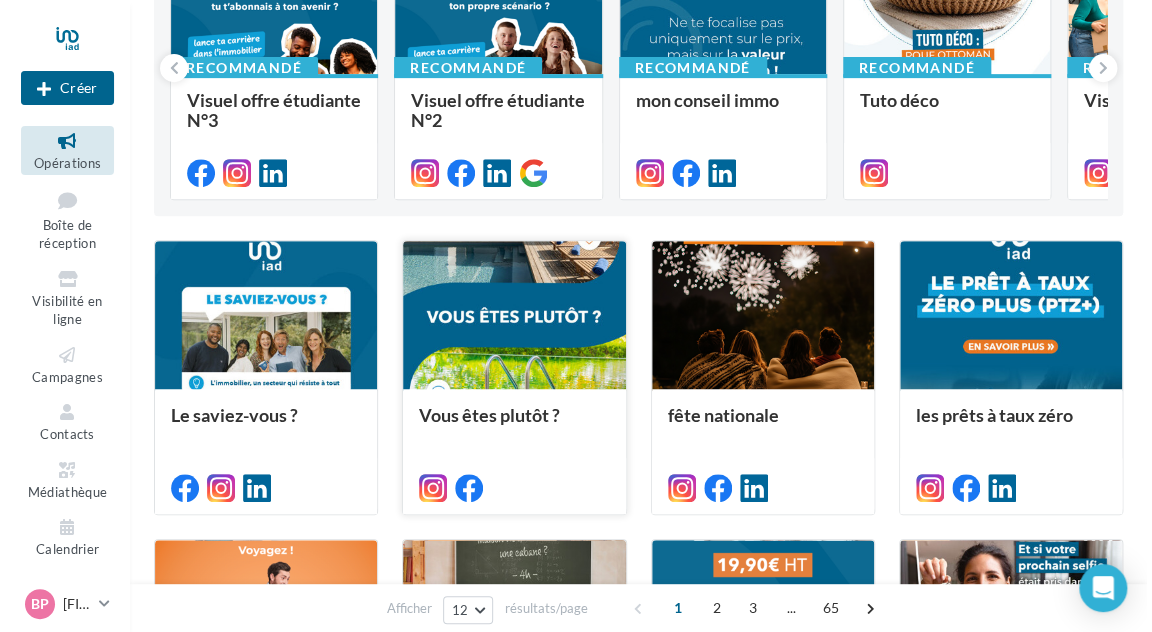 scroll, scrollTop: 300, scrollLeft: 0, axis: vertical 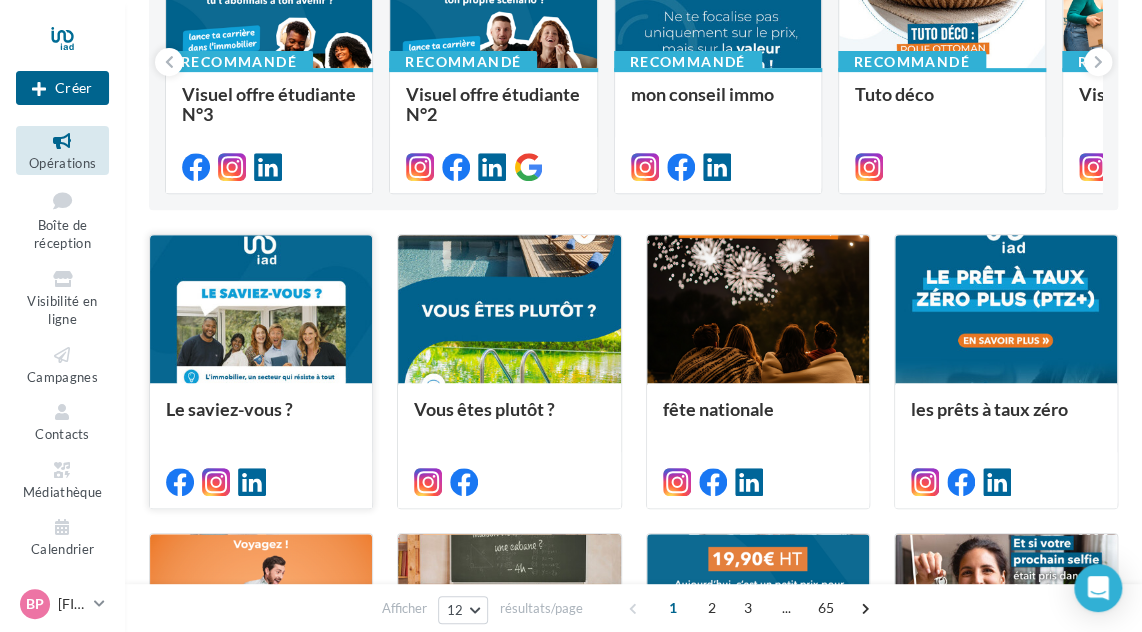 click at bounding box center (261, 310) 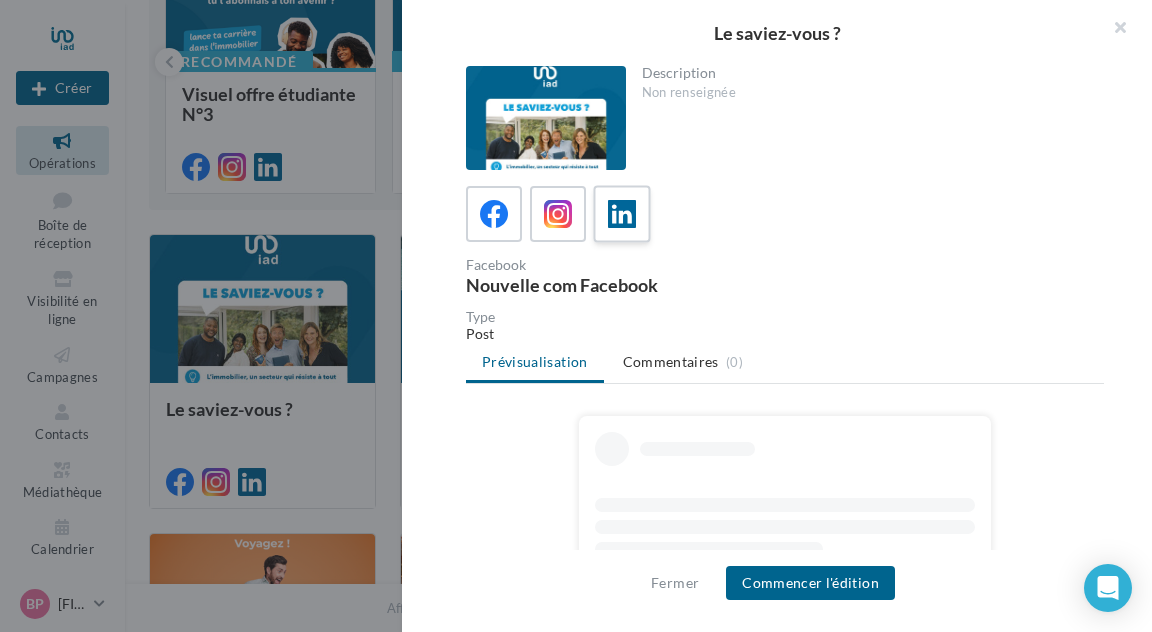 click at bounding box center (622, 214) 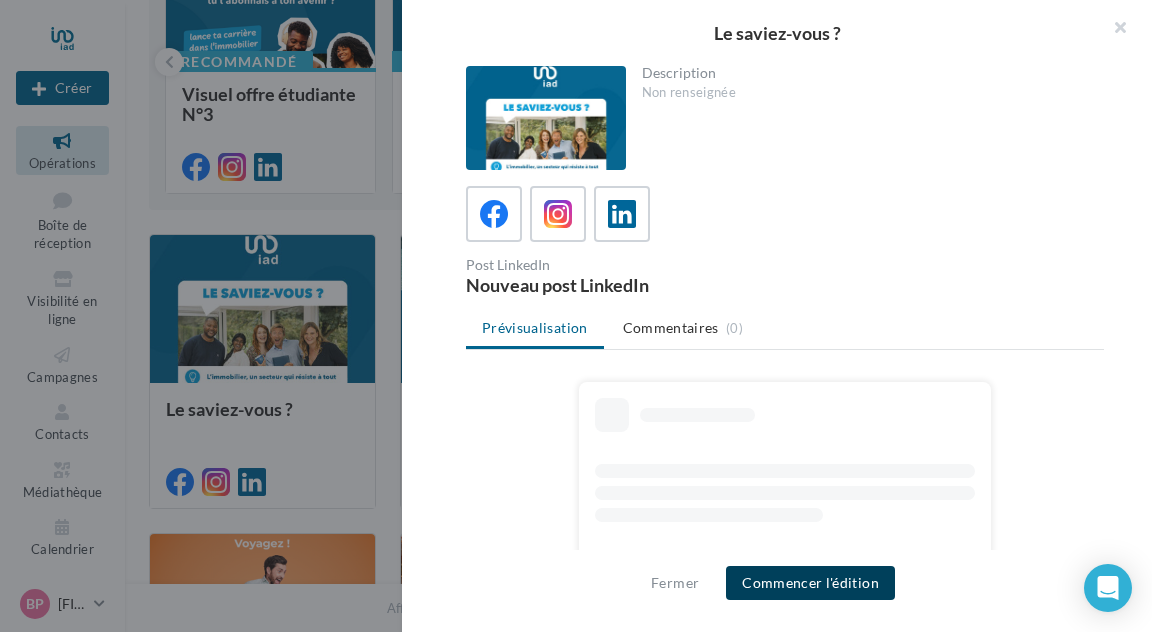 click on "Commencer l'édition" at bounding box center (810, 583) 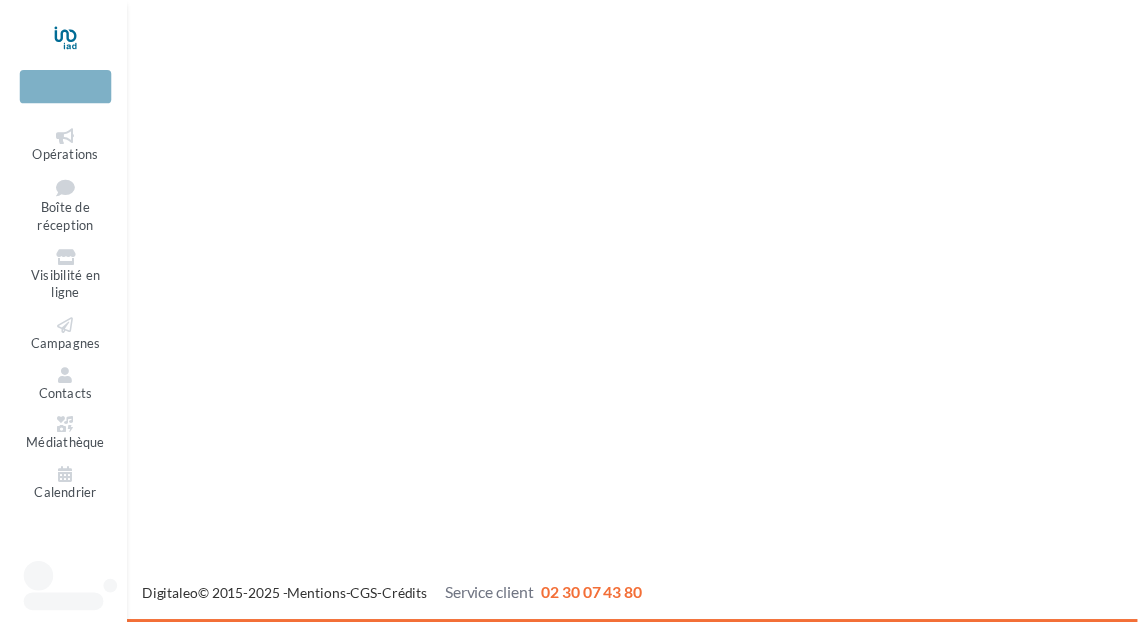 scroll, scrollTop: 0, scrollLeft: 0, axis: both 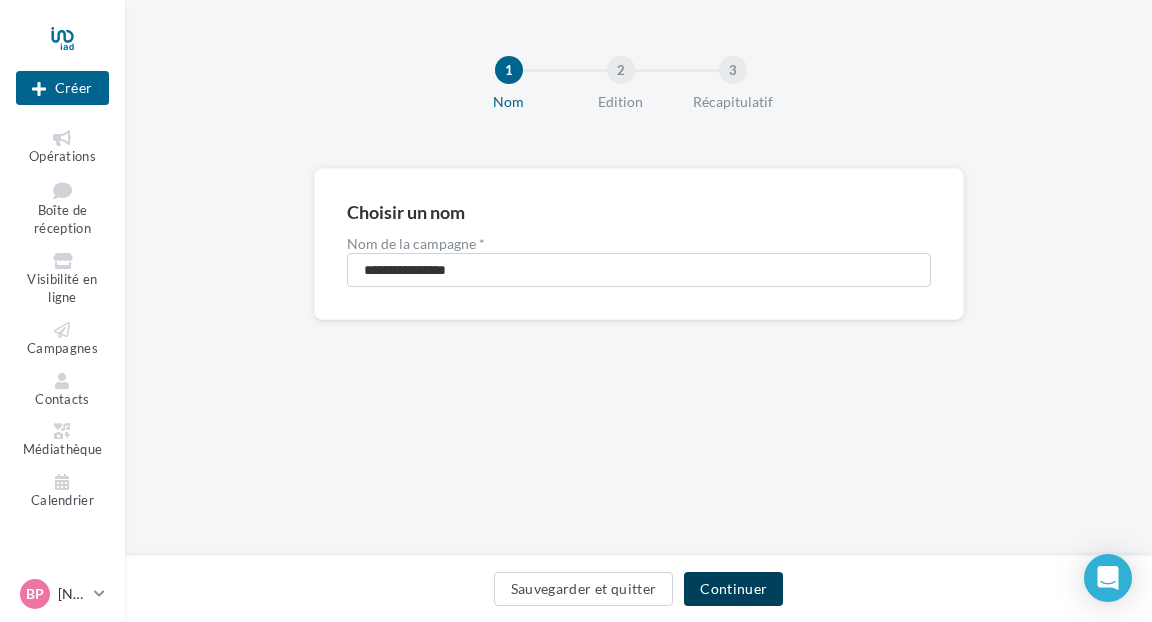 click on "Continuer" at bounding box center [733, 589] 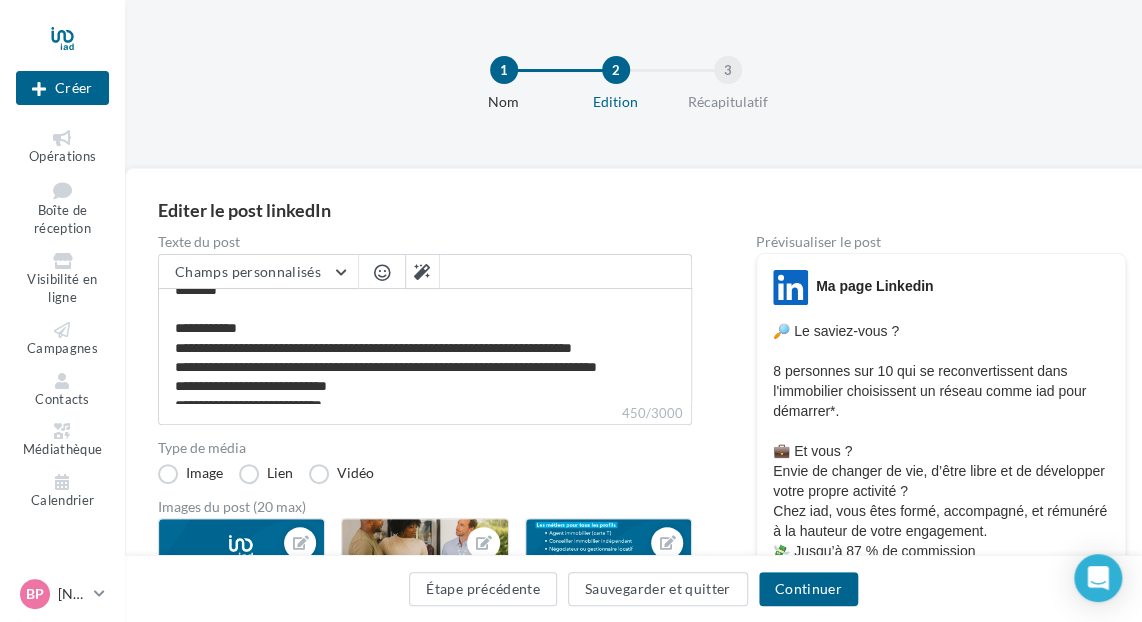 scroll, scrollTop: 152, scrollLeft: 0, axis: vertical 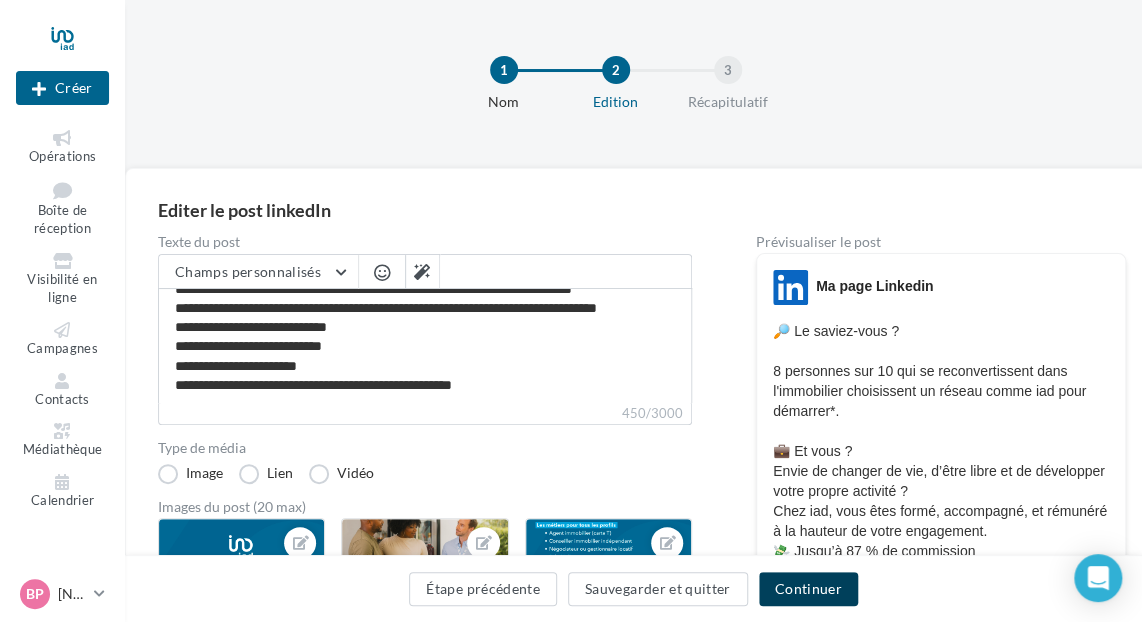 click on "Continuer" at bounding box center [808, 589] 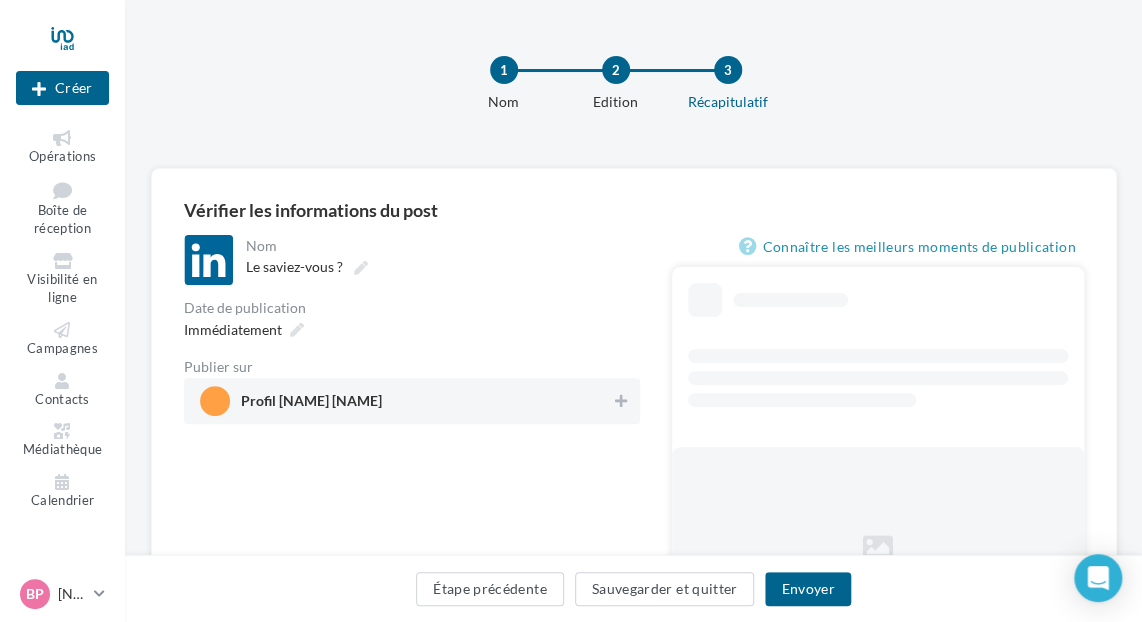click on "Profil [FIRST] [LAST]" at bounding box center [311, 405] 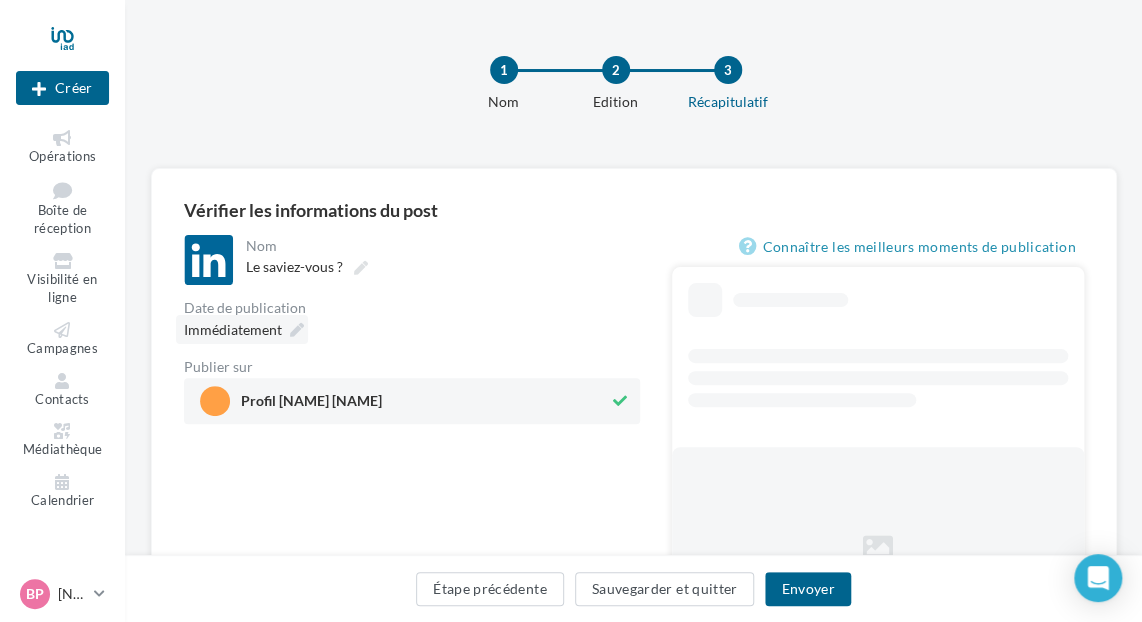 click on "Immédiatement" at bounding box center [233, 329] 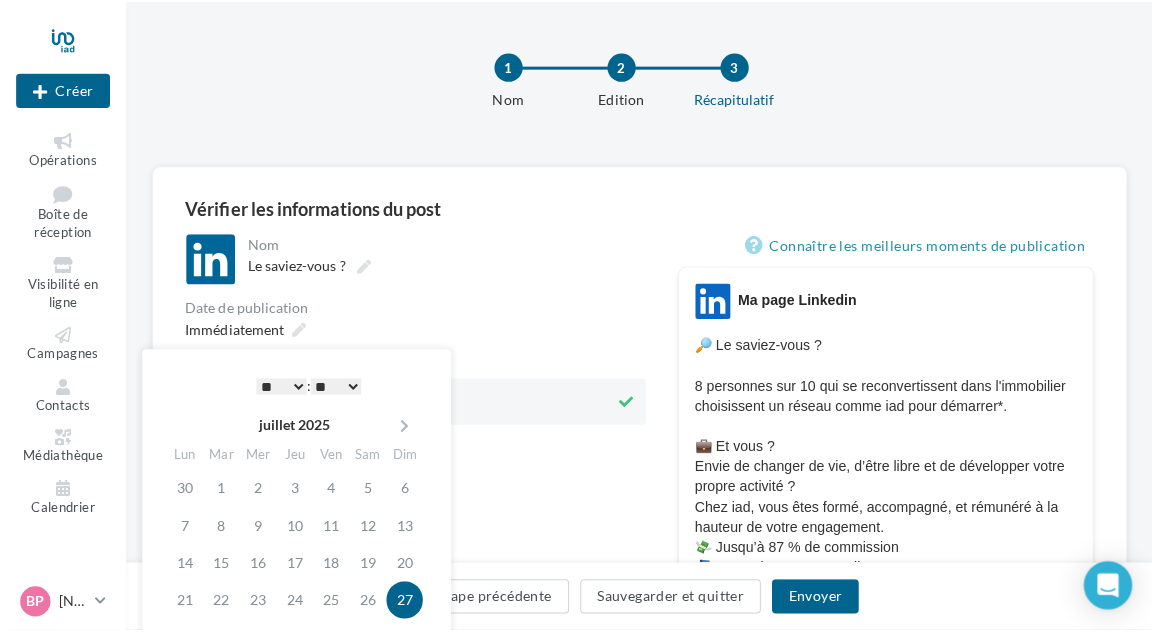 scroll, scrollTop: 200, scrollLeft: 0, axis: vertical 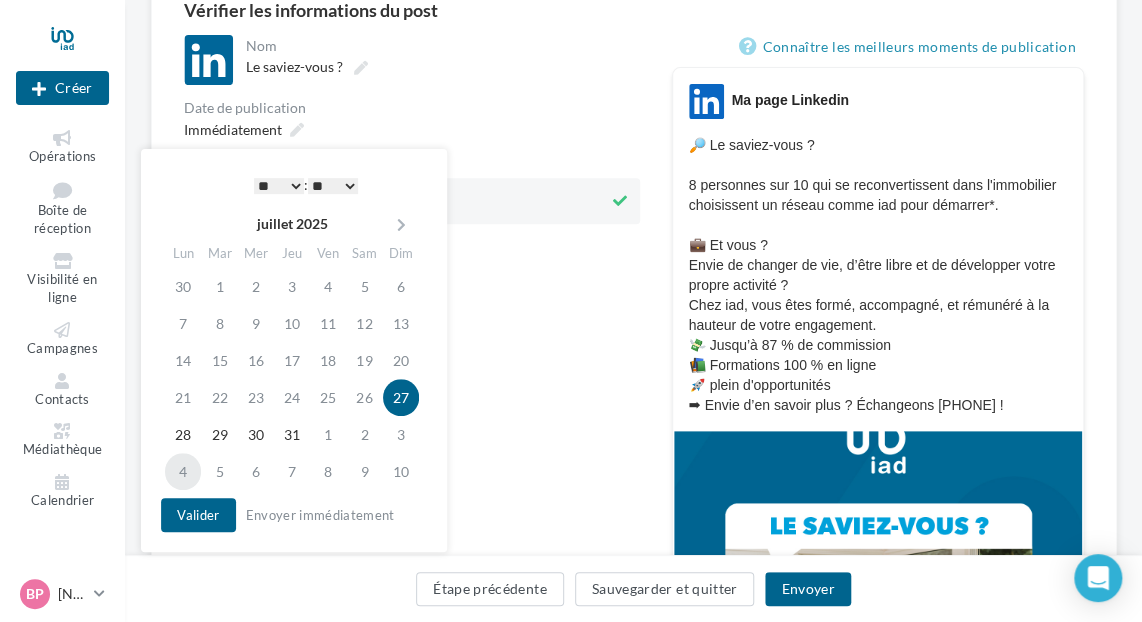 click on "4" at bounding box center [183, 471] 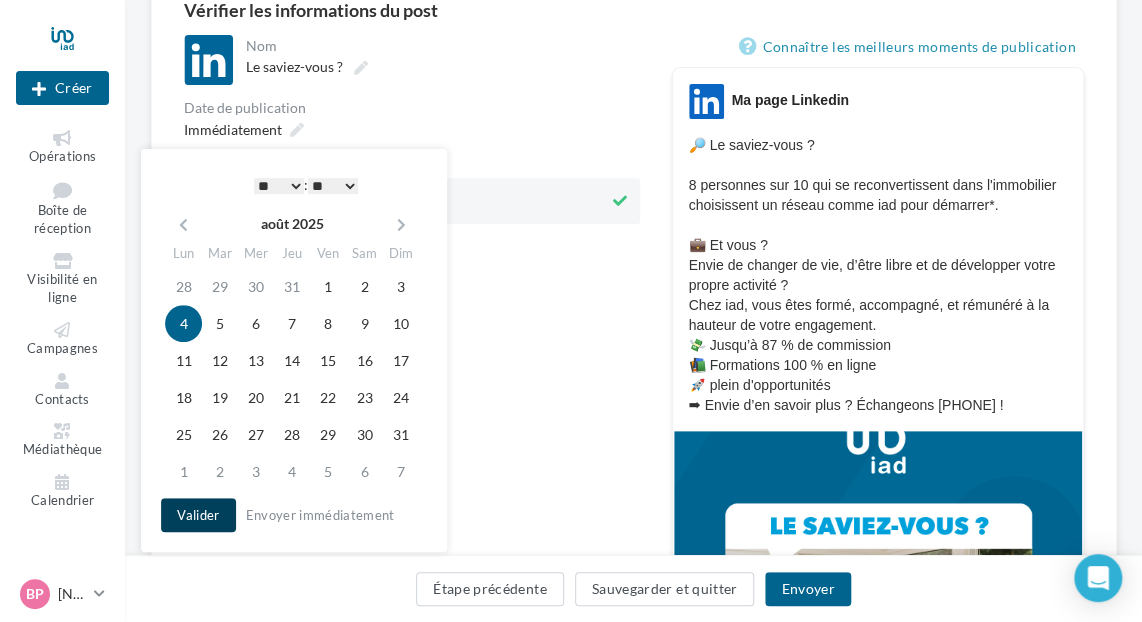 drag, startPoint x: 196, startPoint y: 520, endPoint x: 220, endPoint y: 521, distance: 24.020824 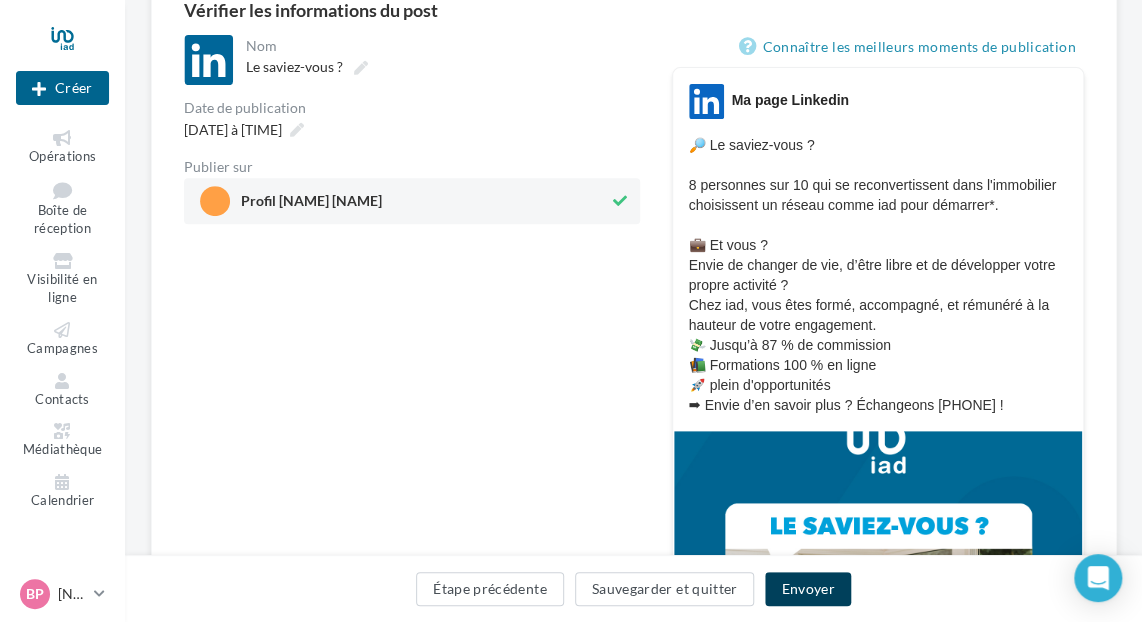 drag, startPoint x: 826, startPoint y: 586, endPoint x: 665, endPoint y: 528, distance: 171.1286 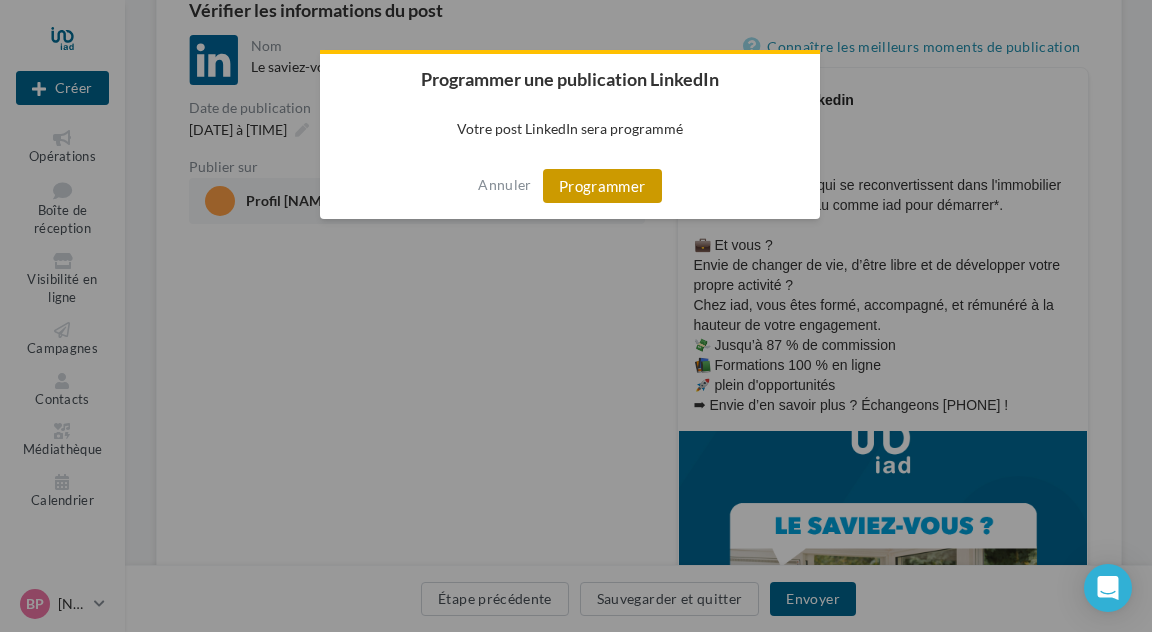 click on "Programmer" at bounding box center (602, 186) 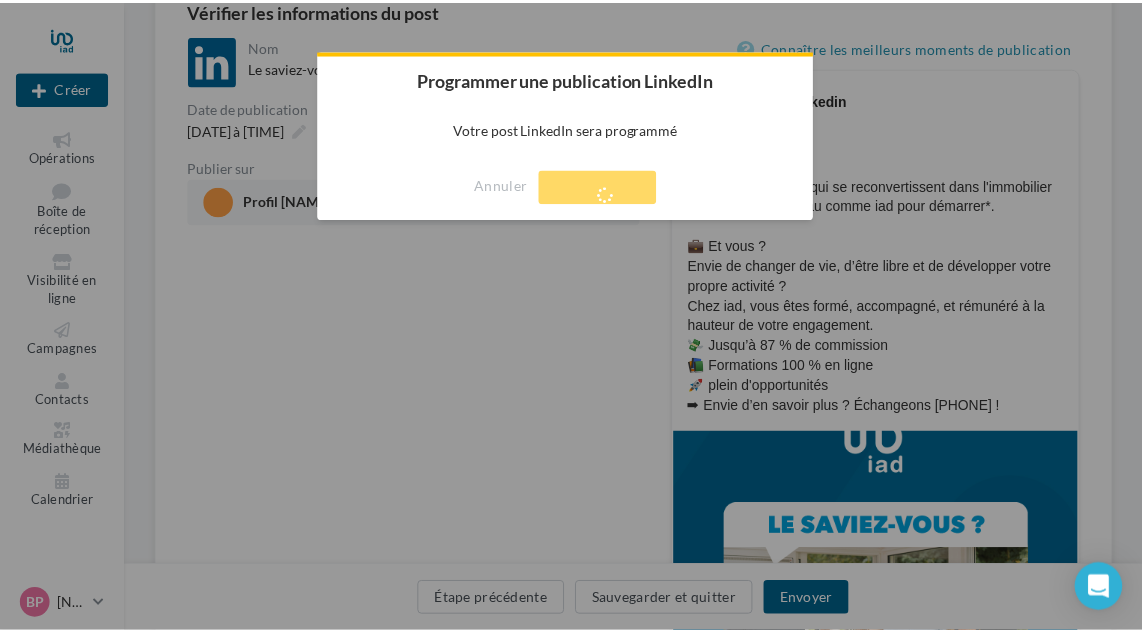 scroll, scrollTop: 32, scrollLeft: 0, axis: vertical 